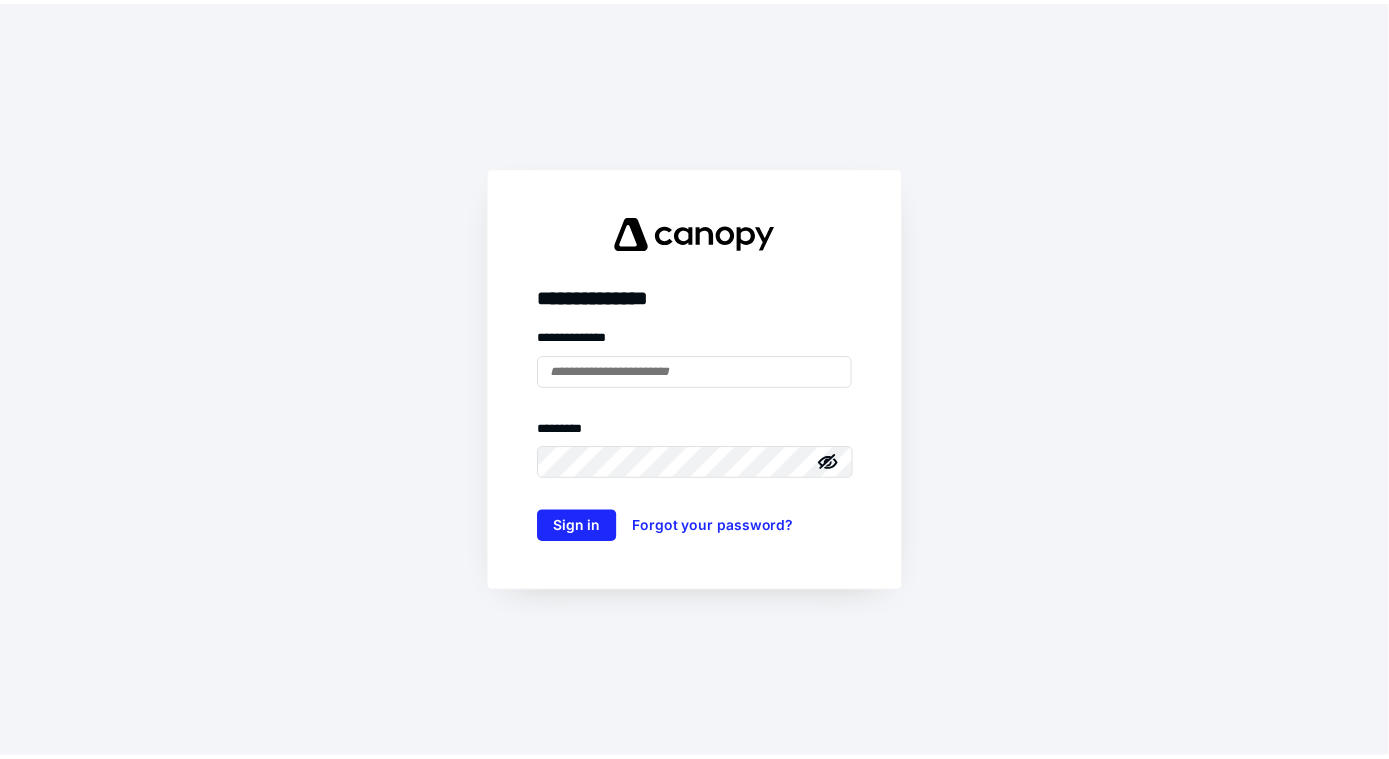 scroll, scrollTop: 0, scrollLeft: 0, axis: both 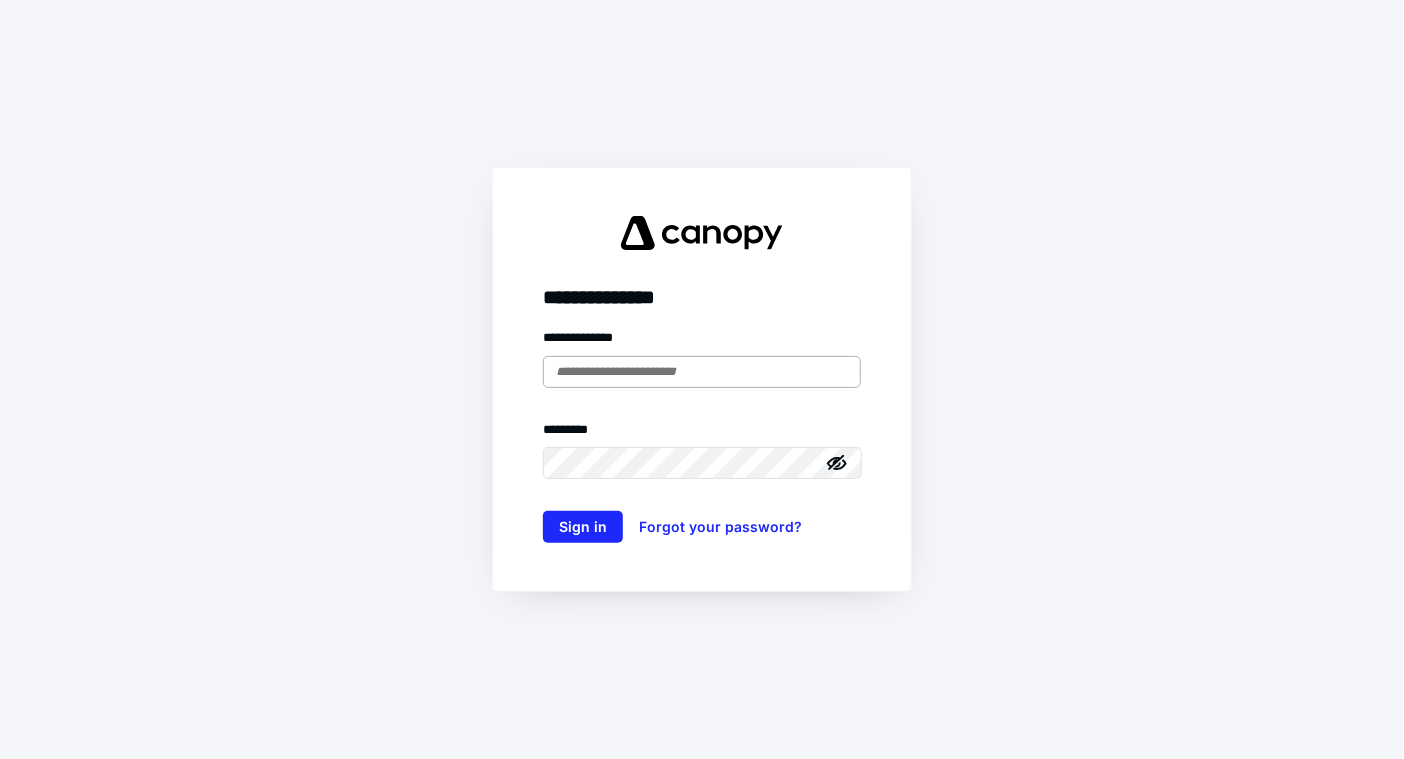click at bounding box center [702, 372] 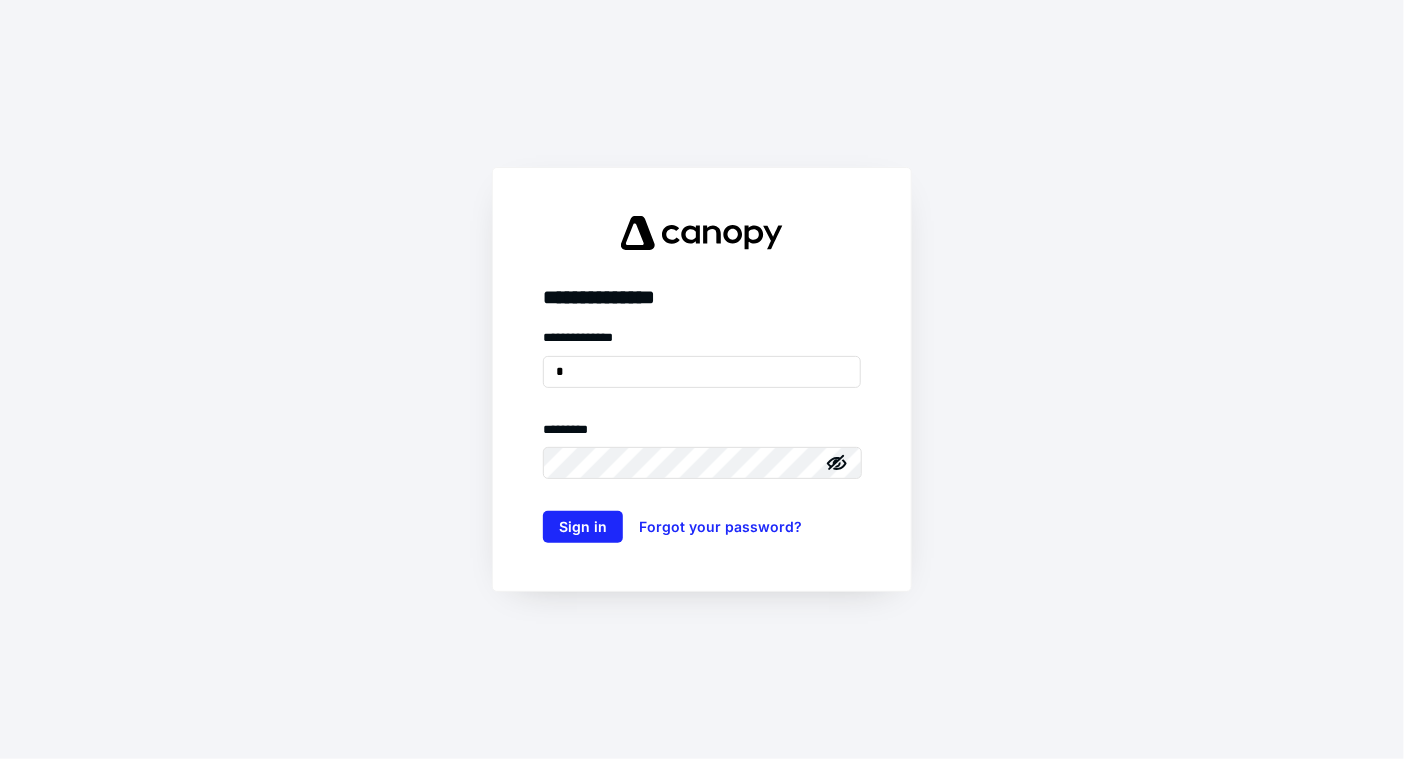 type on "**********" 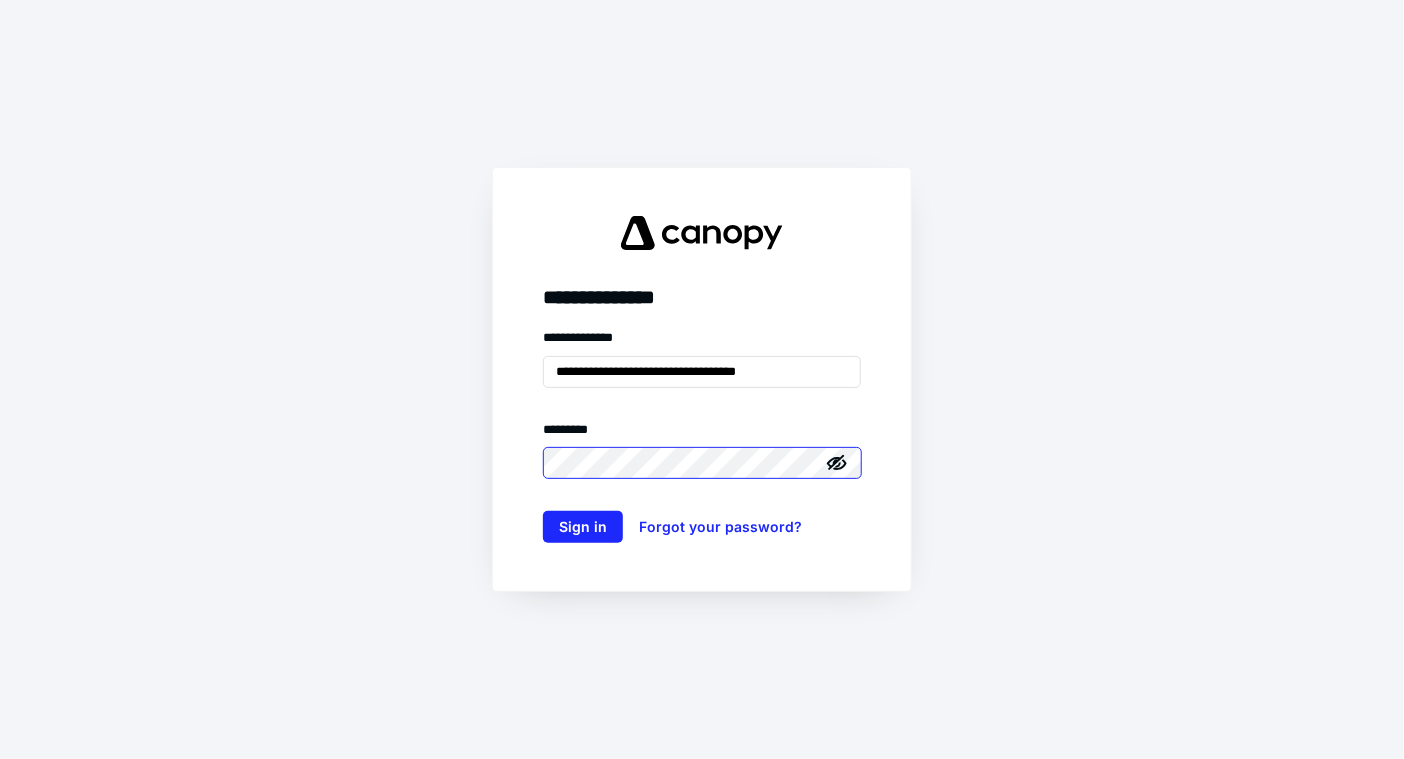 click on "Sign in" at bounding box center (583, 527) 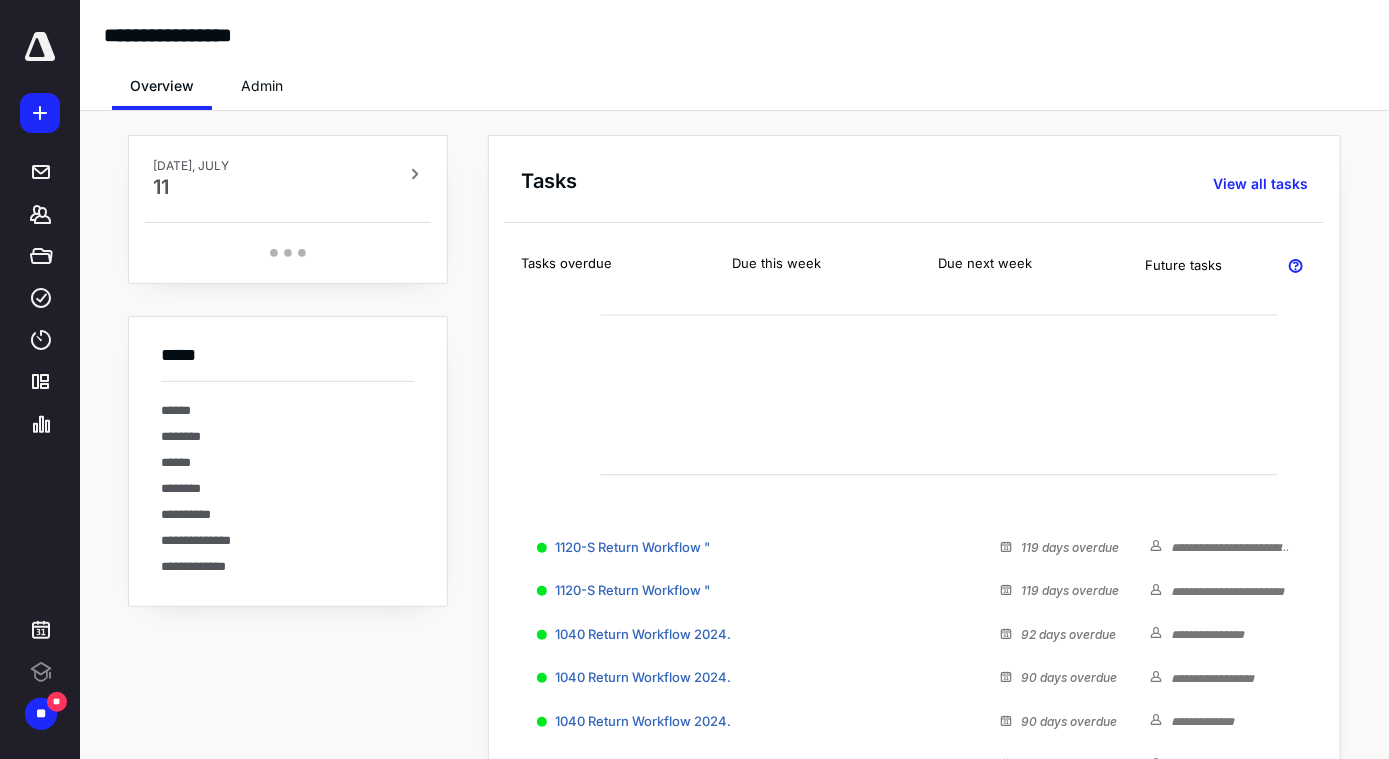 scroll, scrollTop: 0, scrollLeft: 0, axis: both 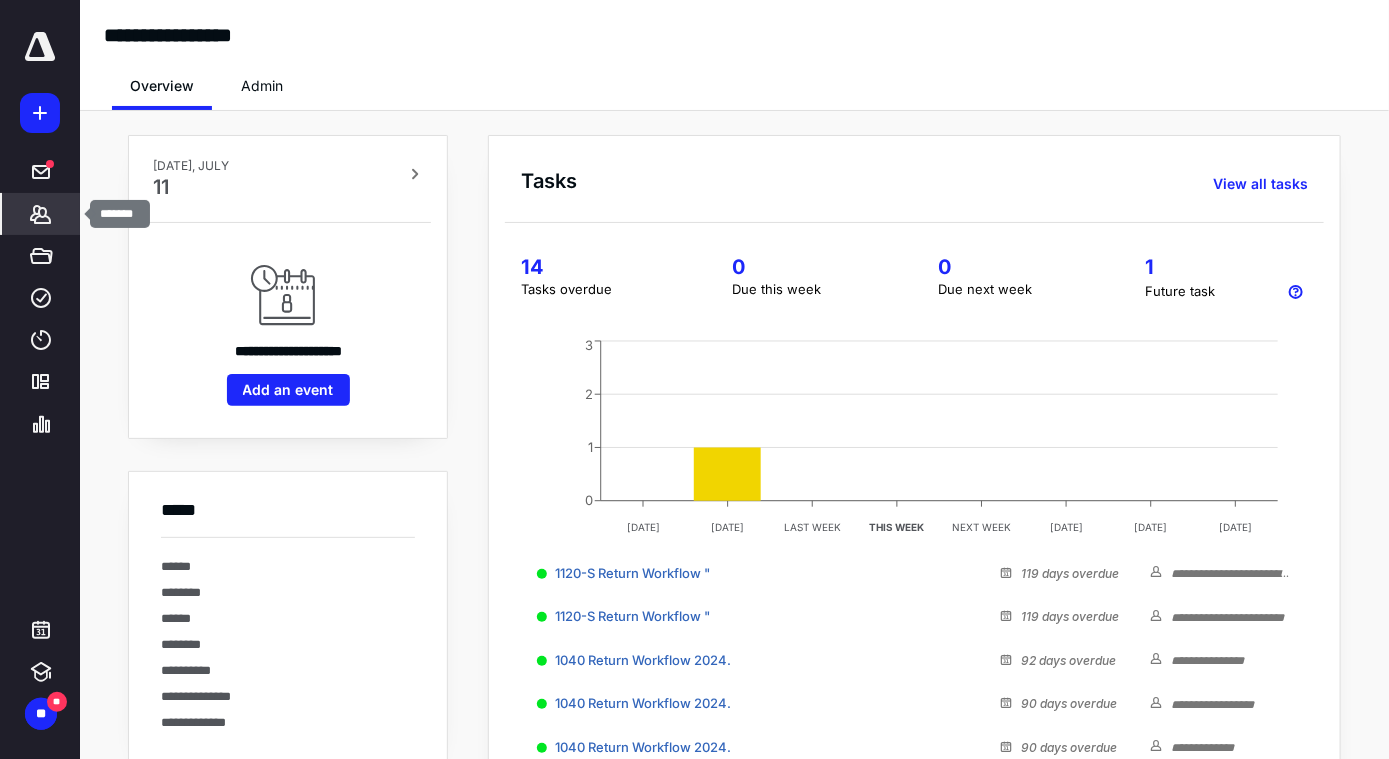 click 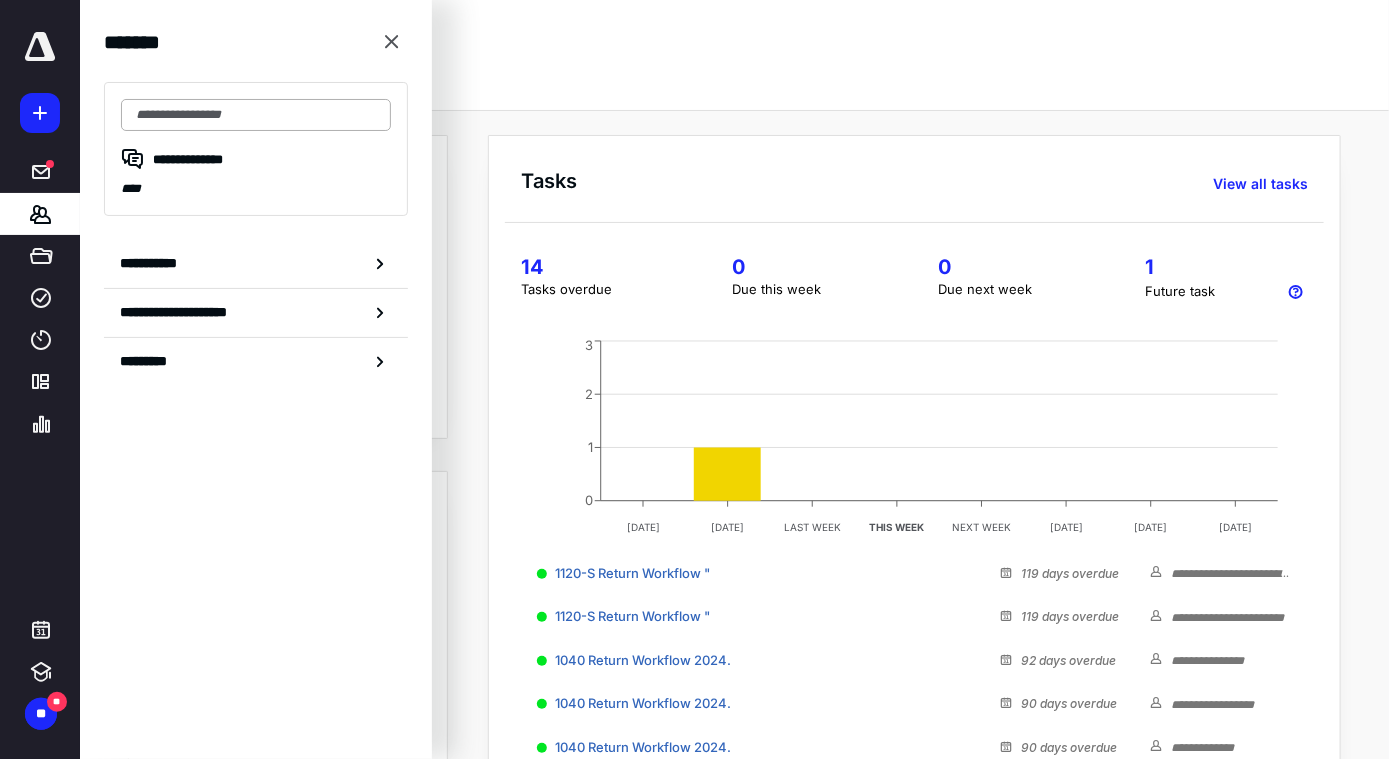 click at bounding box center [256, 115] 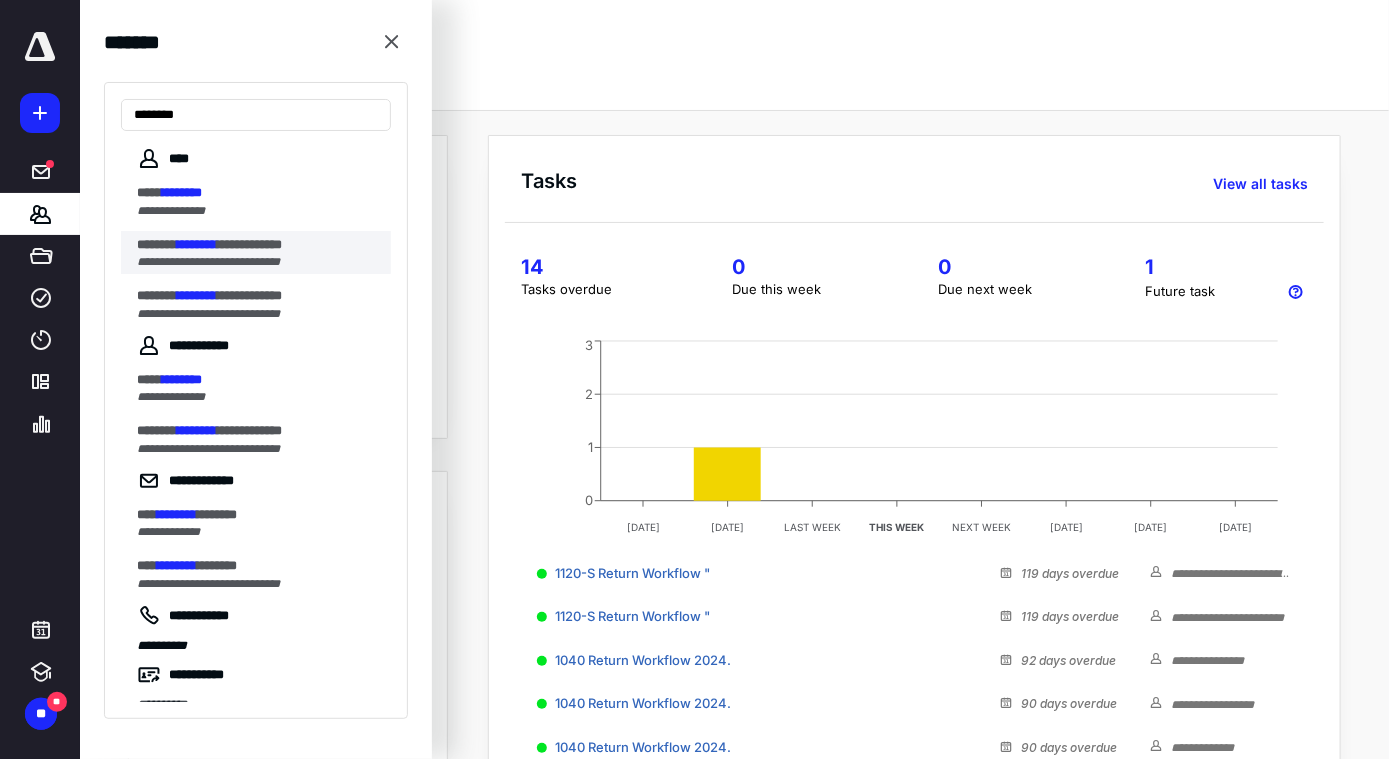type on "********" 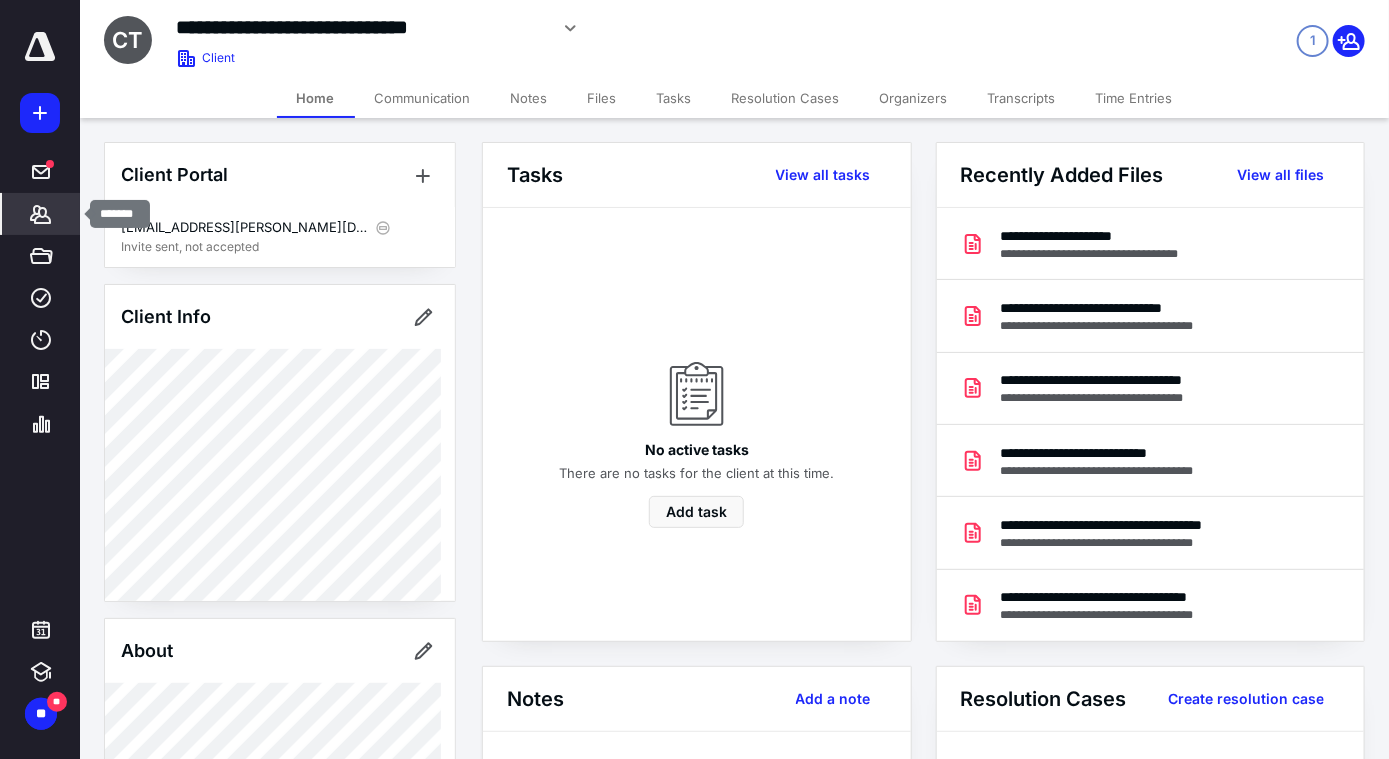 click 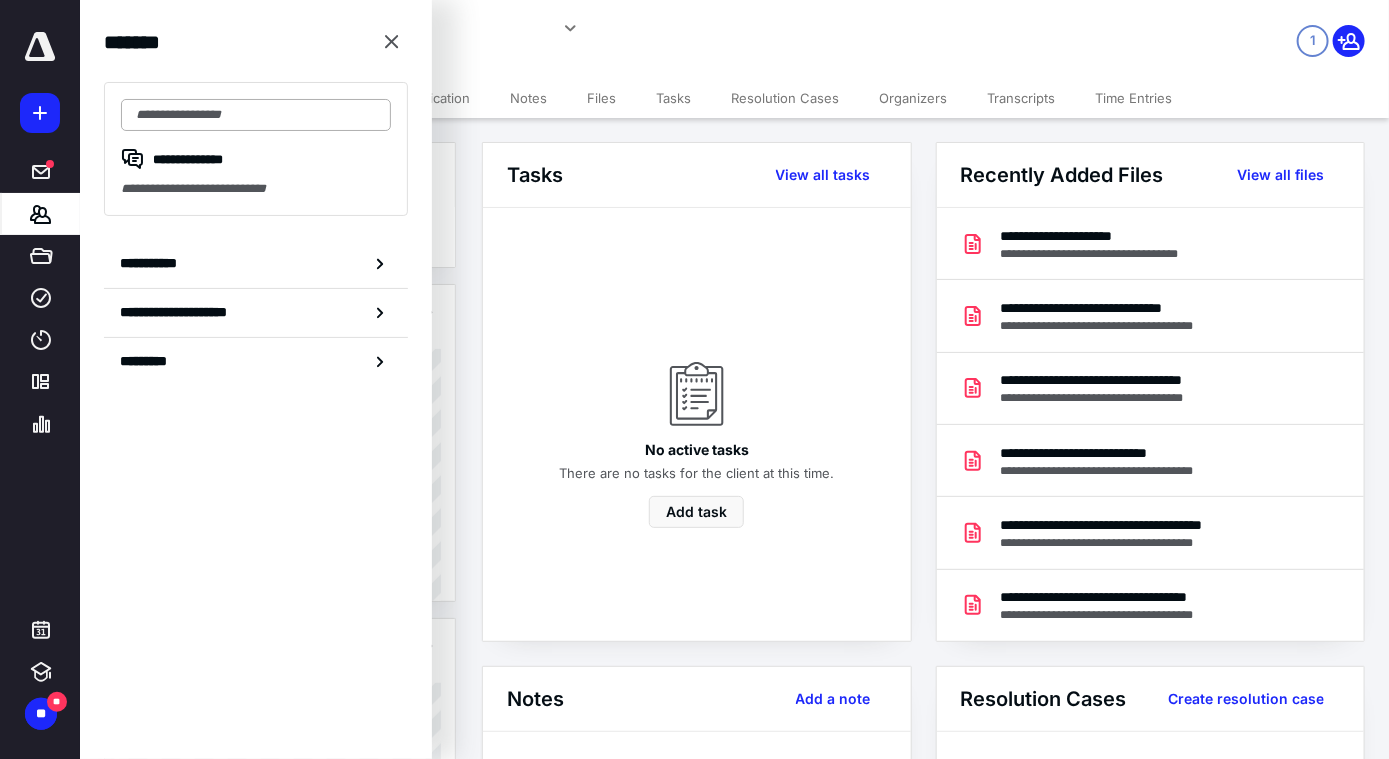 click at bounding box center [256, 115] 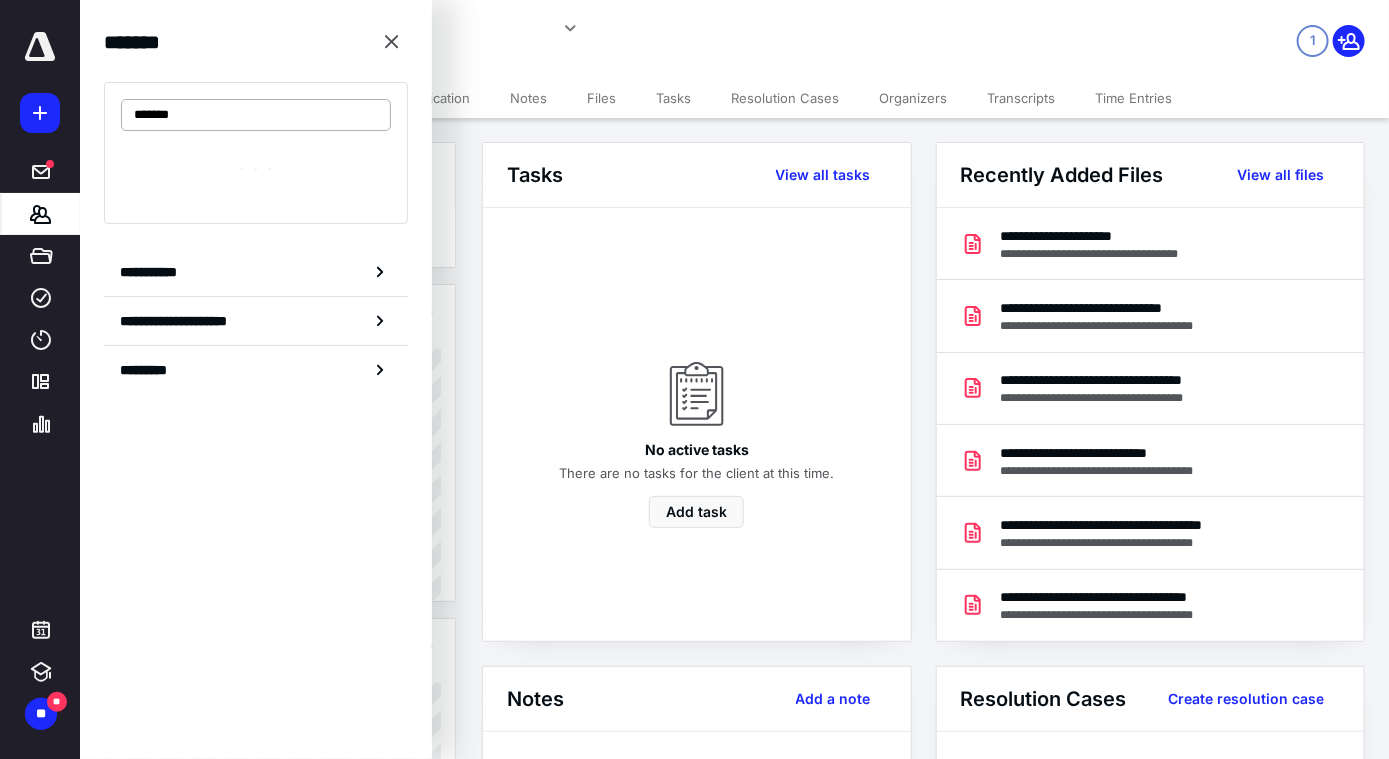 type on "*******" 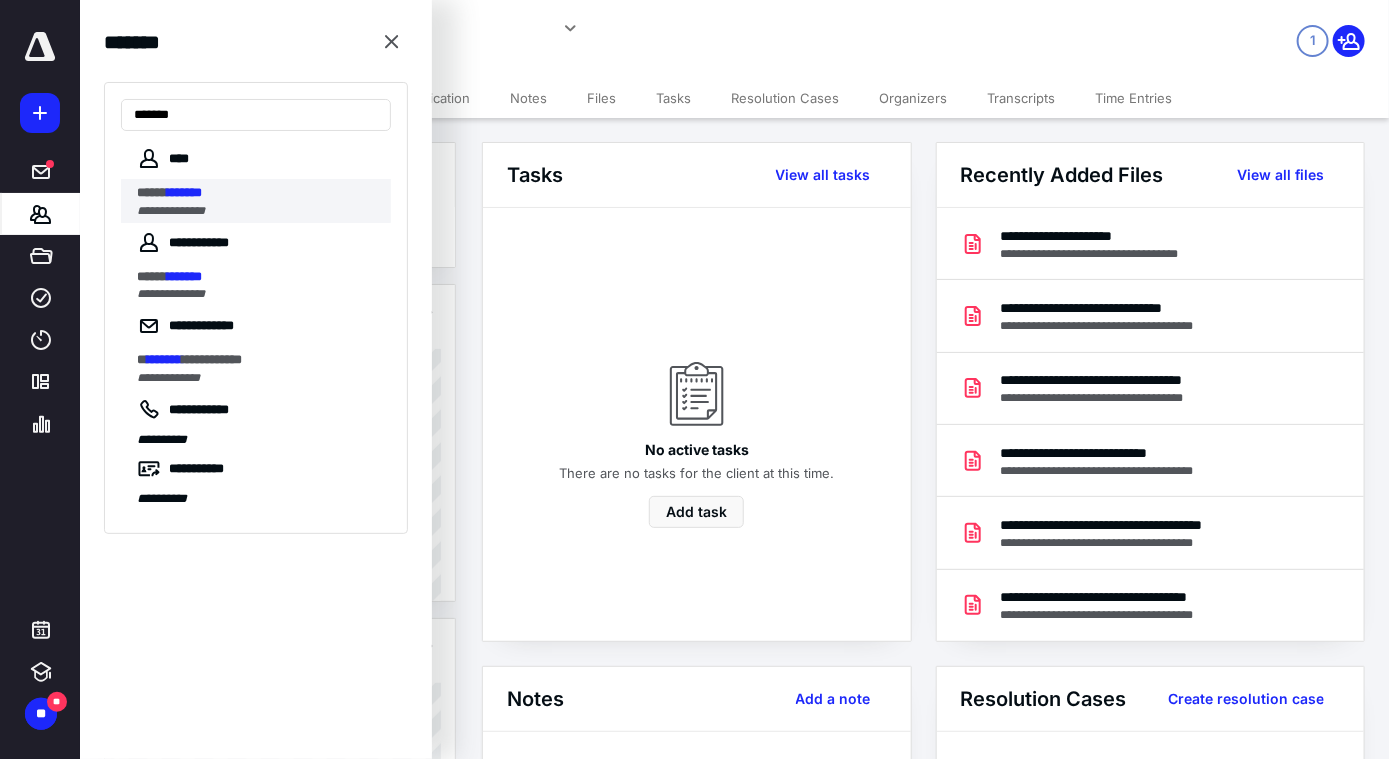 click on "*******" at bounding box center [184, 192] 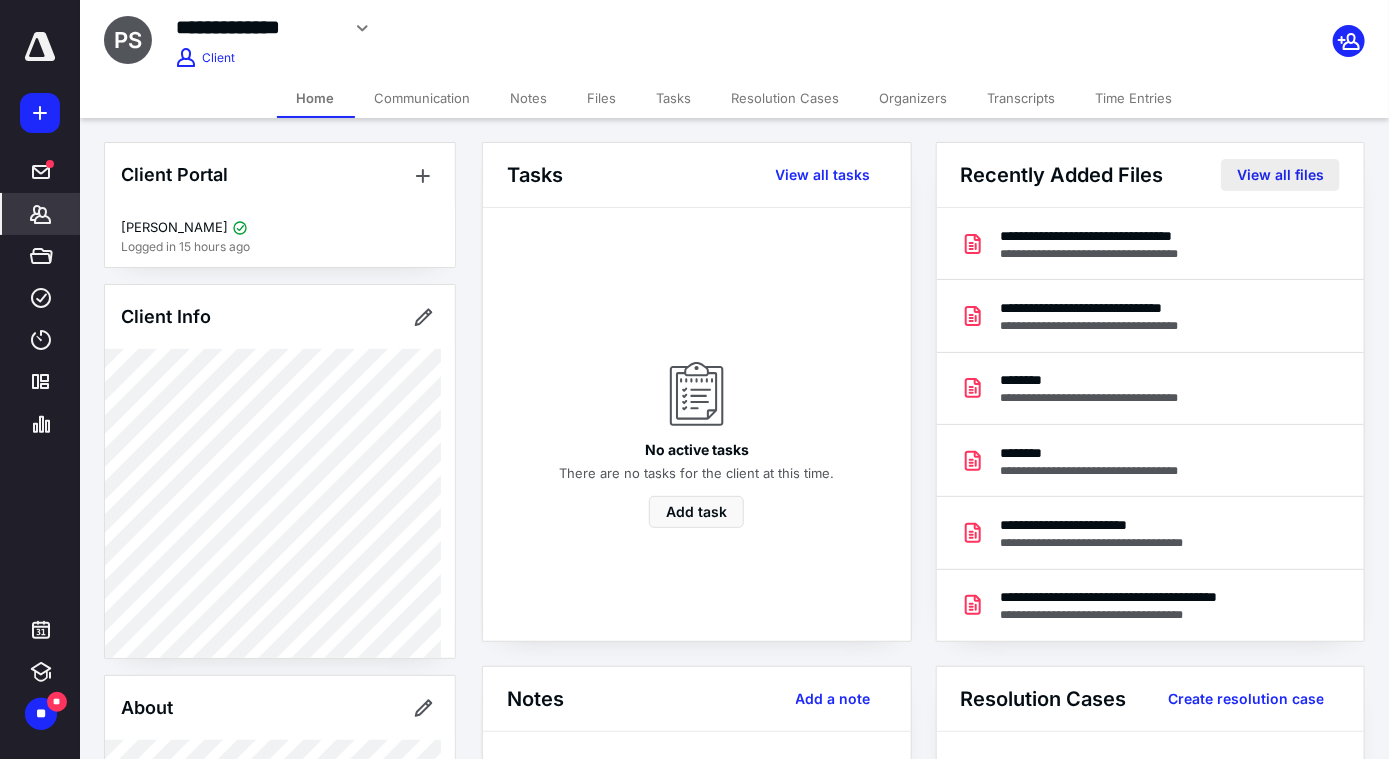 click on "View all files" at bounding box center (1280, 175) 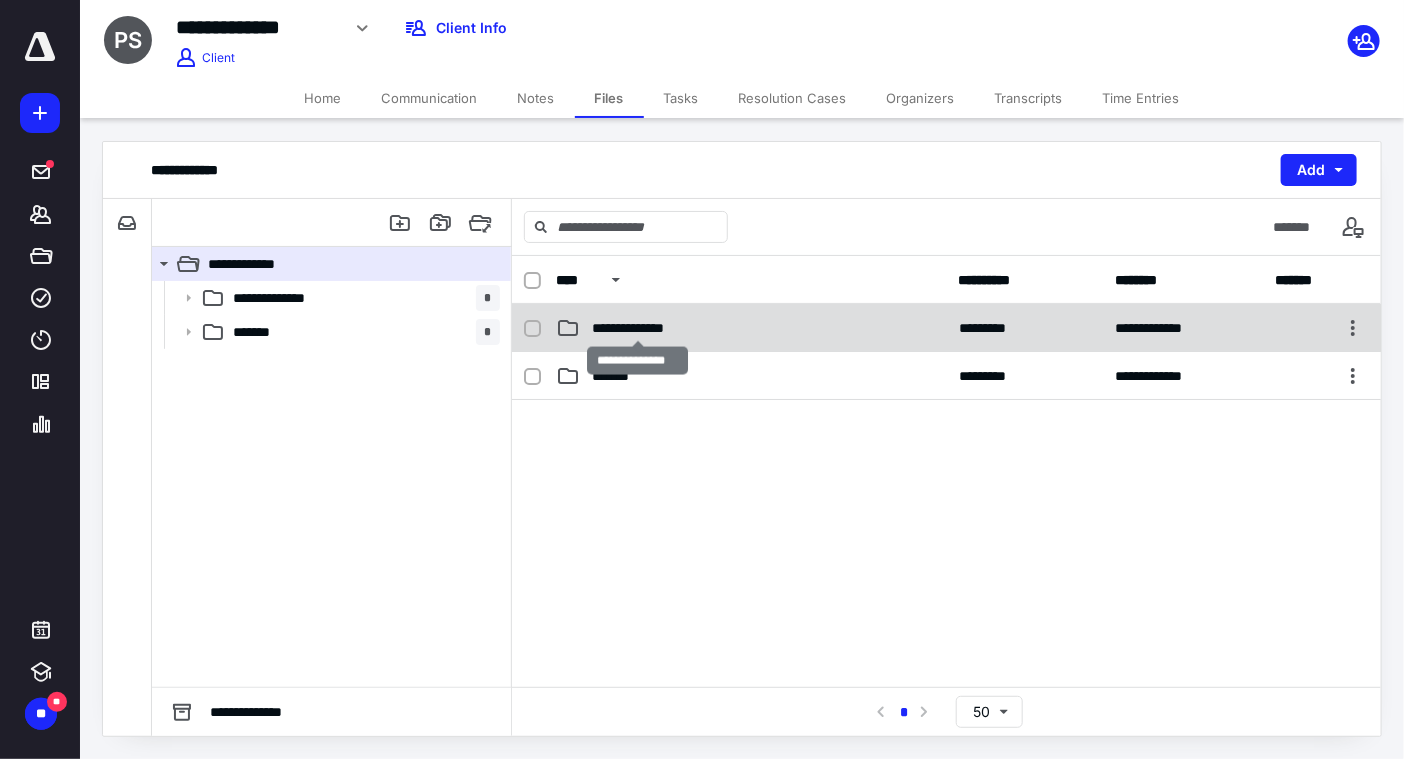 click on "**********" at bounding box center [639, 328] 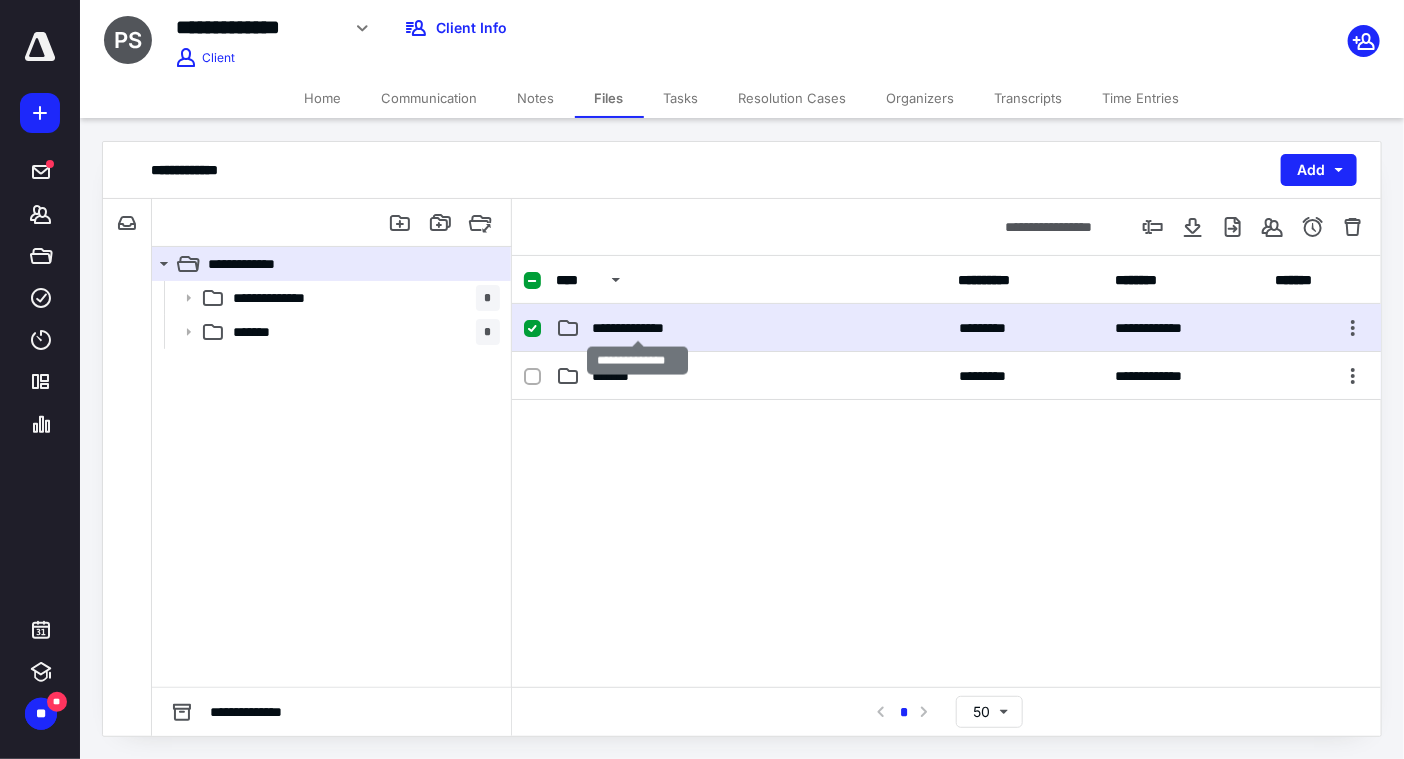 click on "**********" at bounding box center (639, 328) 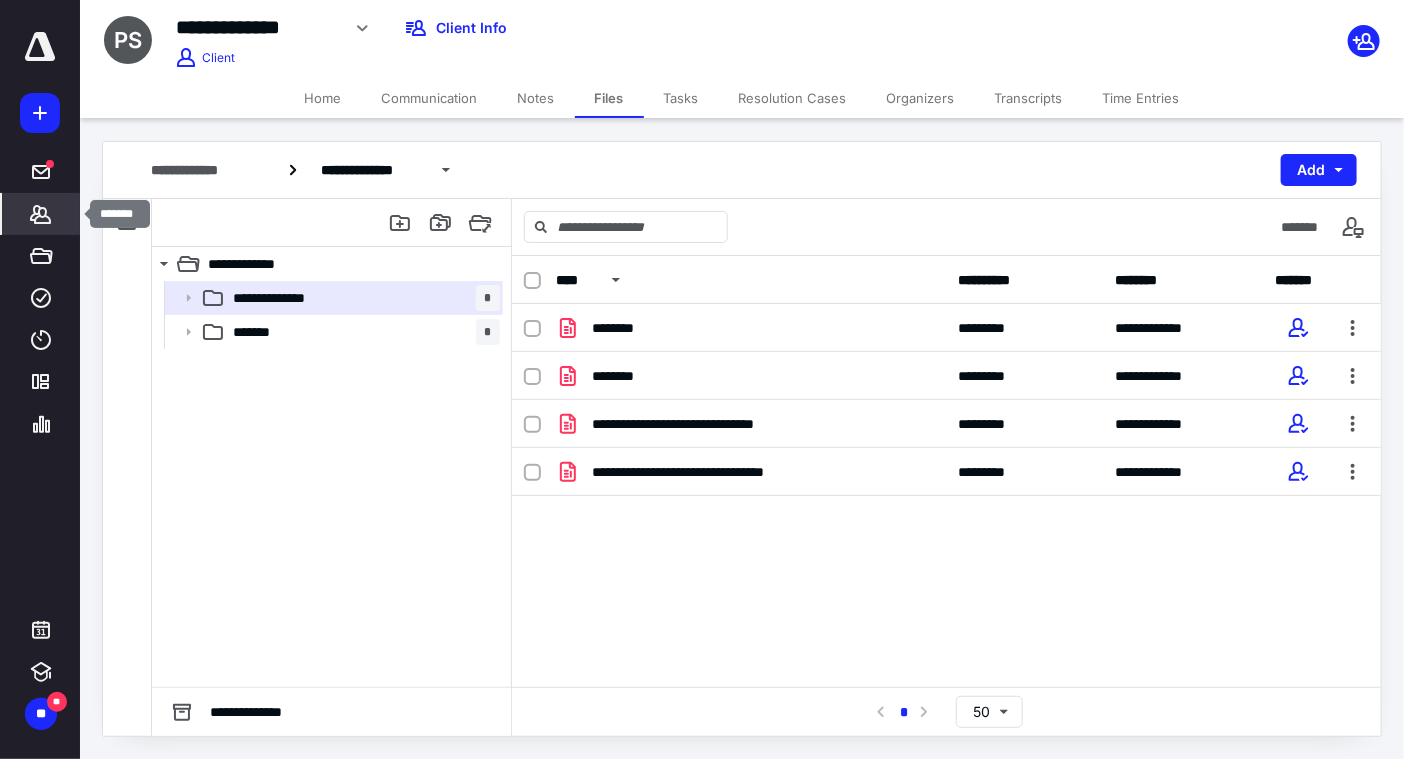 click 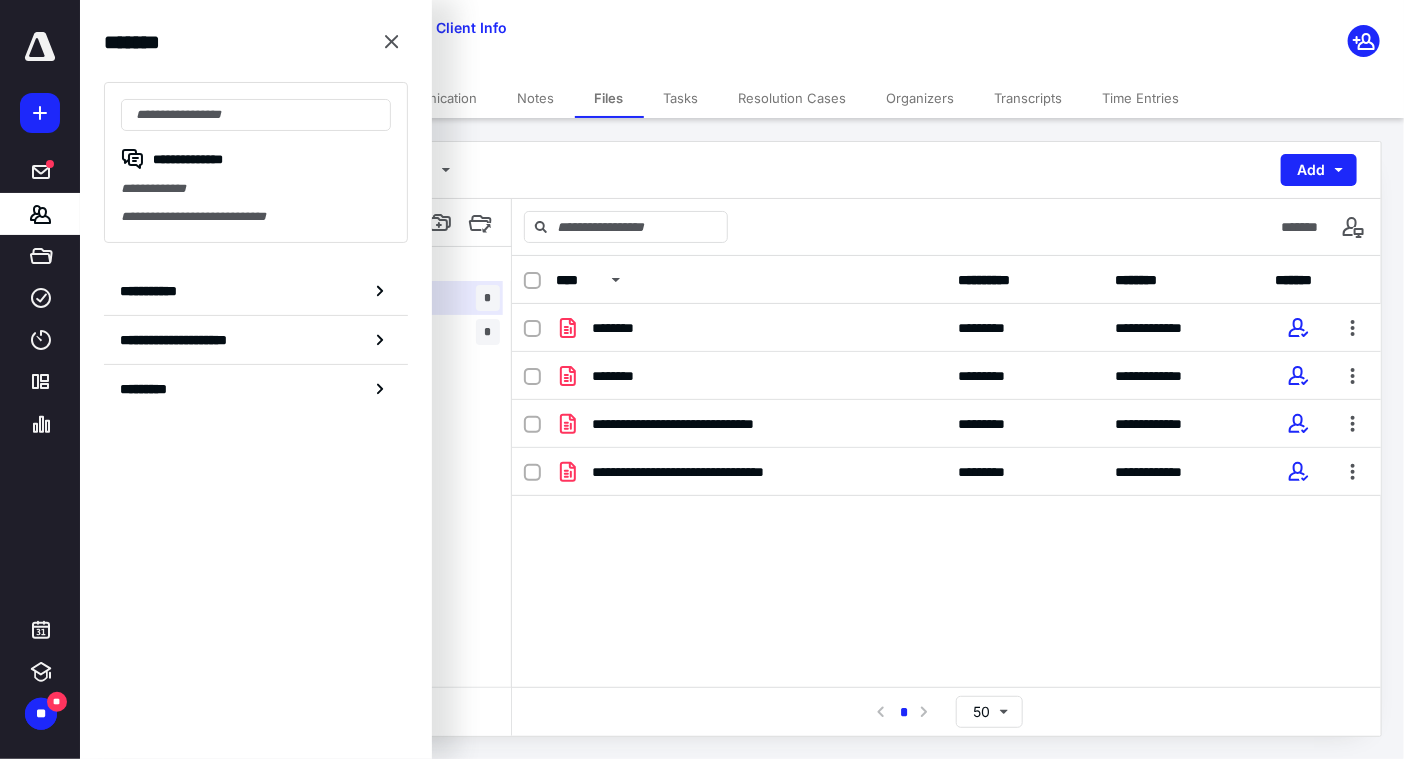 click on "**********" at bounding box center [256, 217] 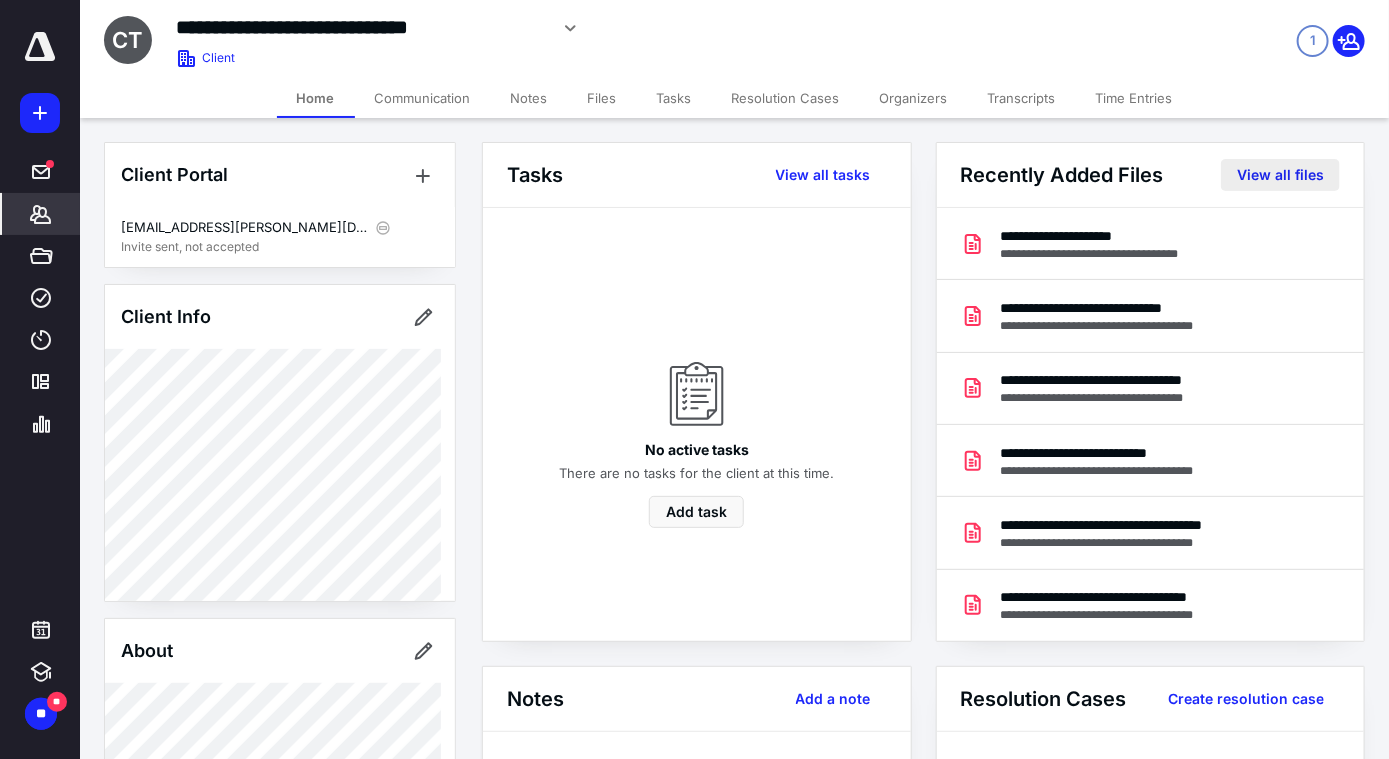 click on "View all files" at bounding box center (1280, 175) 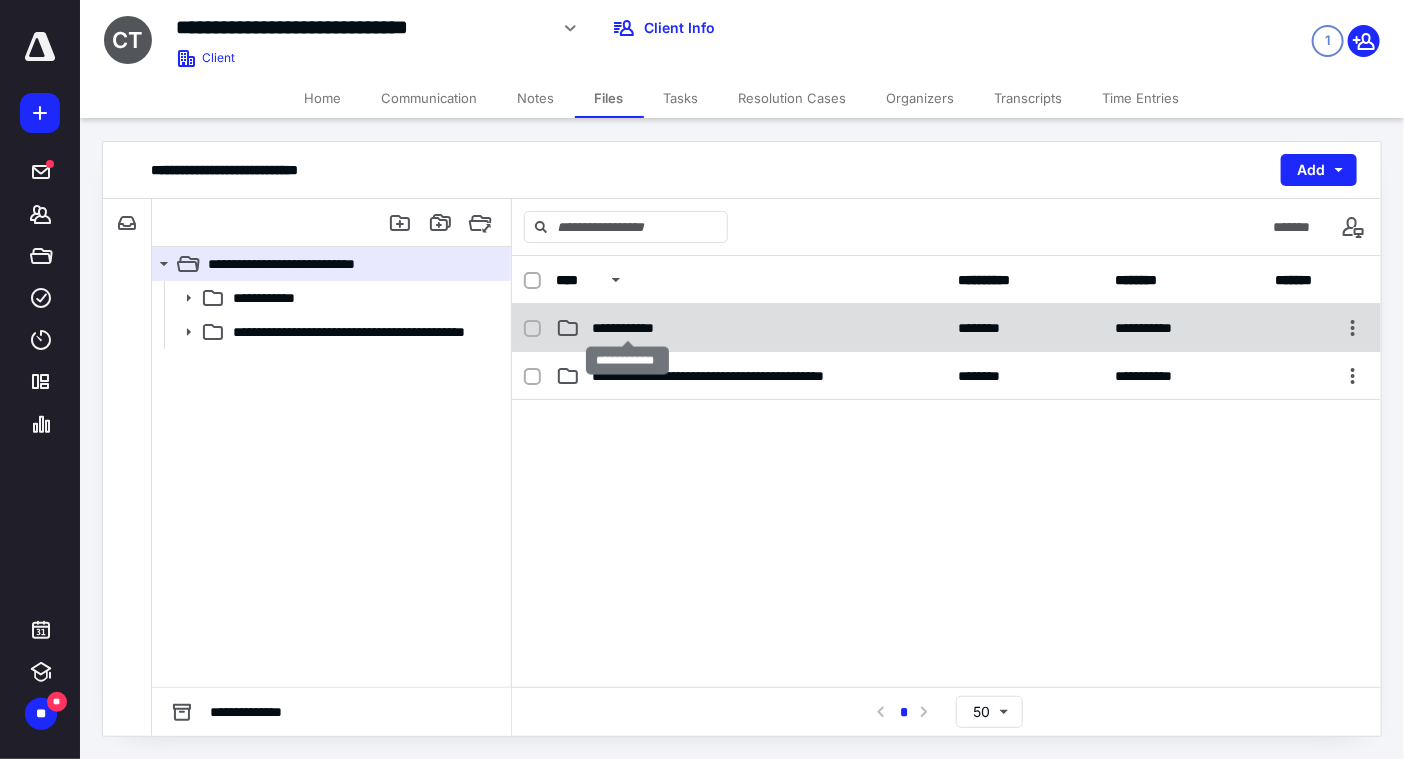 click on "**********" at bounding box center (628, 328) 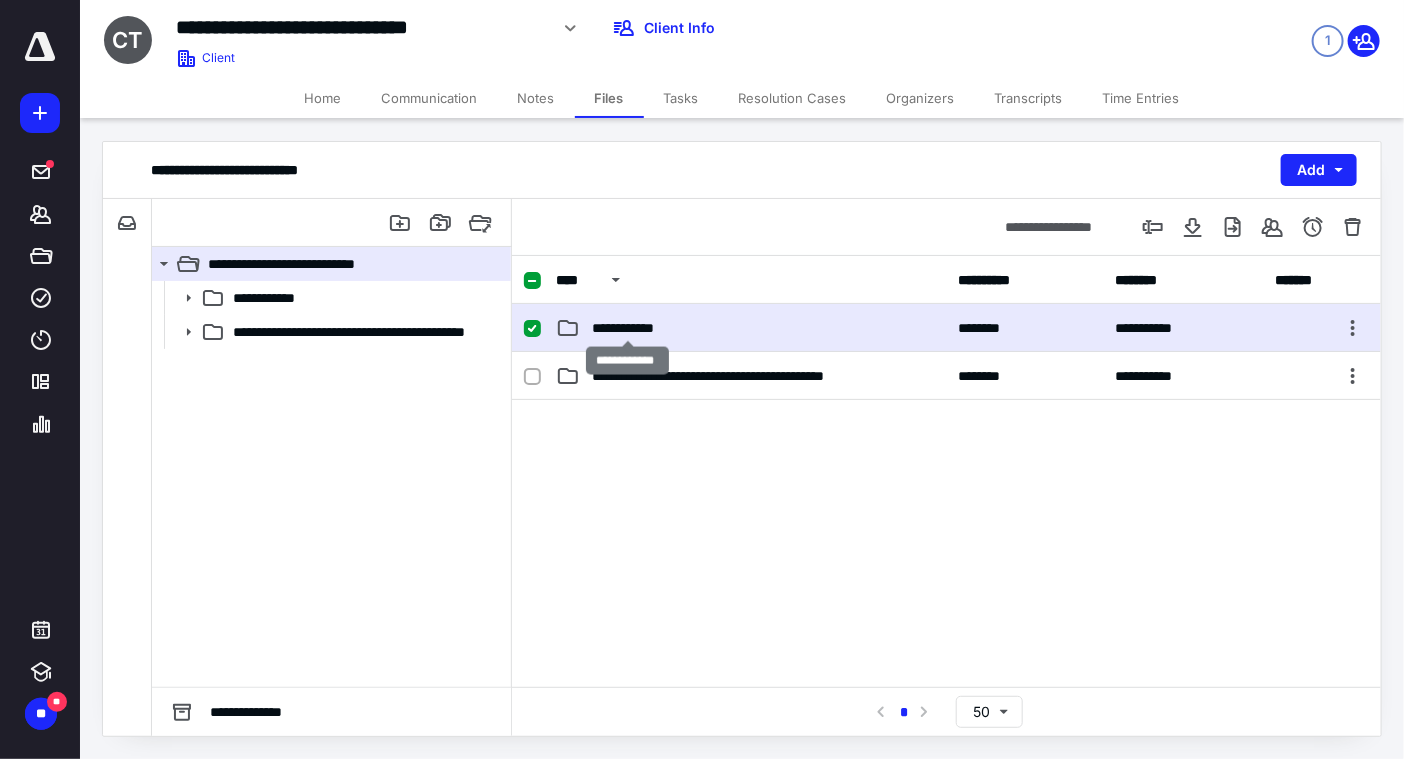 click on "**********" at bounding box center [628, 328] 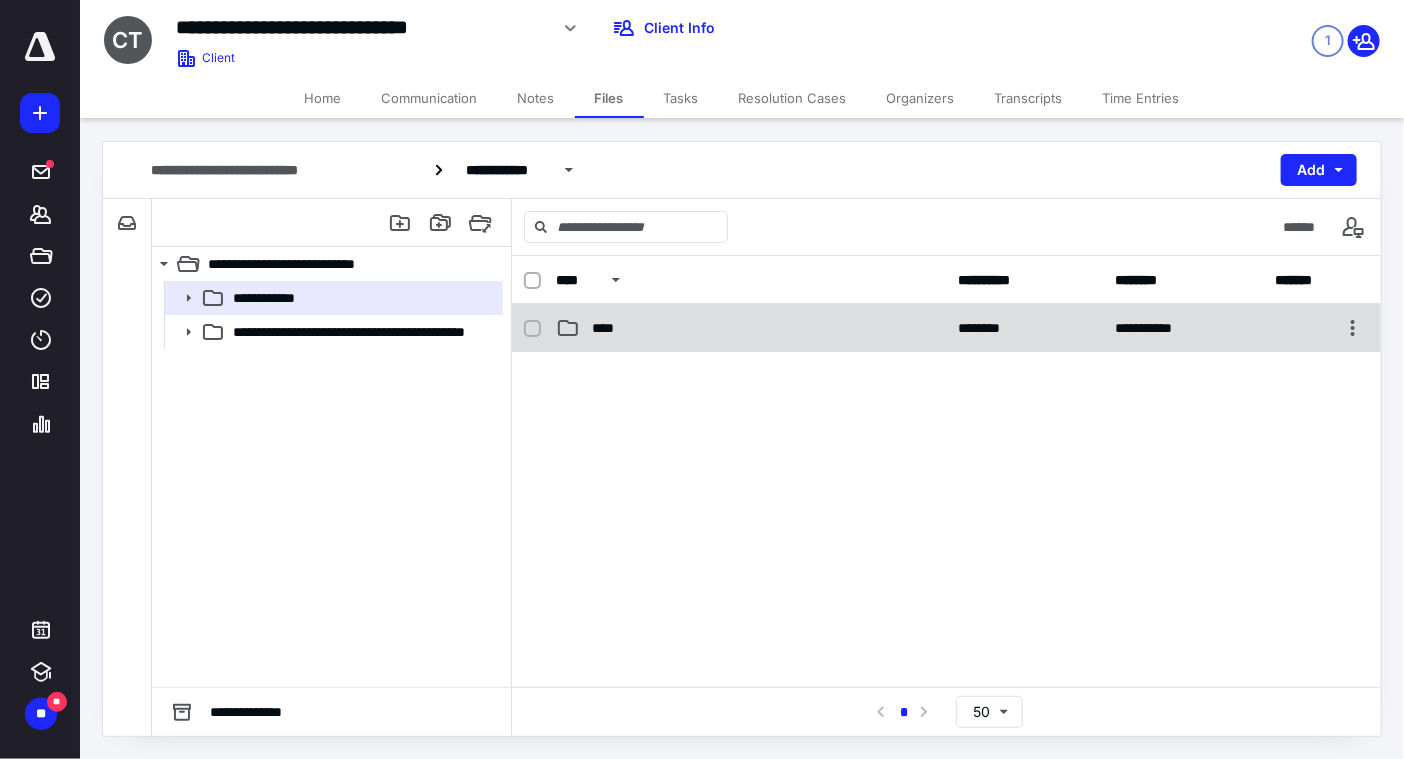 click on "****" at bounding box center (609, 328) 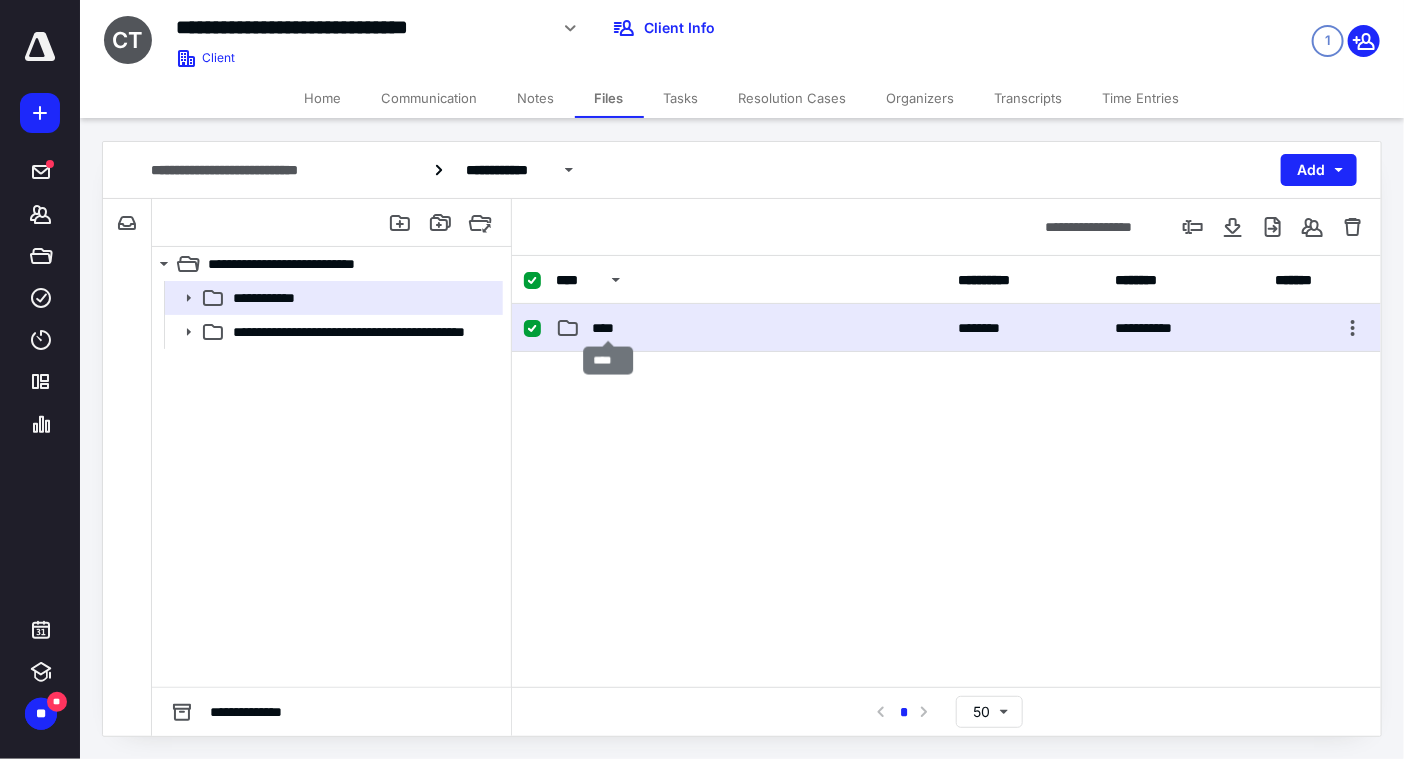 click on "****" at bounding box center [609, 328] 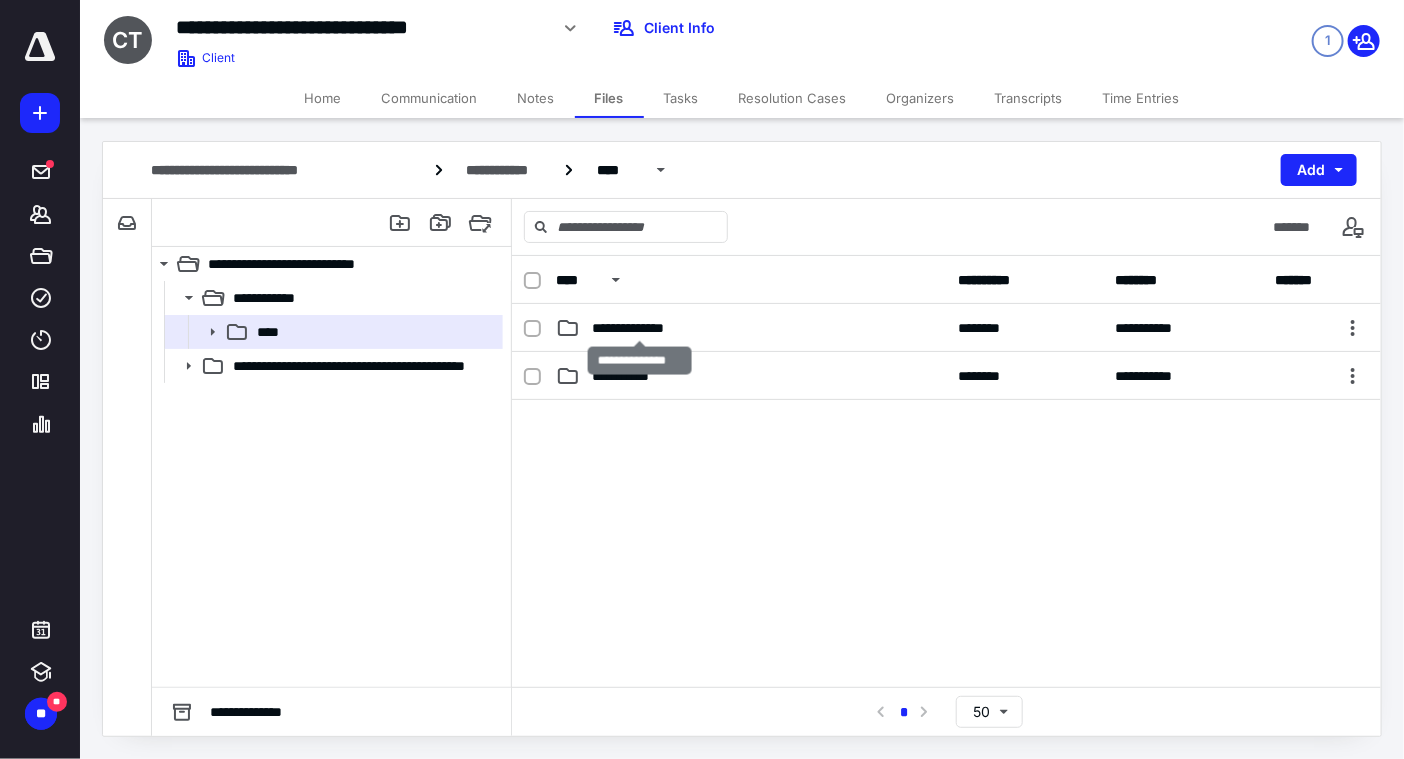 click on "**********" at bounding box center [640, 328] 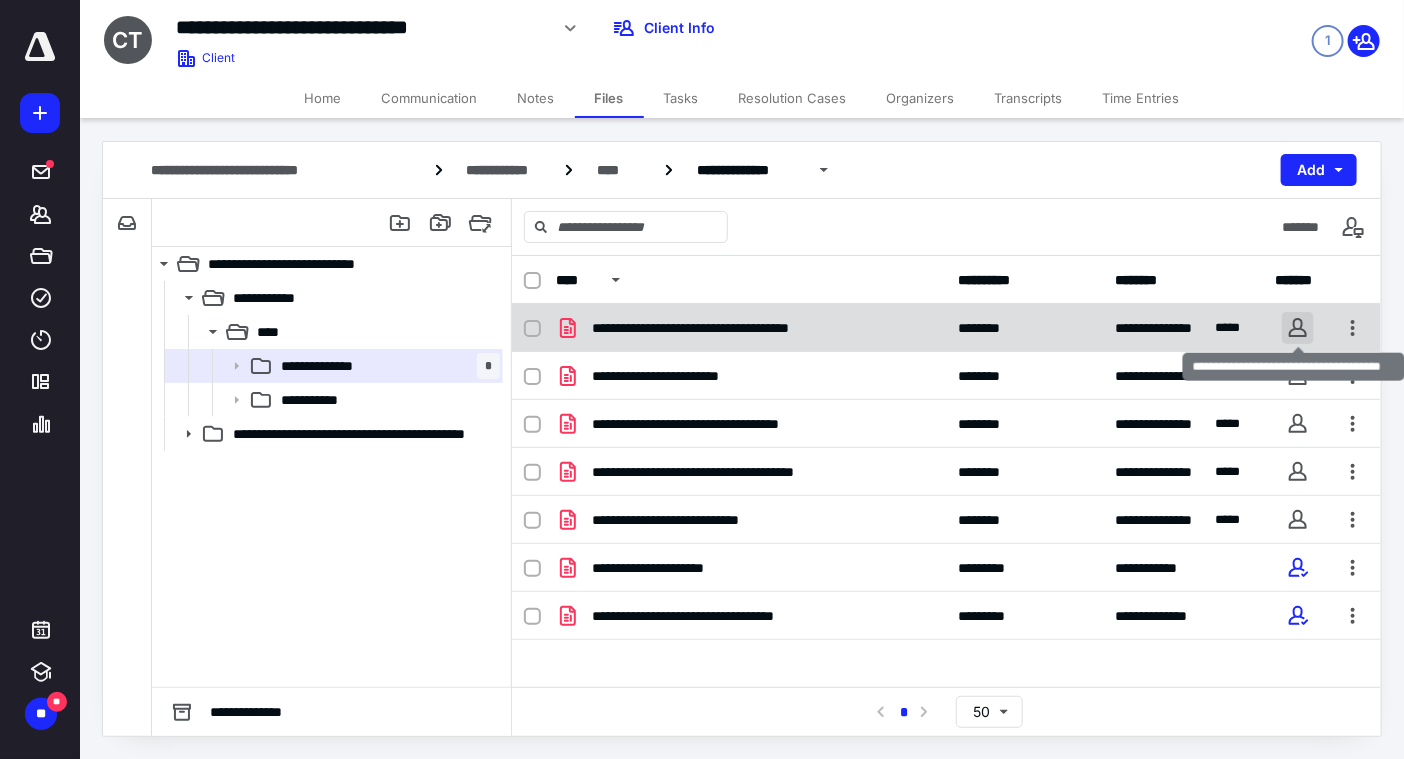 click at bounding box center (1298, 328) 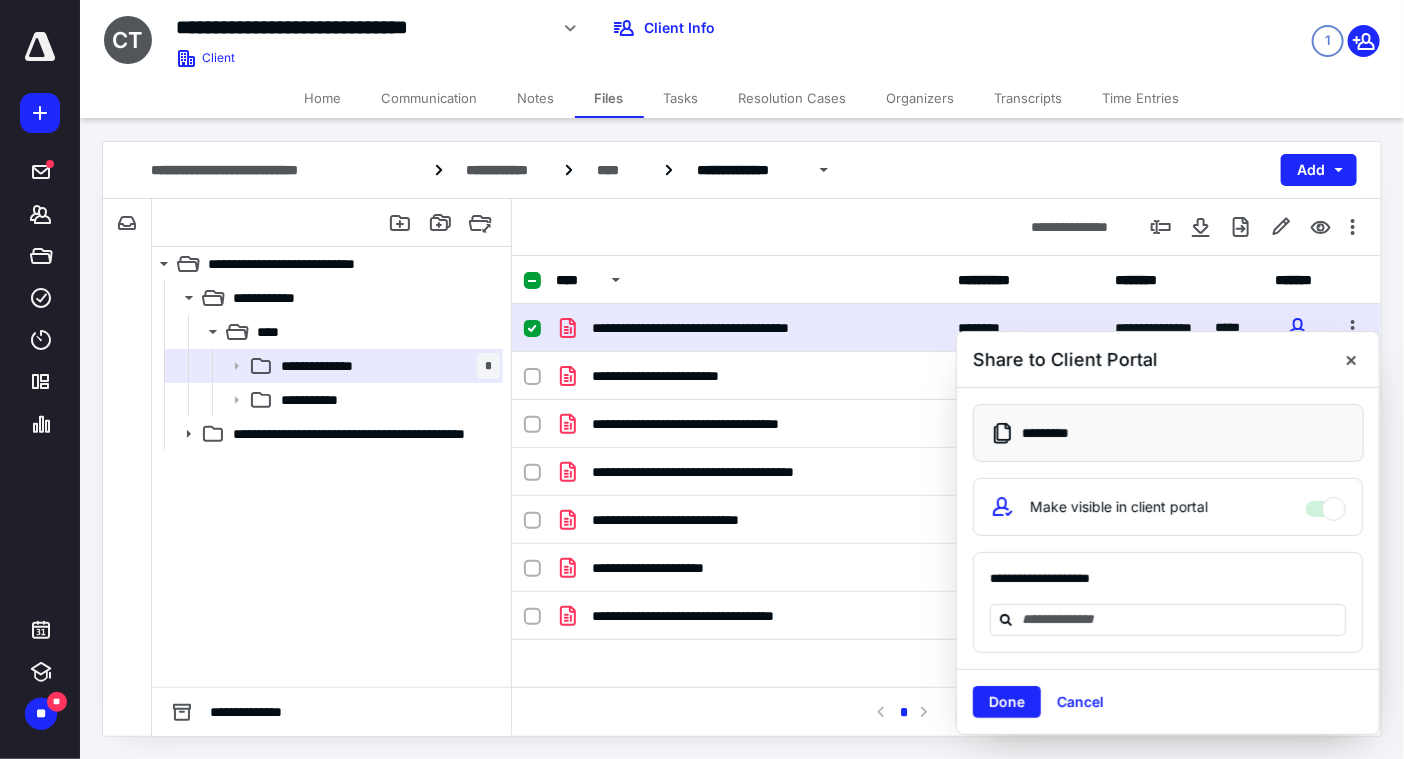 click on "Make visible in client portal" at bounding box center [1168, 507] 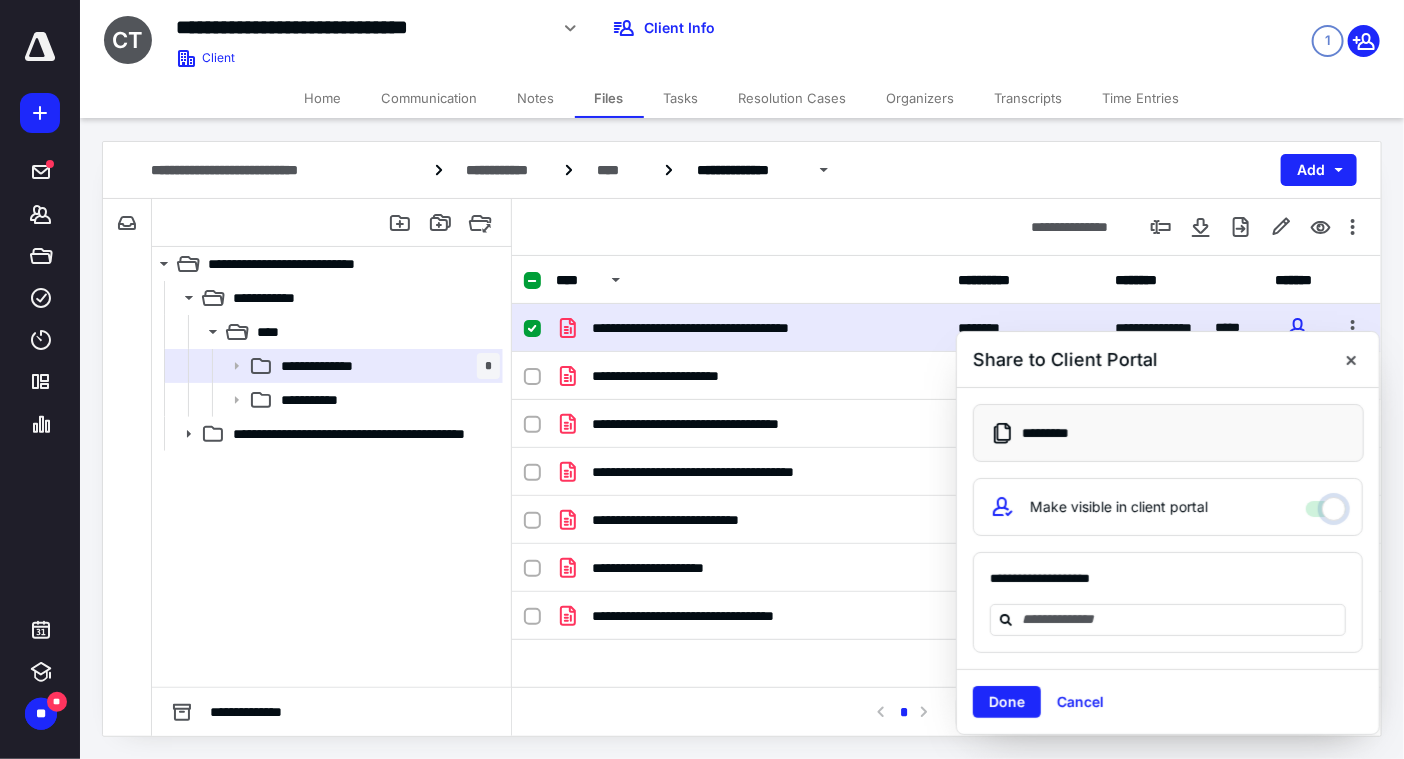 click on "Make visible in client portal" at bounding box center [1326, 504] 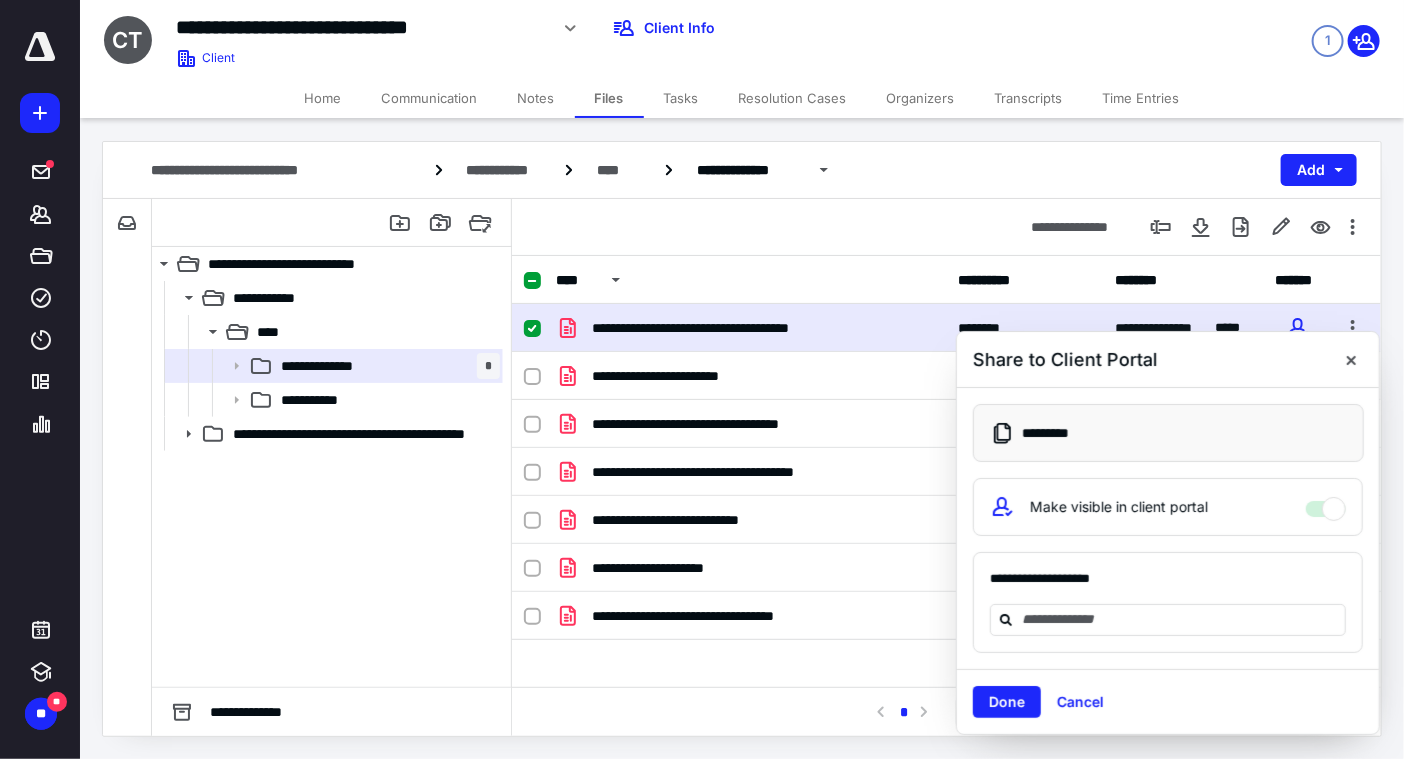 drag, startPoint x: 1004, startPoint y: 705, endPoint x: 998, endPoint y: 685, distance: 20.880613 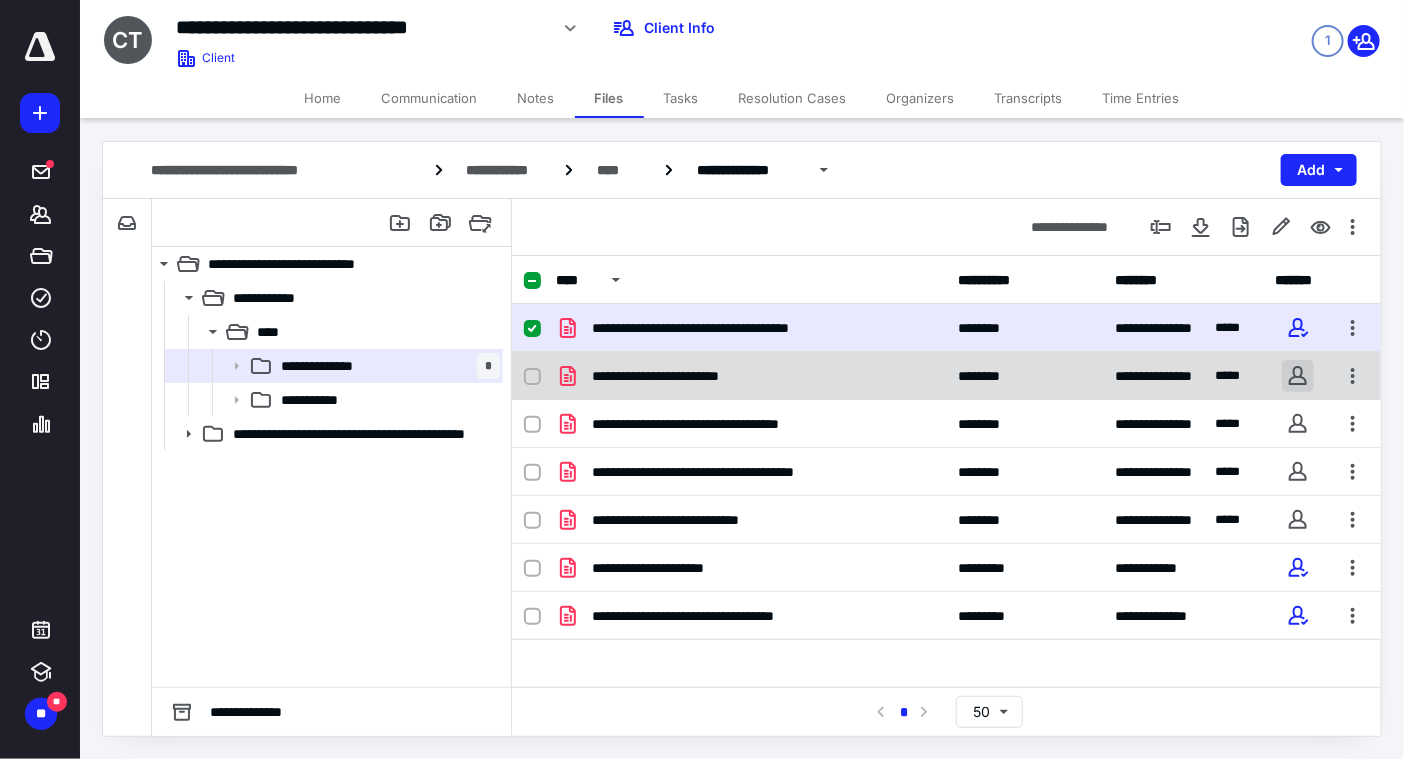 click at bounding box center (1298, 376) 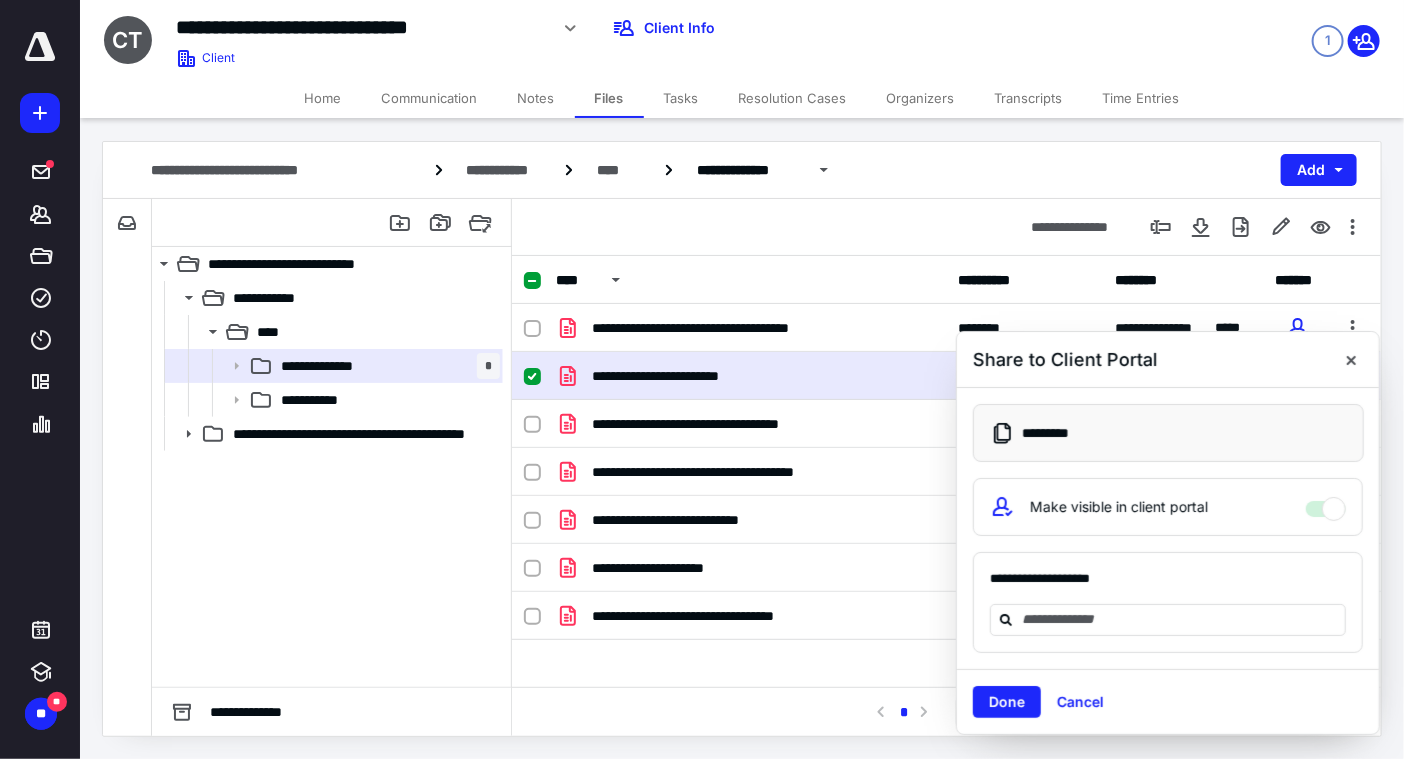 click on "Make visible in client portal" at bounding box center [1168, 507] 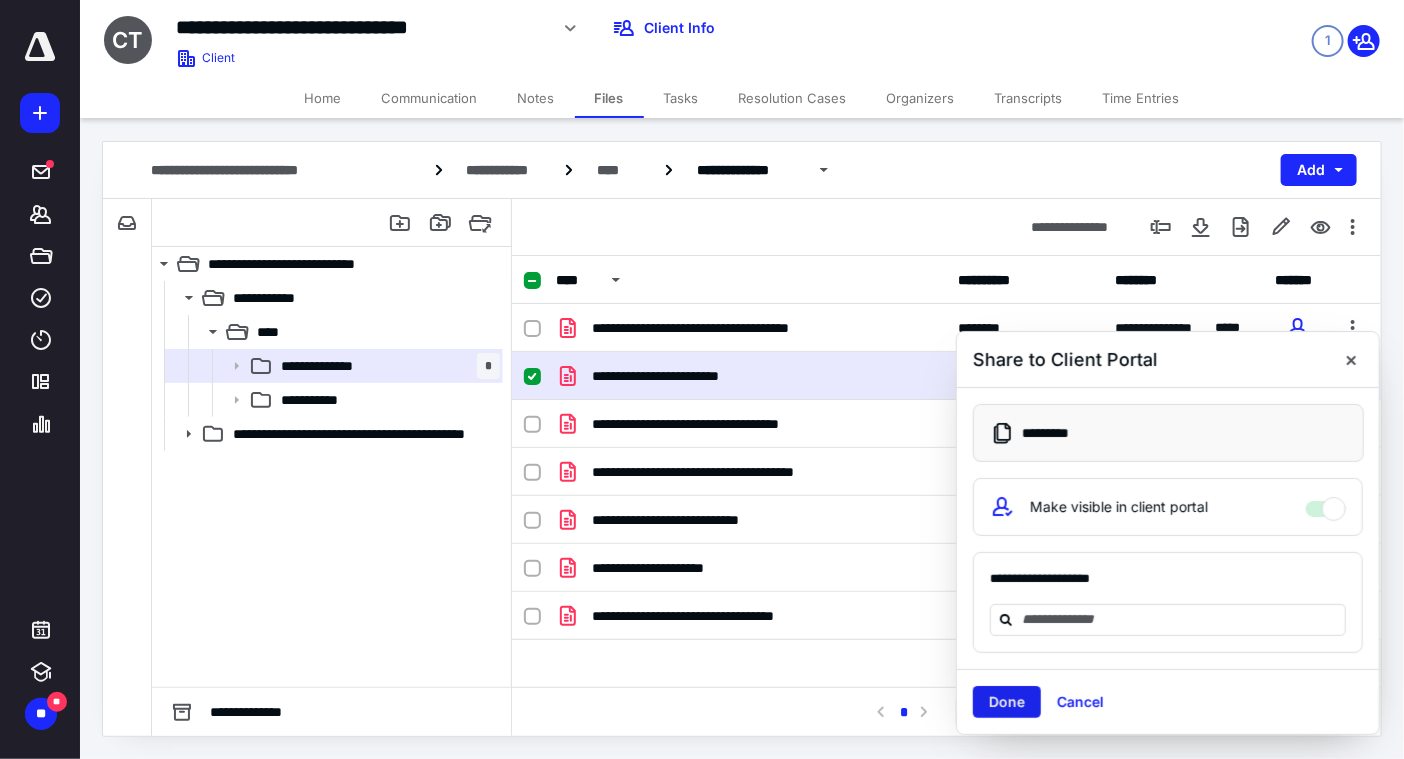 click on "Done" at bounding box center (1007, 702) 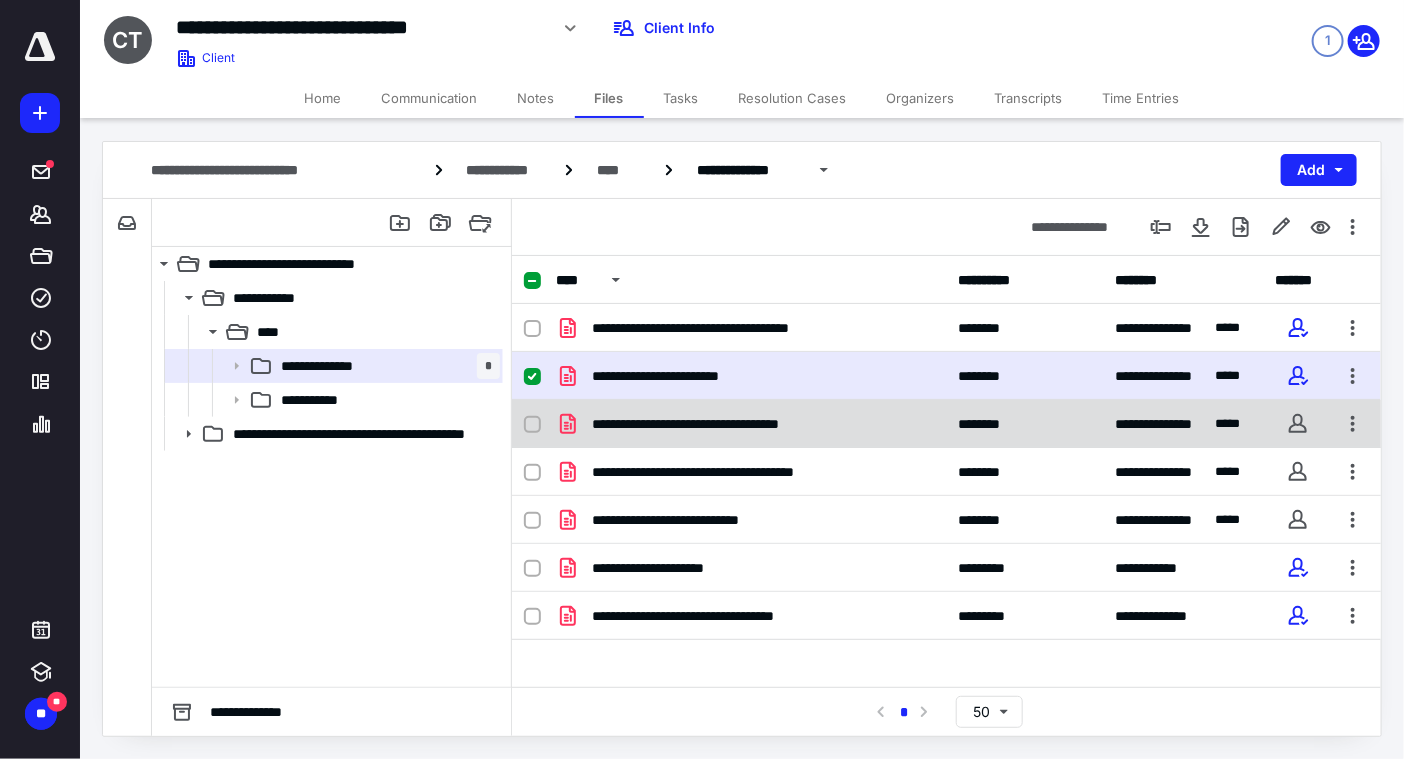 click at bounding box center (1298, 424) 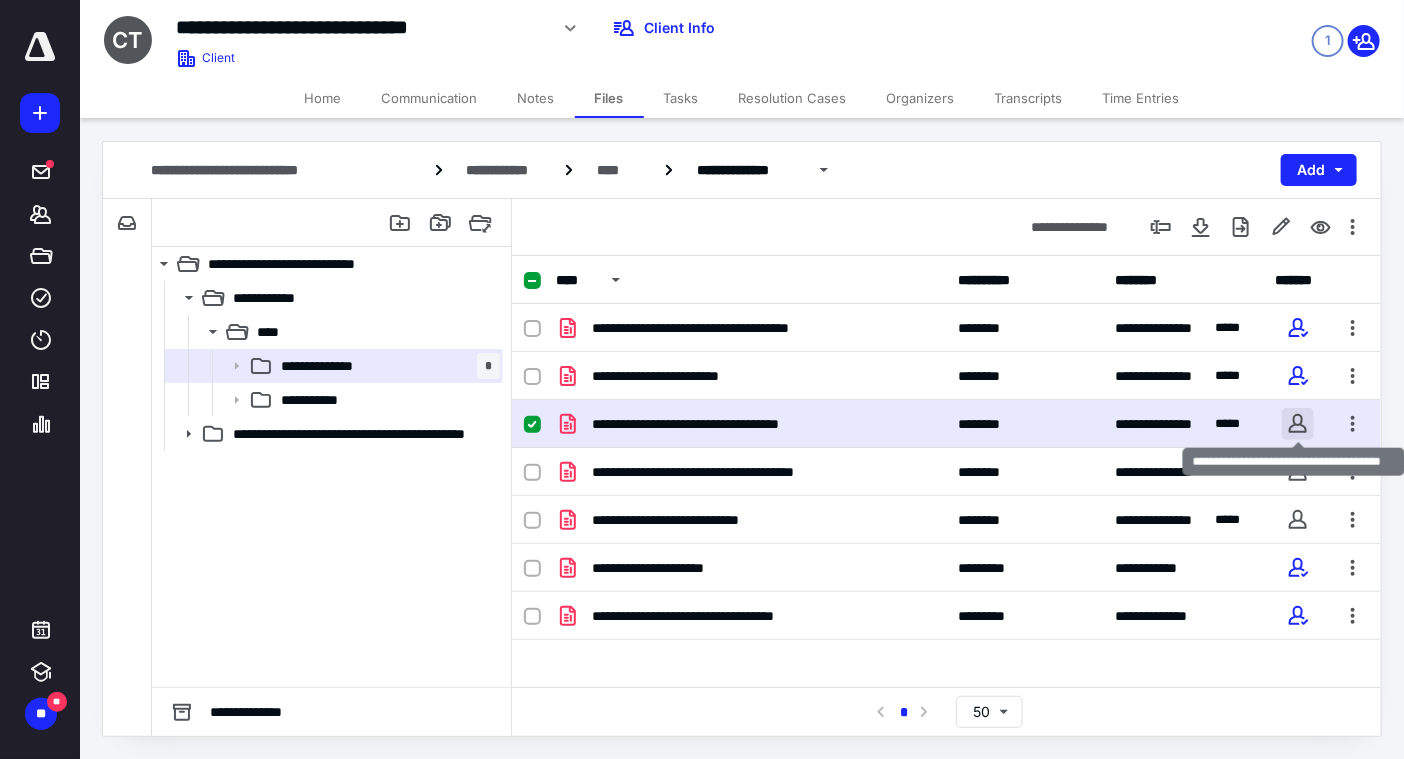 click at bounding box center [1298, 424] 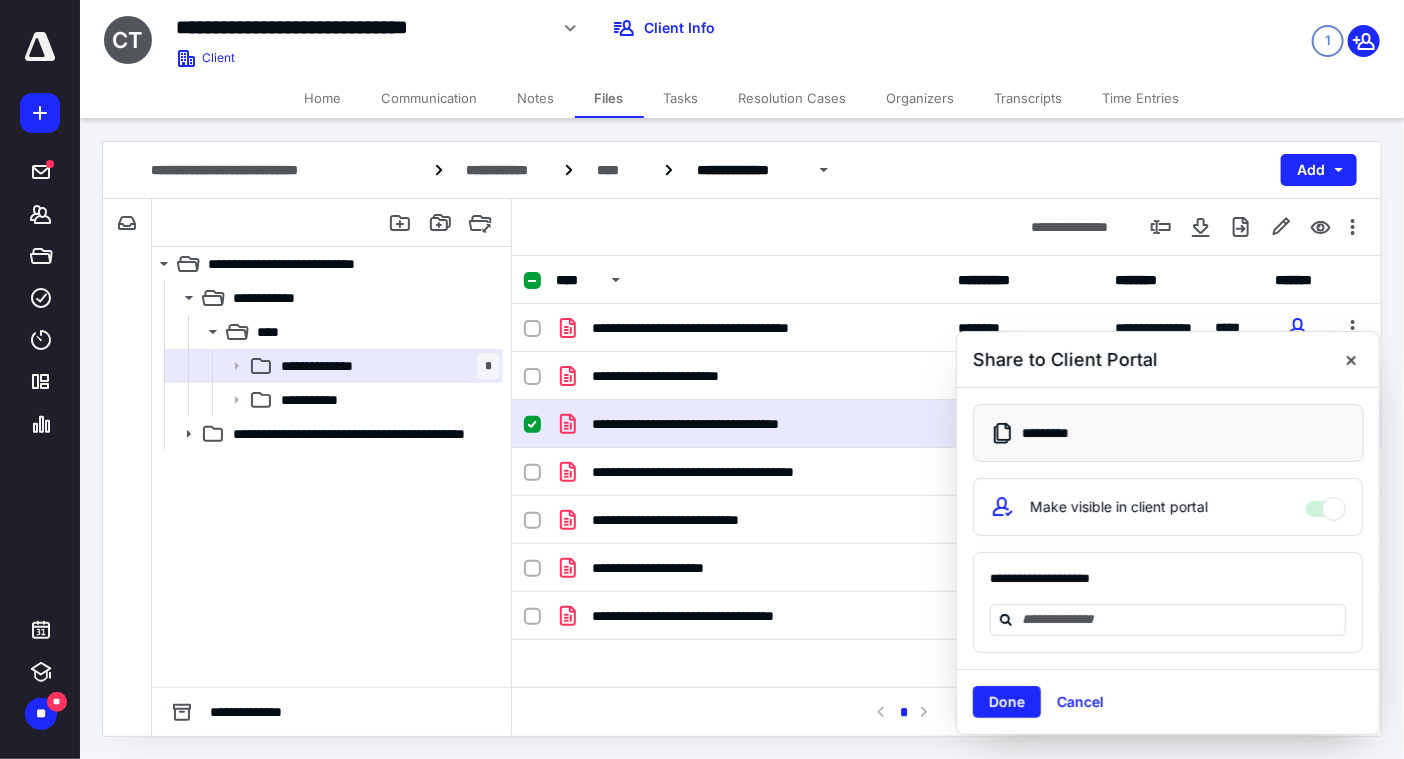 click on "Make visible in client portal" at bounding box center [1168, 507] 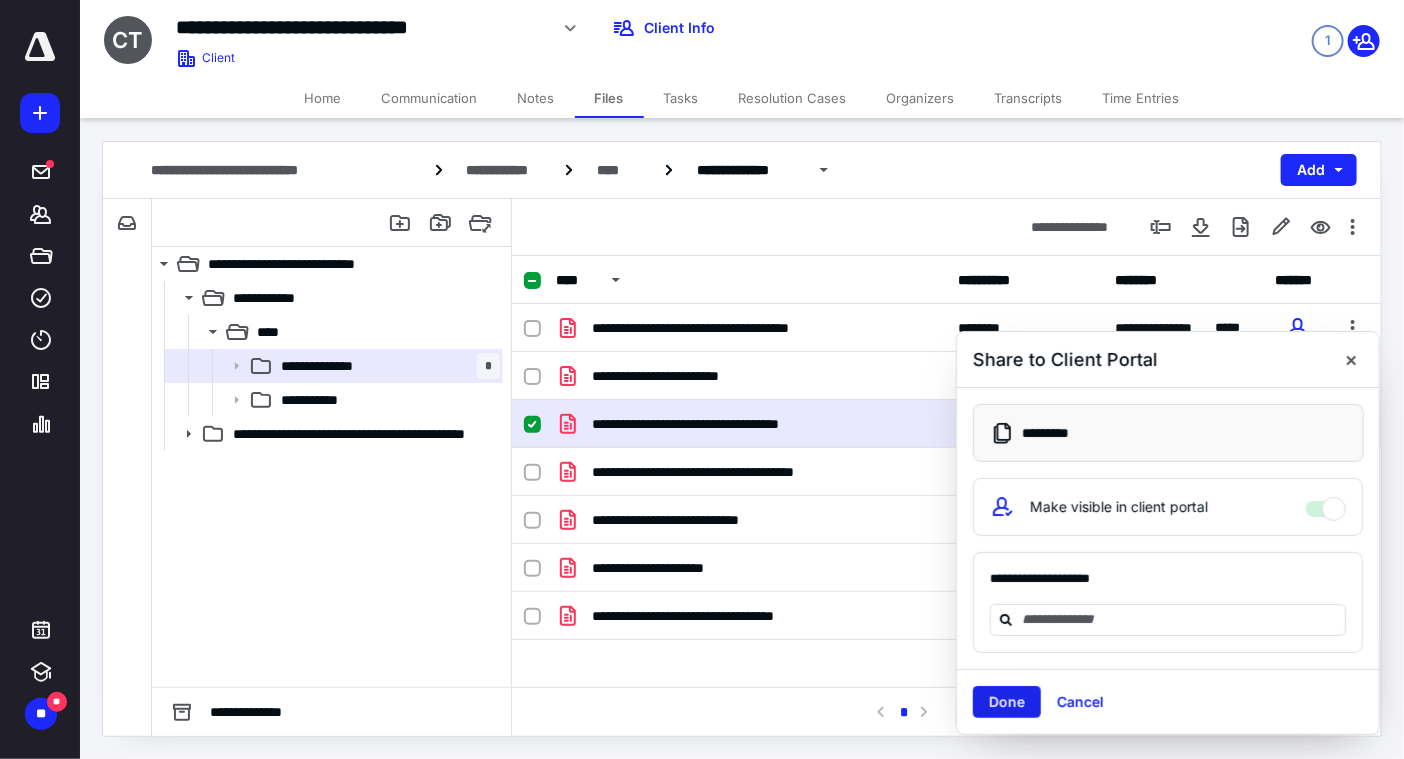 click on "Done" at bounding box center (1007, 702) 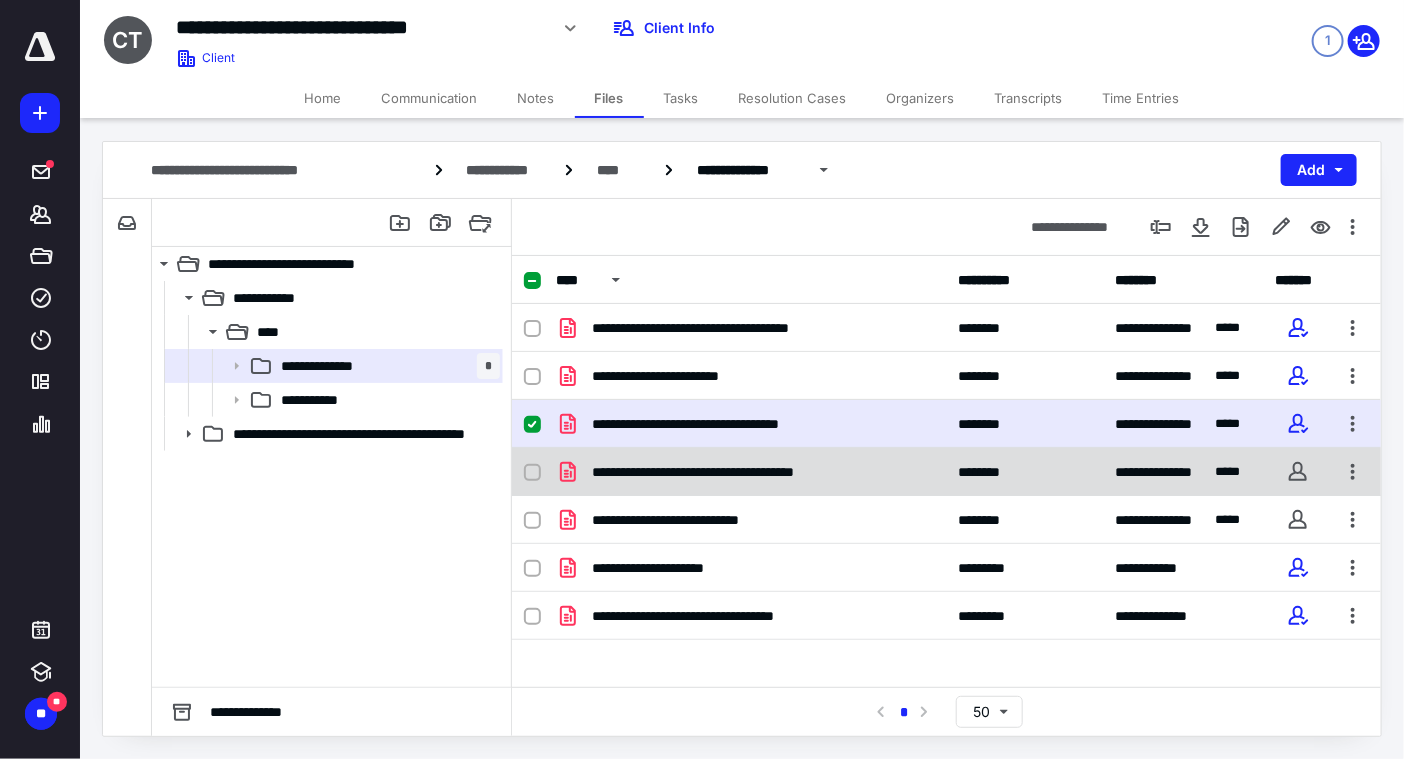 click on "****" at bounding box center [1232, 472] 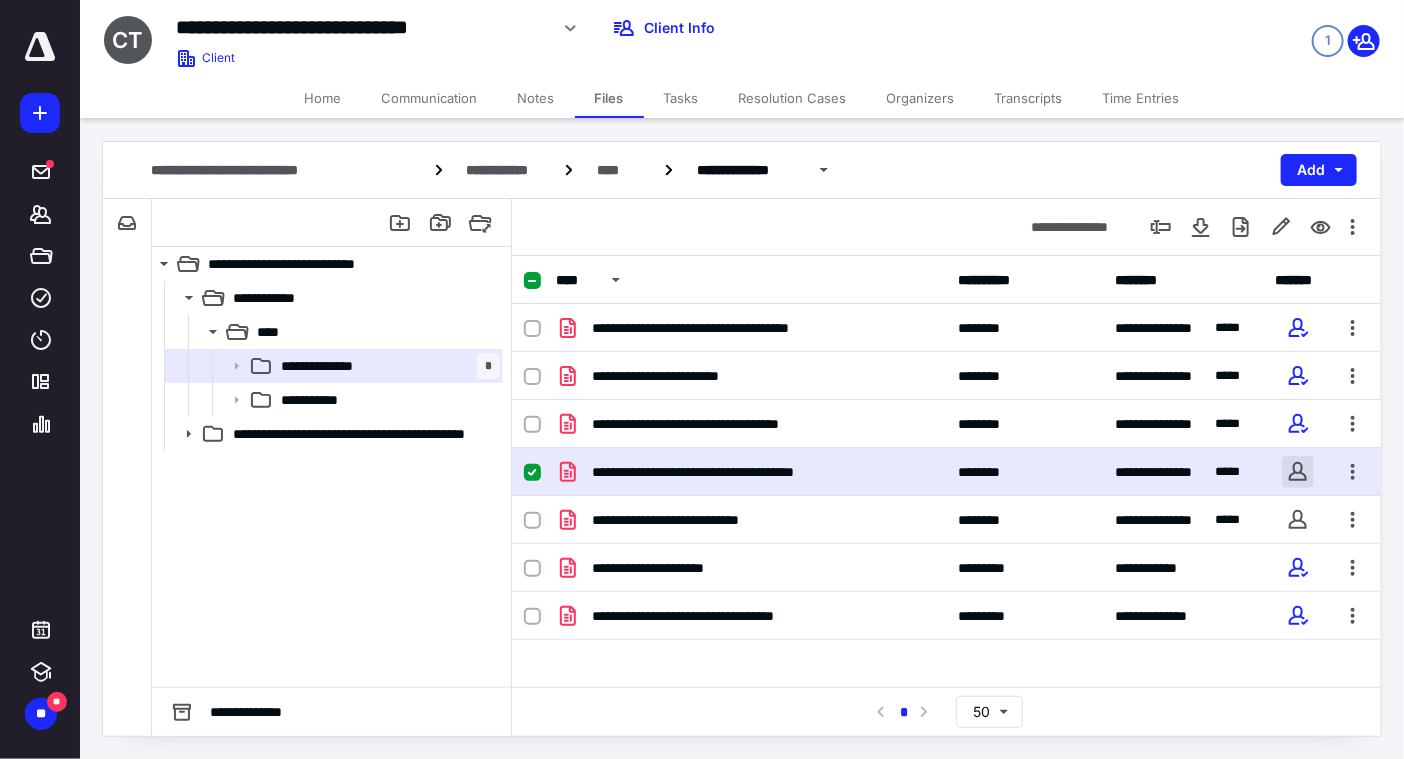 click at bounding box center [1298, 472] 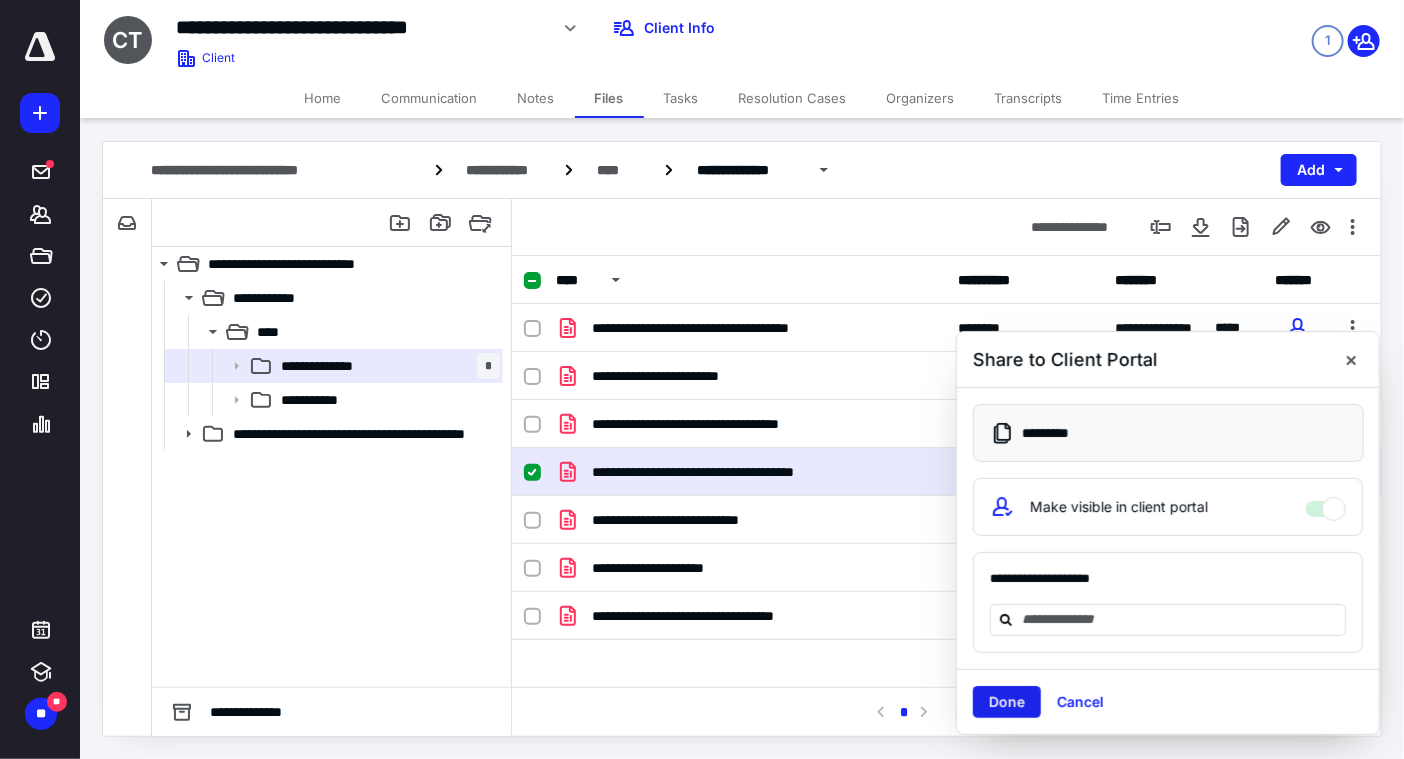 click on "Done" at bounding box center [1007, 702] 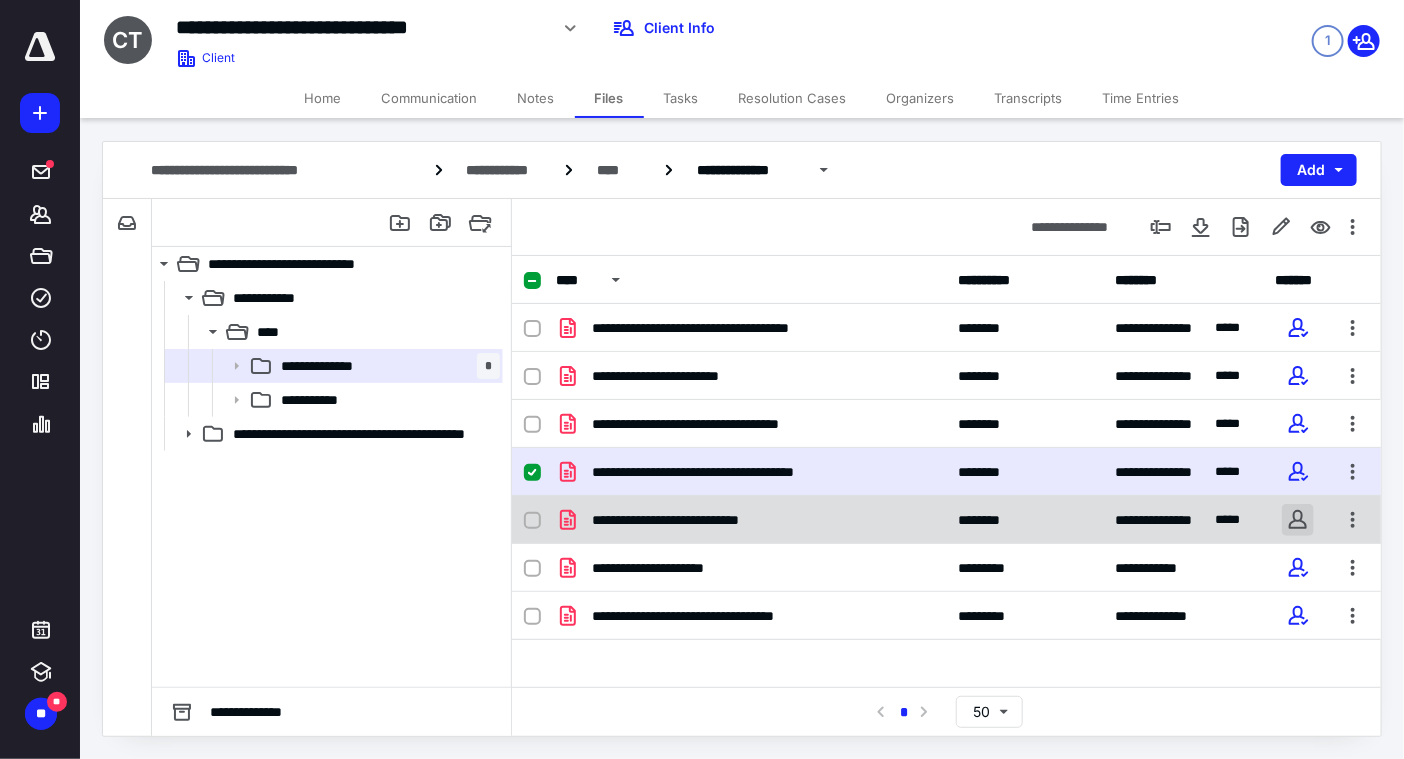 click at bounding box center (1298, 520) 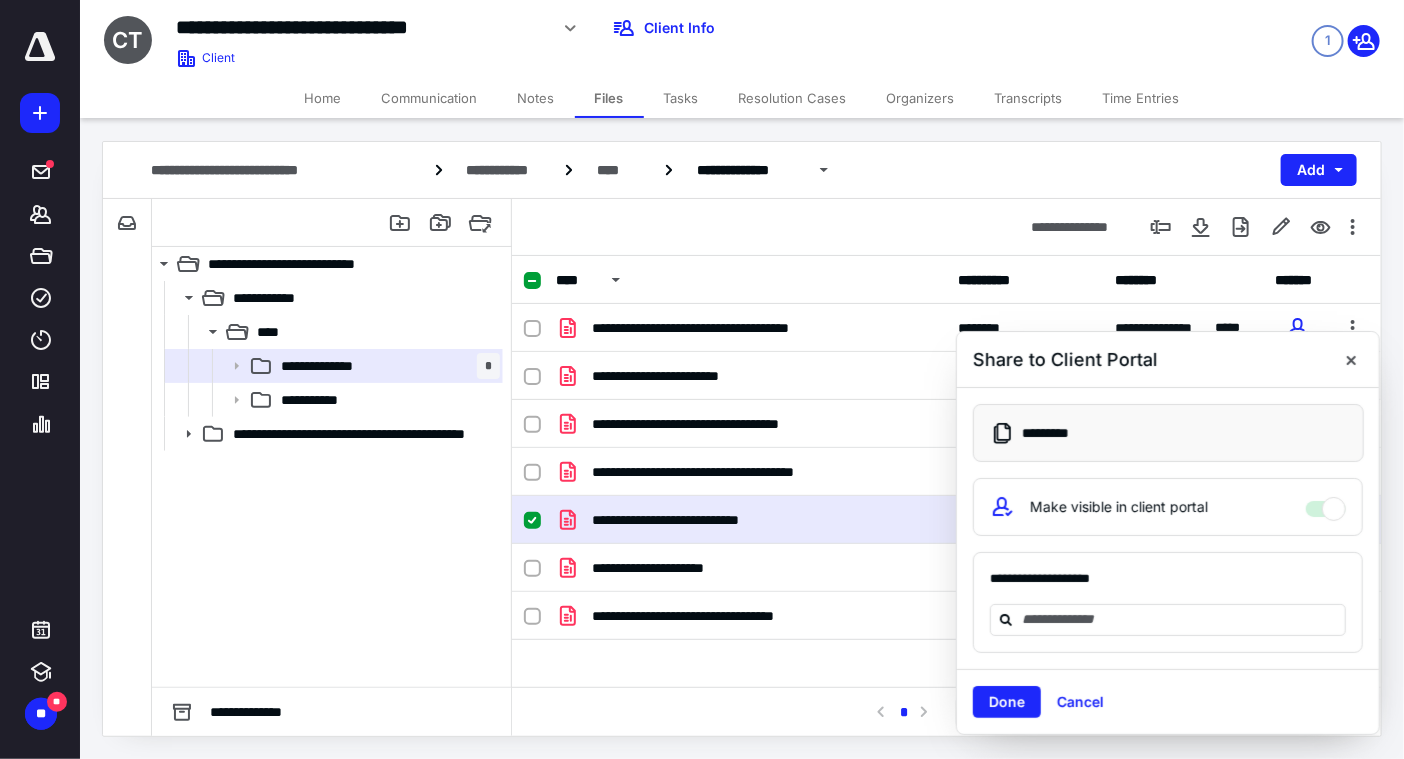 click on "Make visible in client portal" at bounding box center (1168, 507) 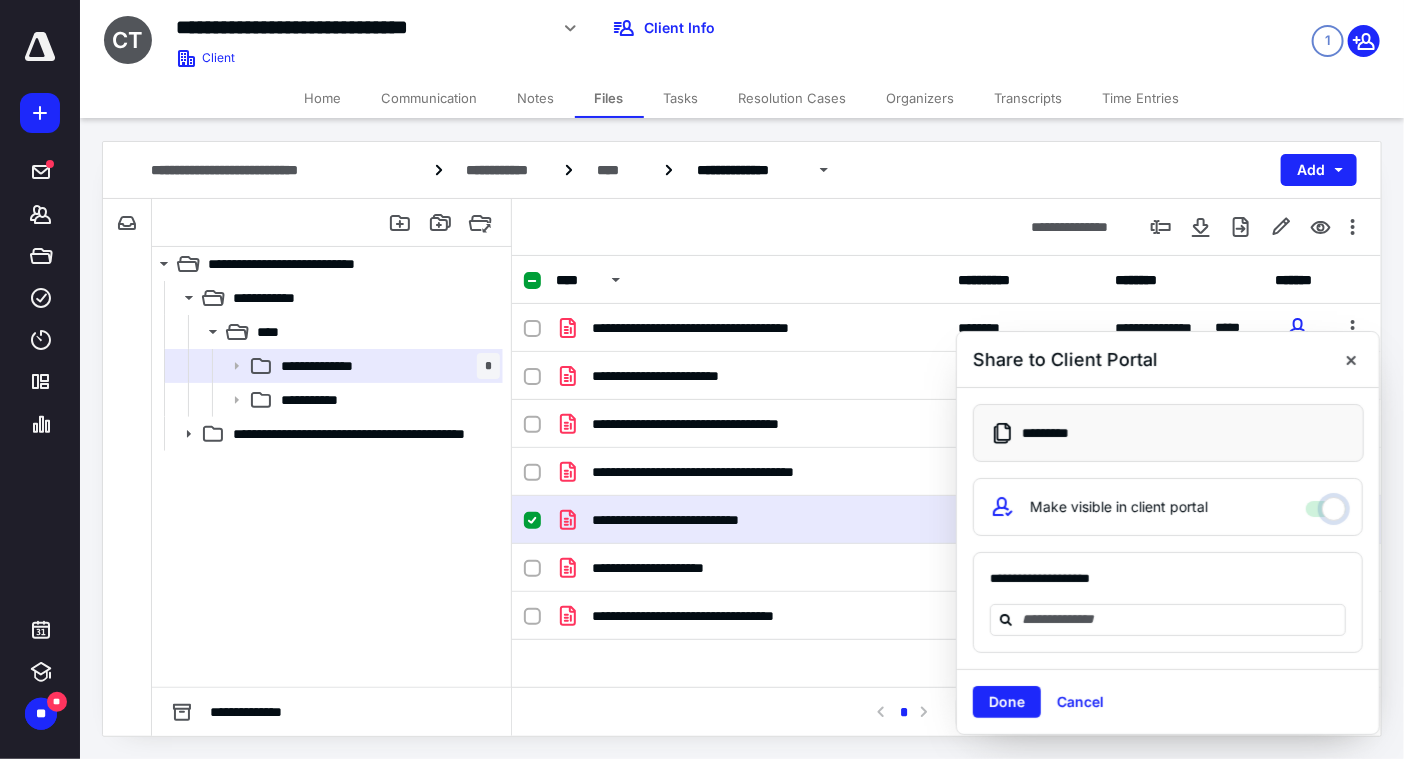 click on "Make visible in client portal" at bounding box center [1326, 504] 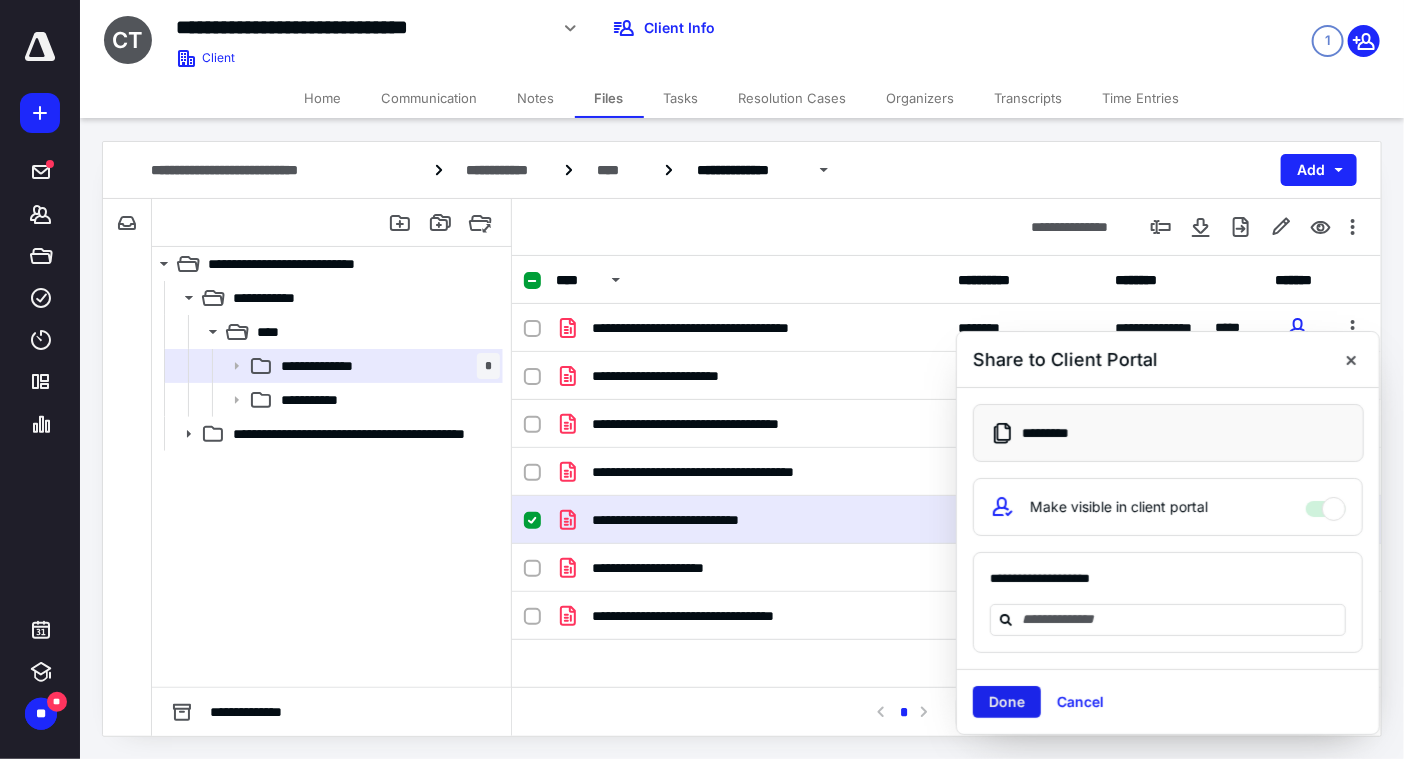 click on "Done" at bounding box center [1007, 702] 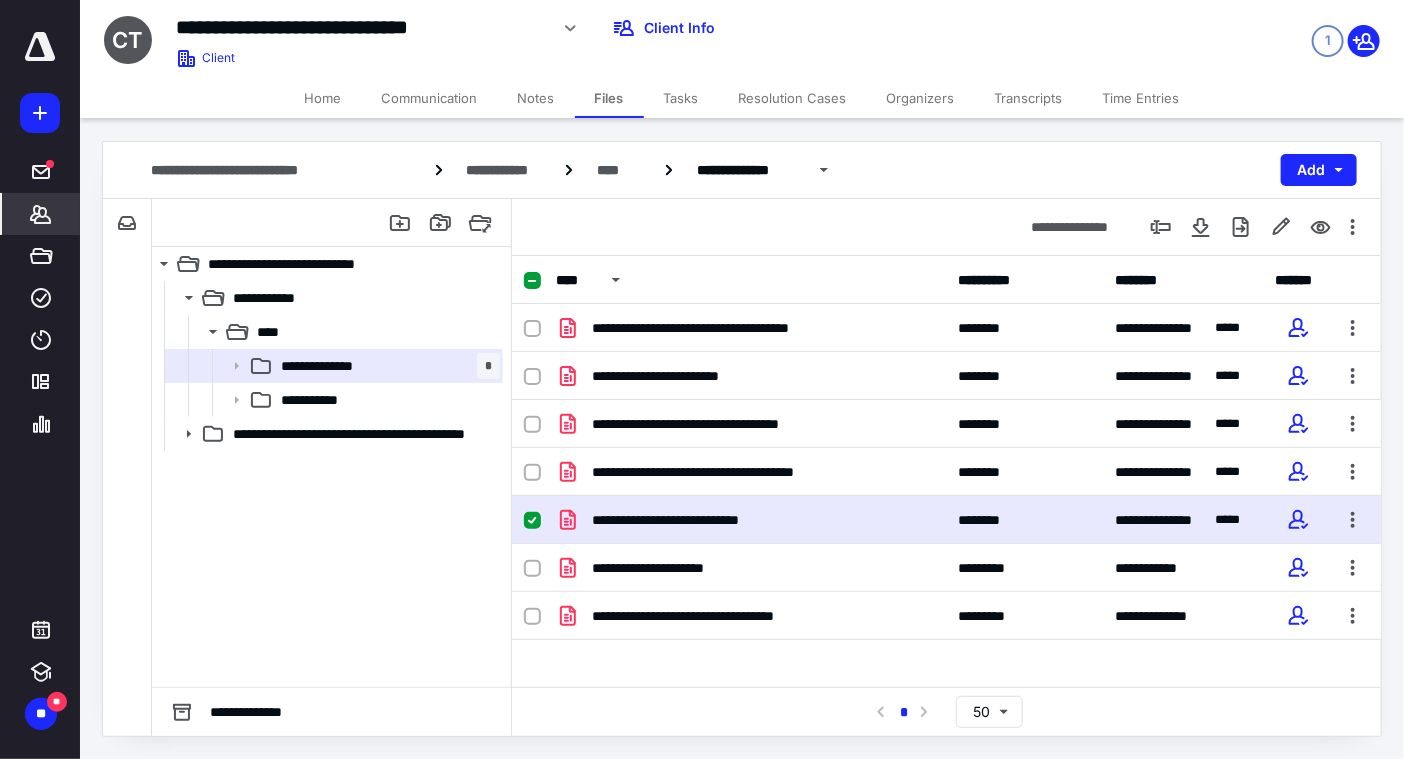 click 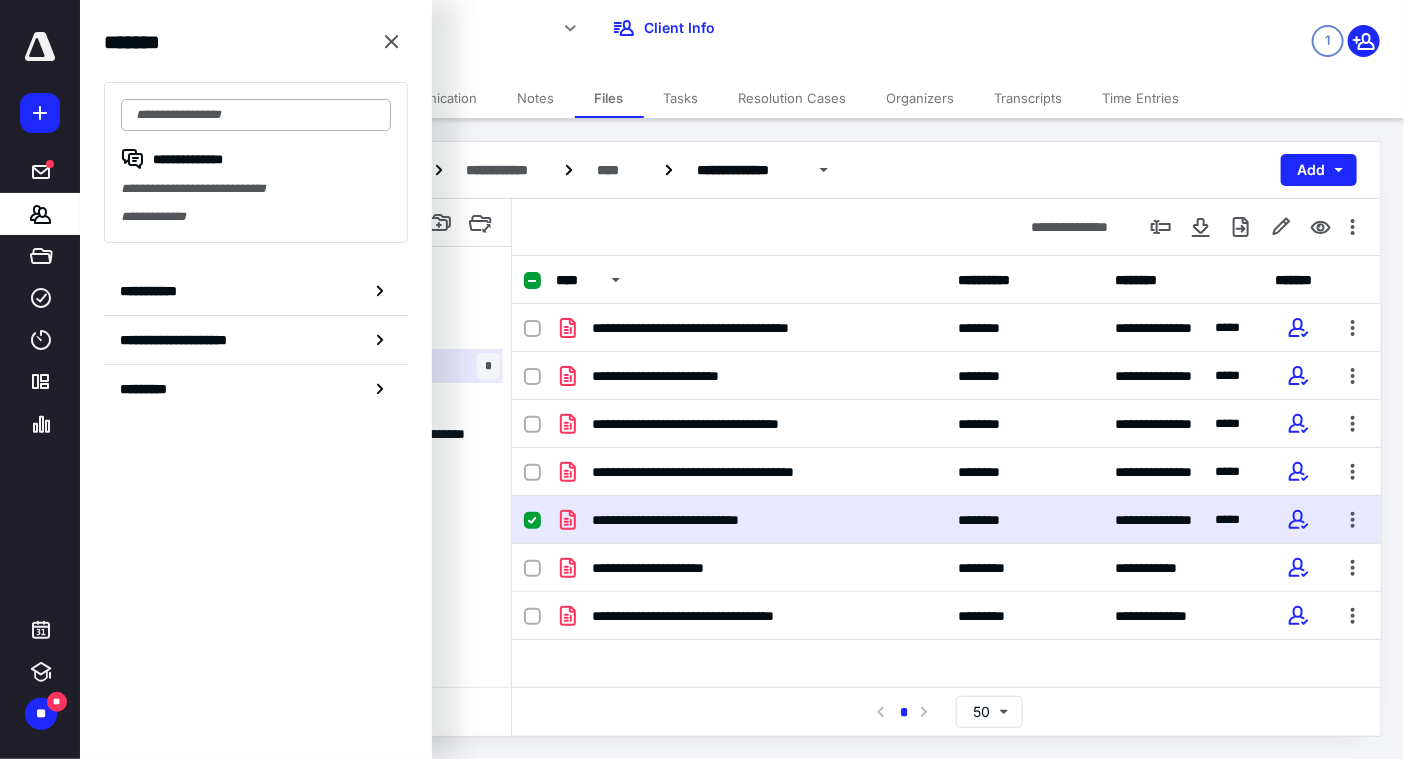 click at bounding box center (256, 115) 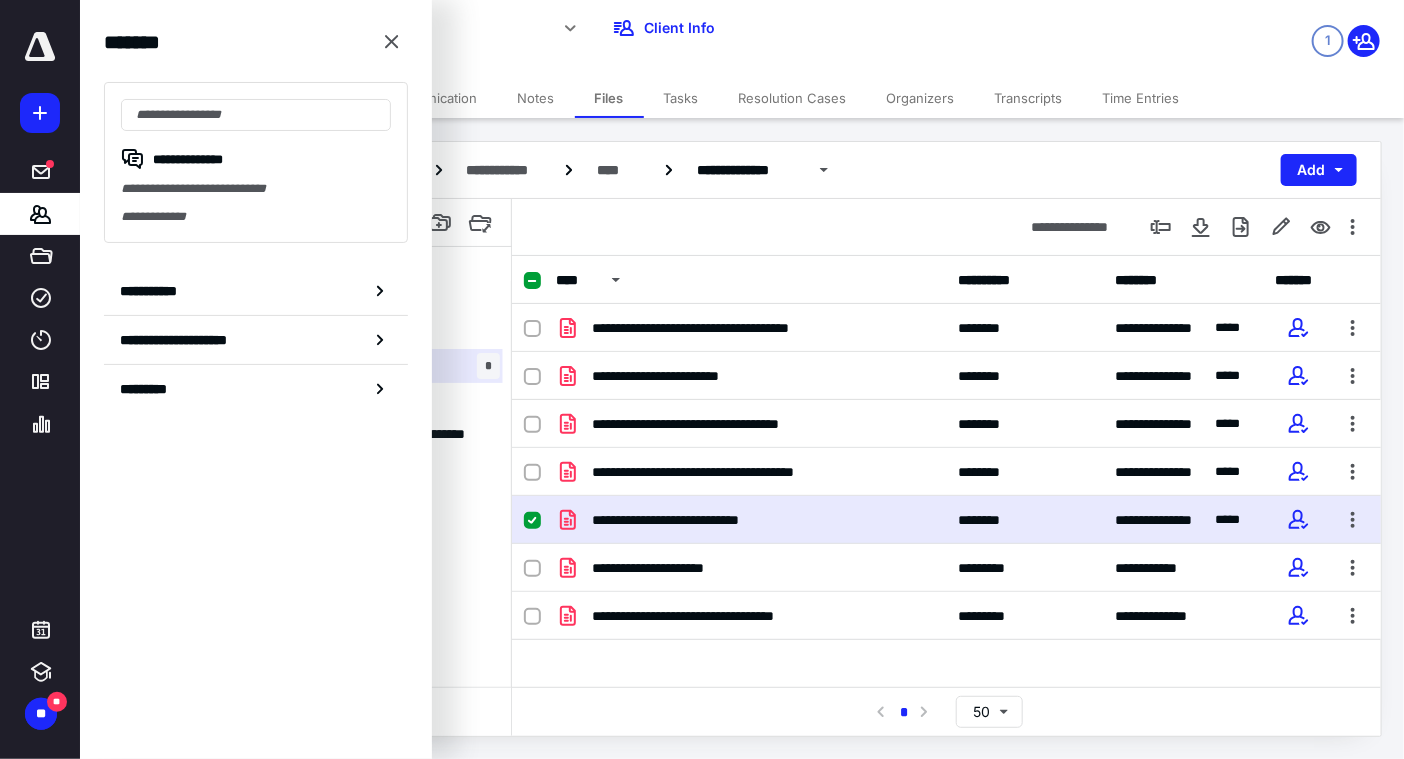 click on "**********" at bounding box center (256, 217) 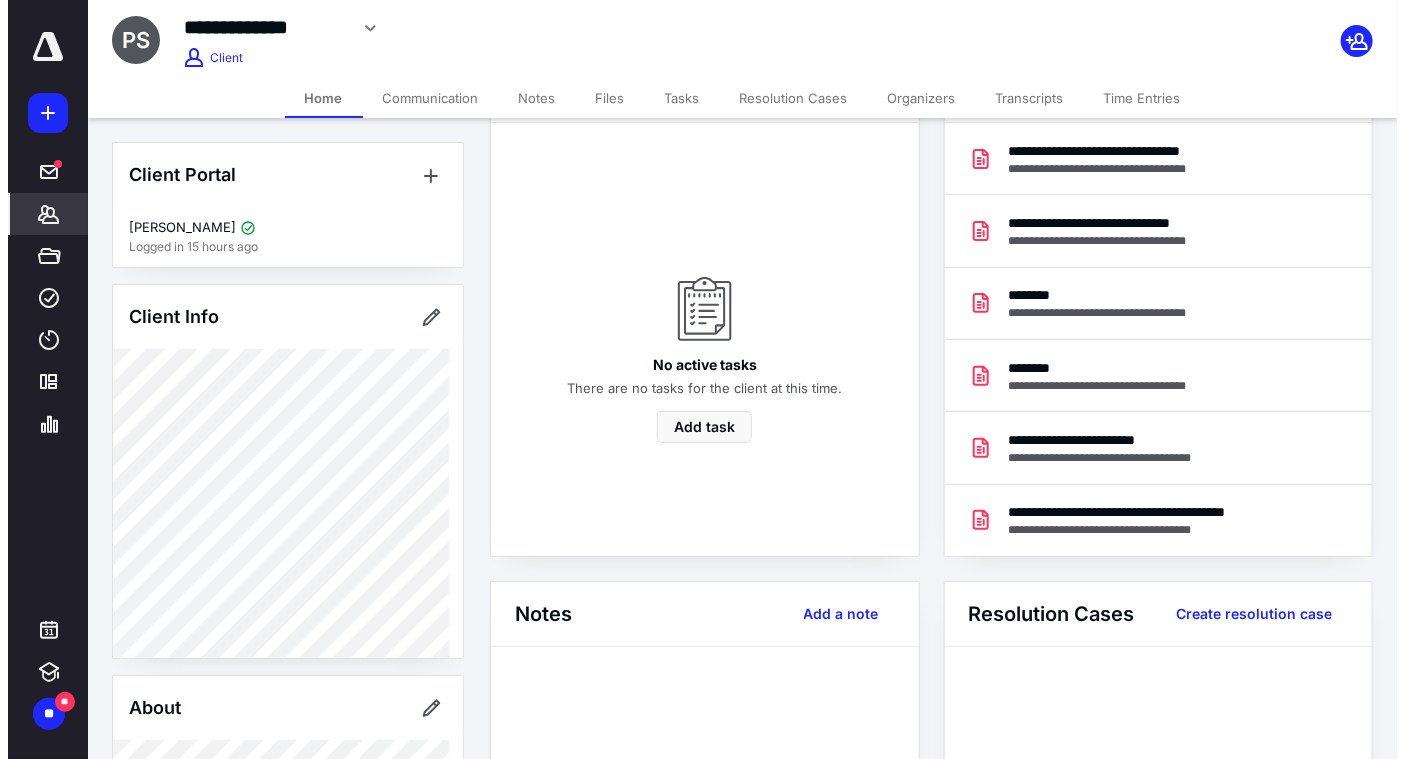 scroll, scrollTop: 0, scrollLeft: 0, axis: both 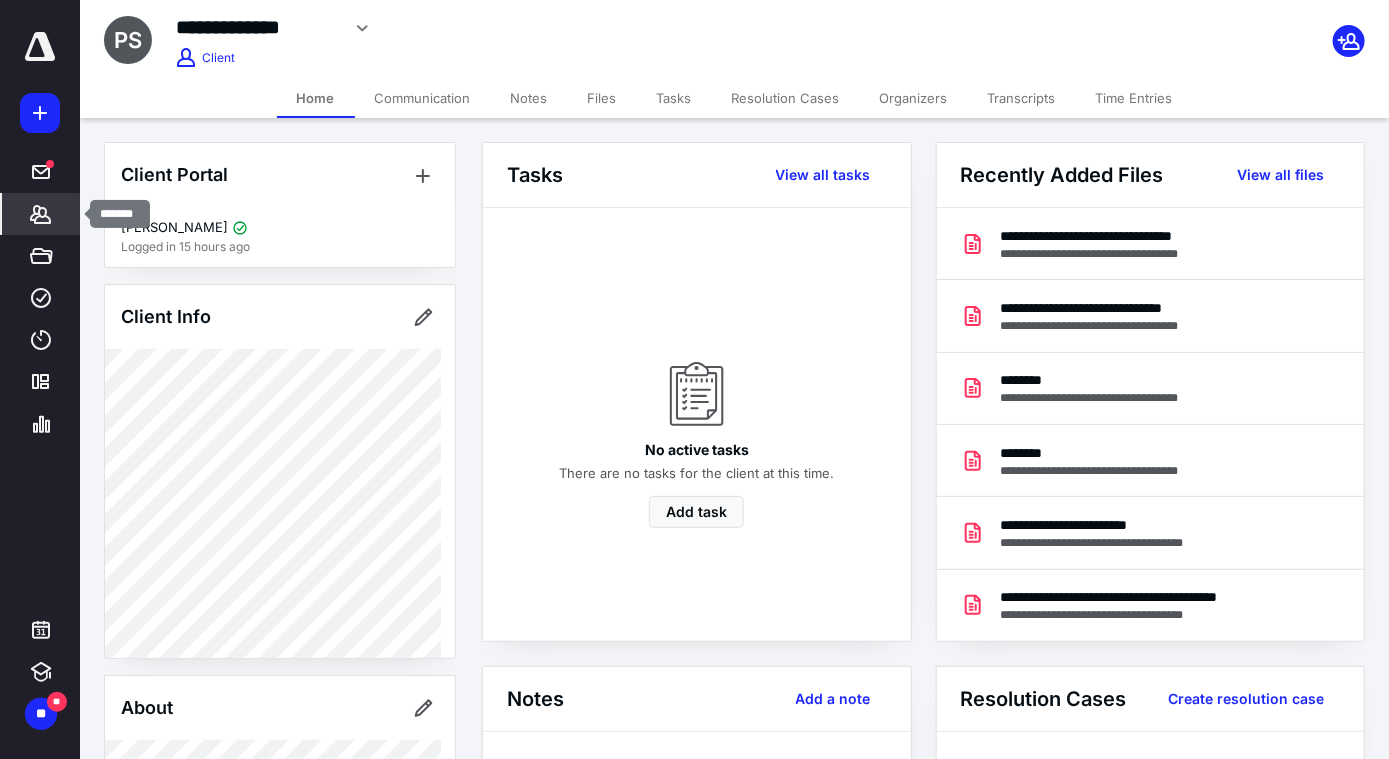 click 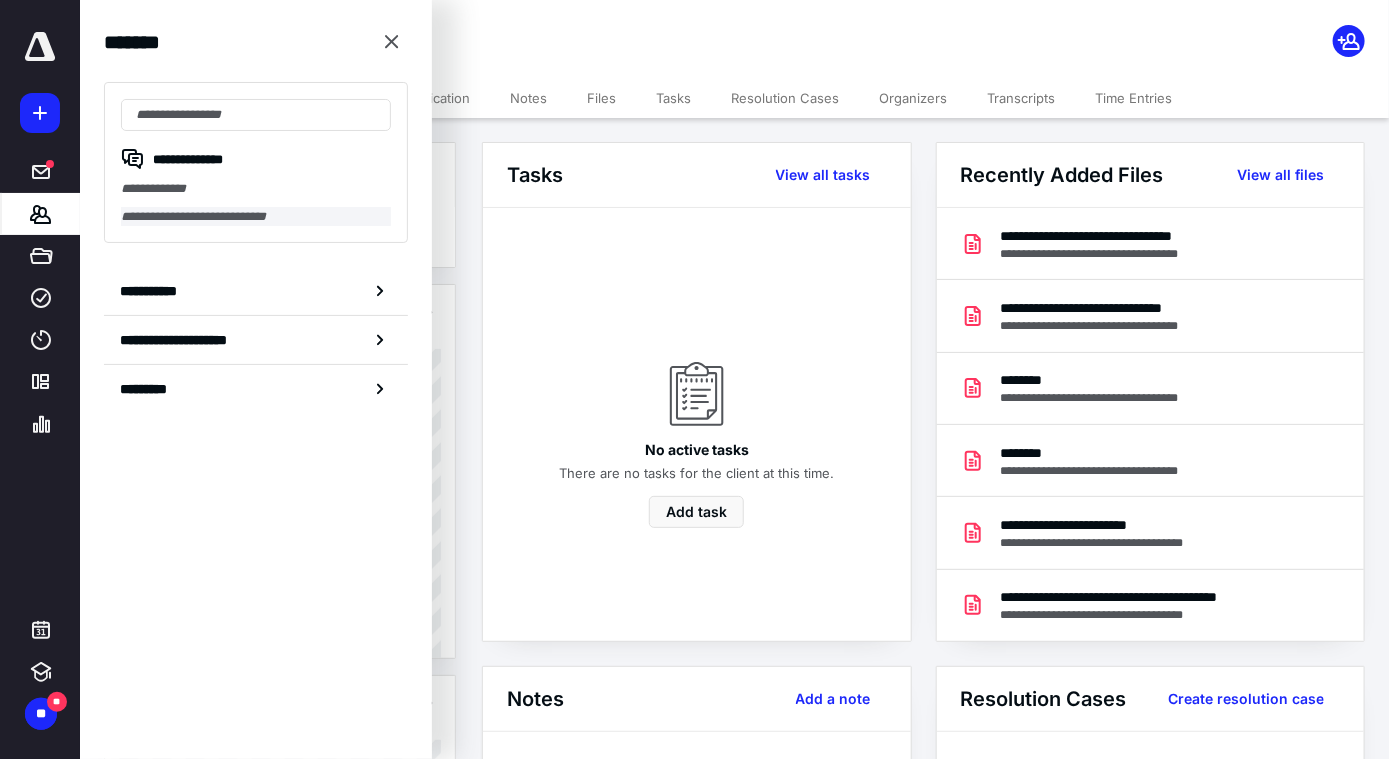 click on "**********" at bounding box center (256, 217) 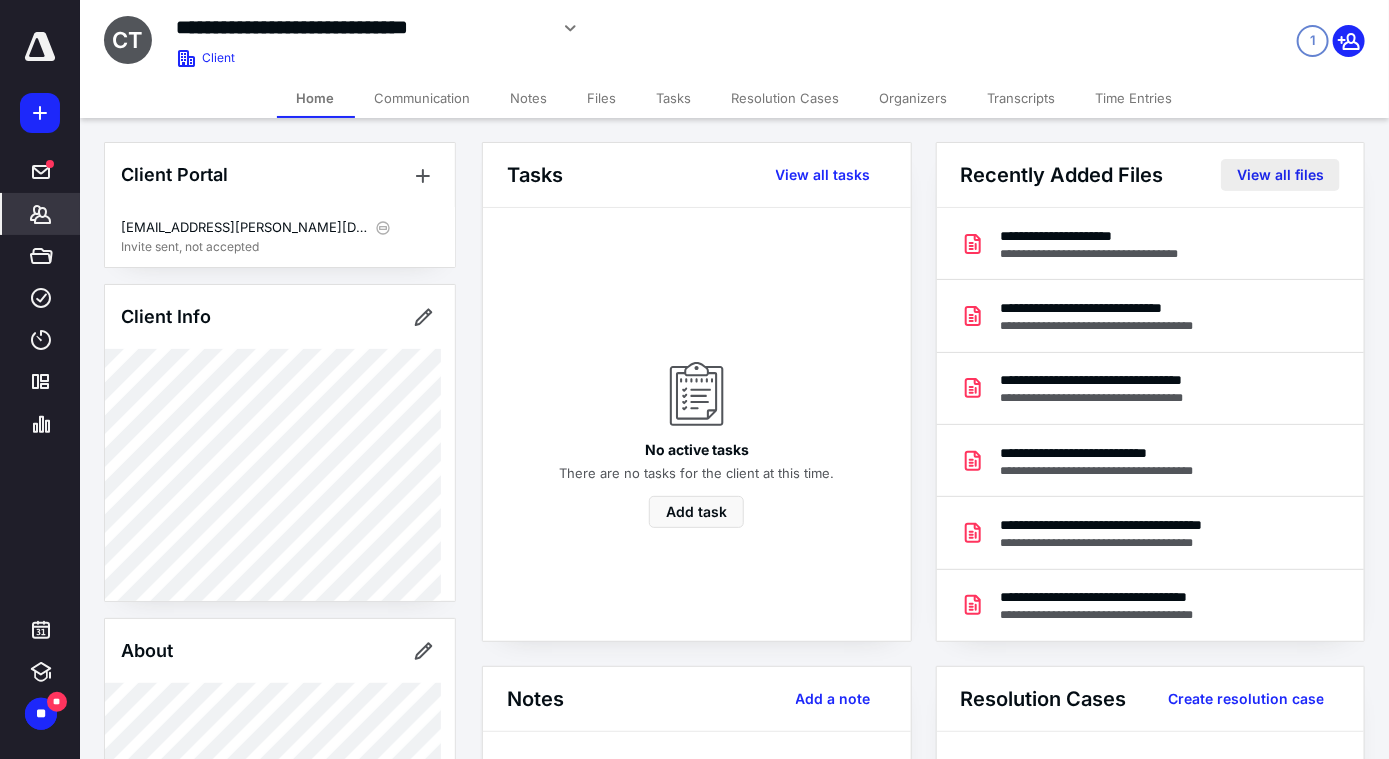 click on "View all files" at bounding box center (1280, 175) 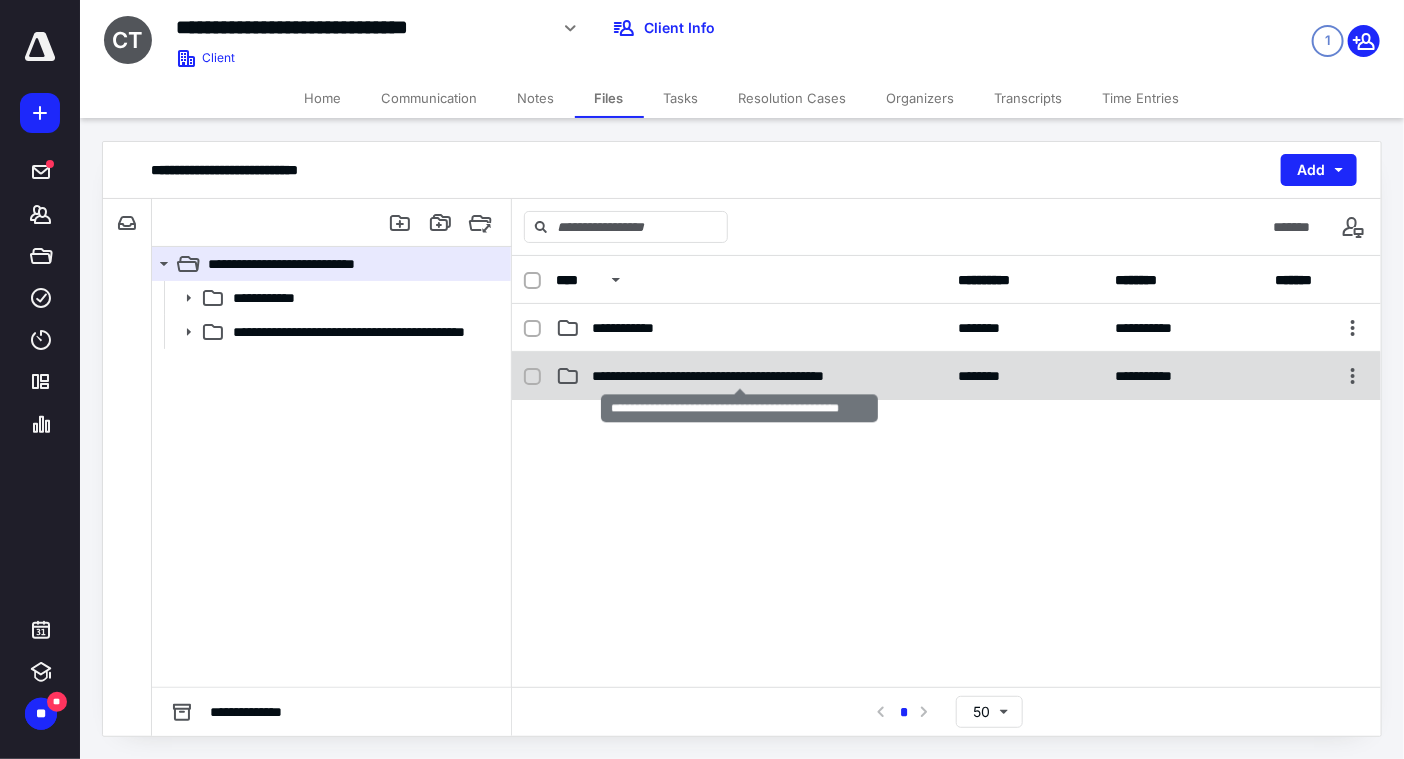 click on "**********" at bounding box center (740, 376) 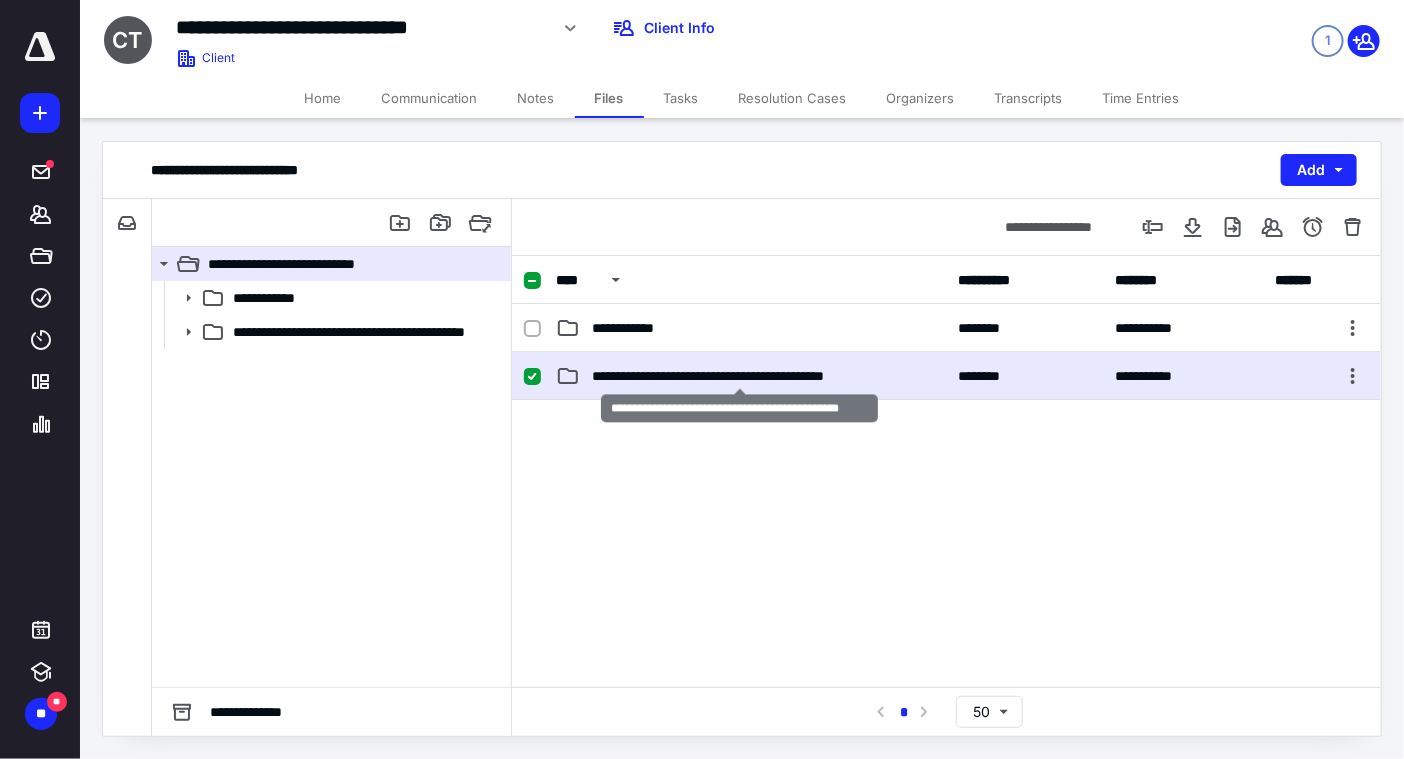 click on "**********" at bounding box center [740, 376] 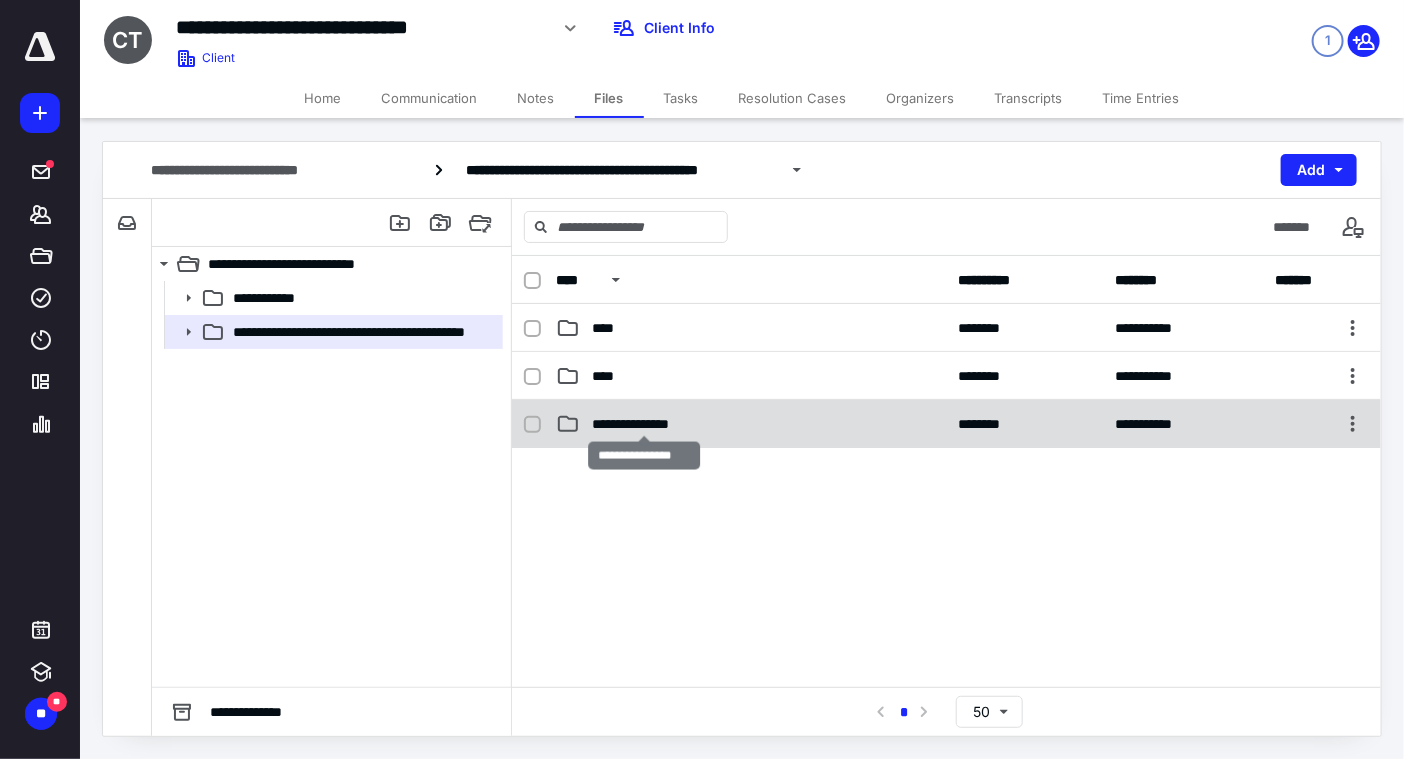 click on "**********" at bounding box center (645, 424) 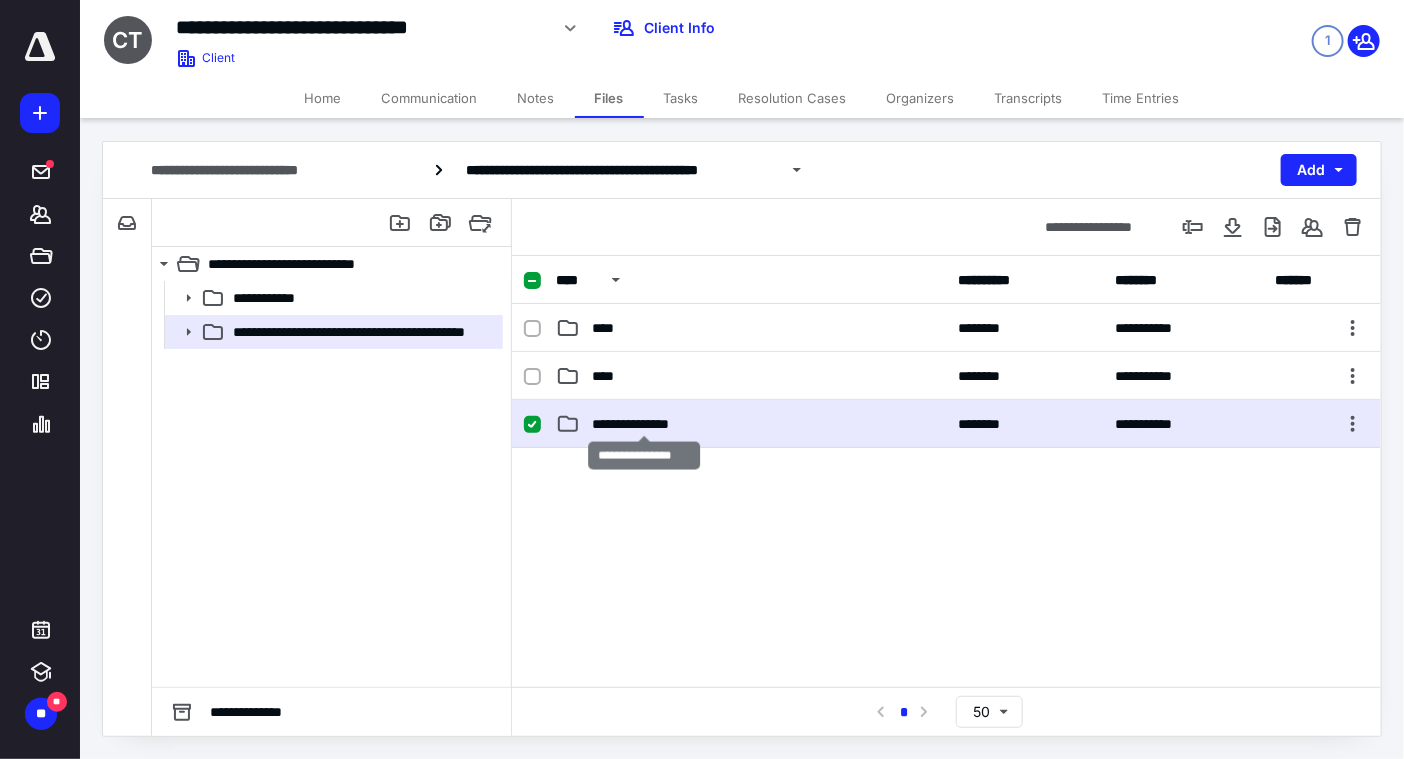 click on "**********" at bounding box center [645, 424] 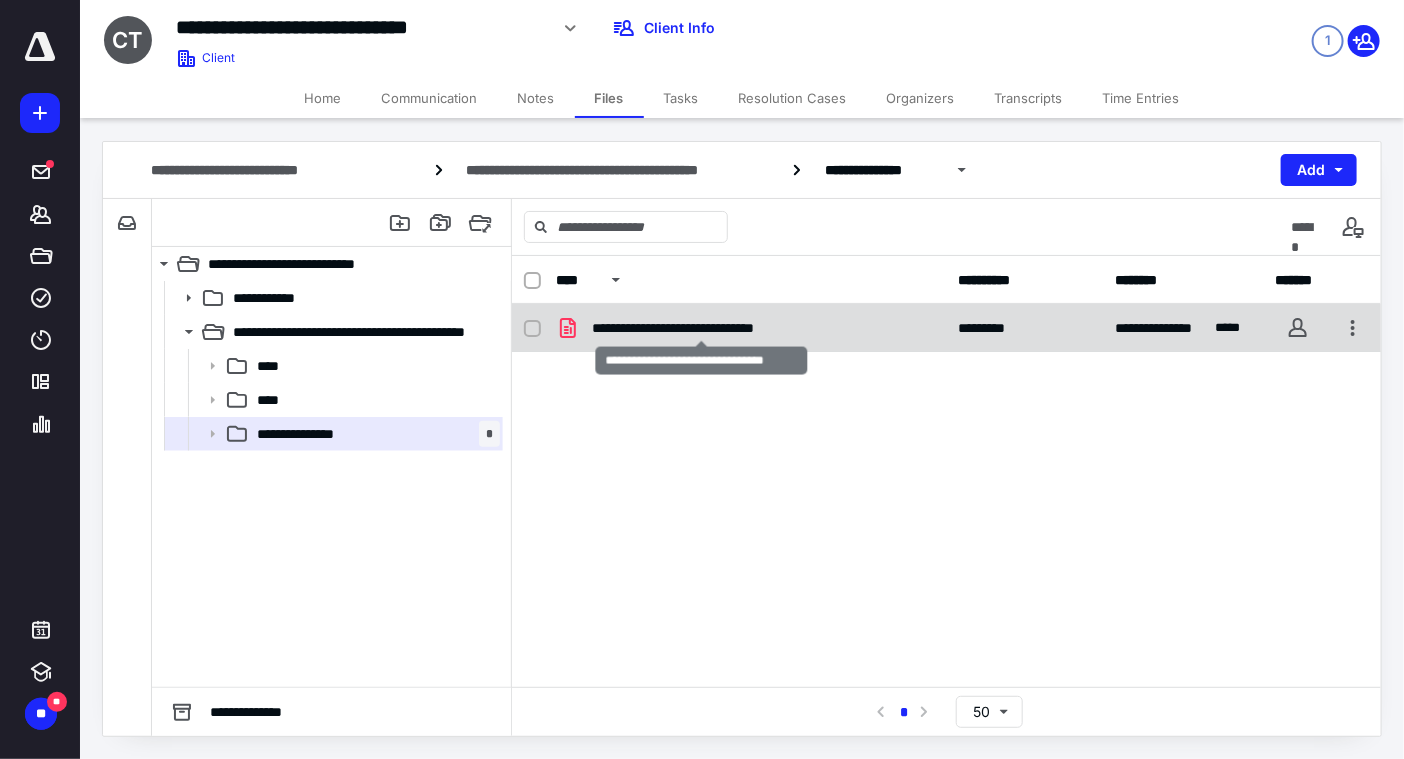 click on "**********" at bounding box center (702, 328) 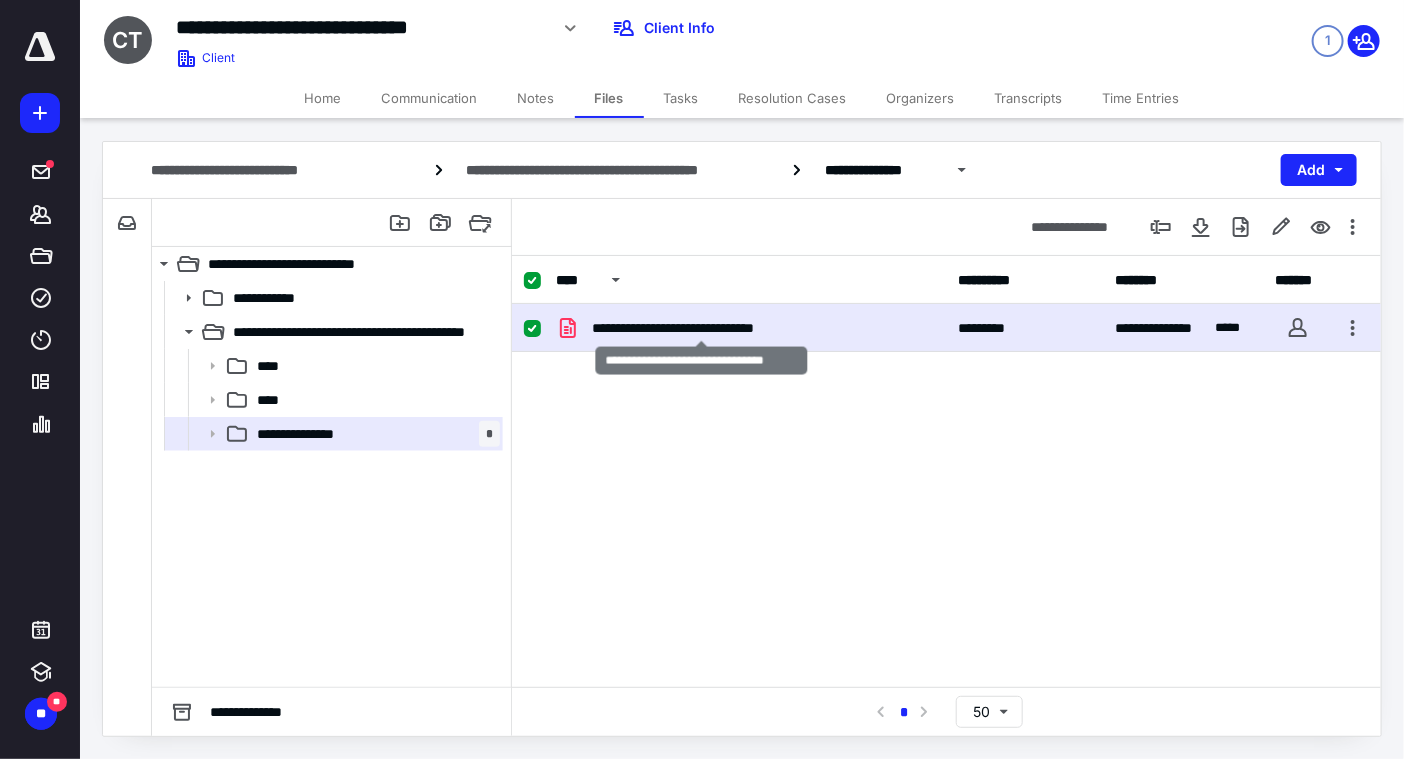 click on "**********" at bounding box center [702, 328] 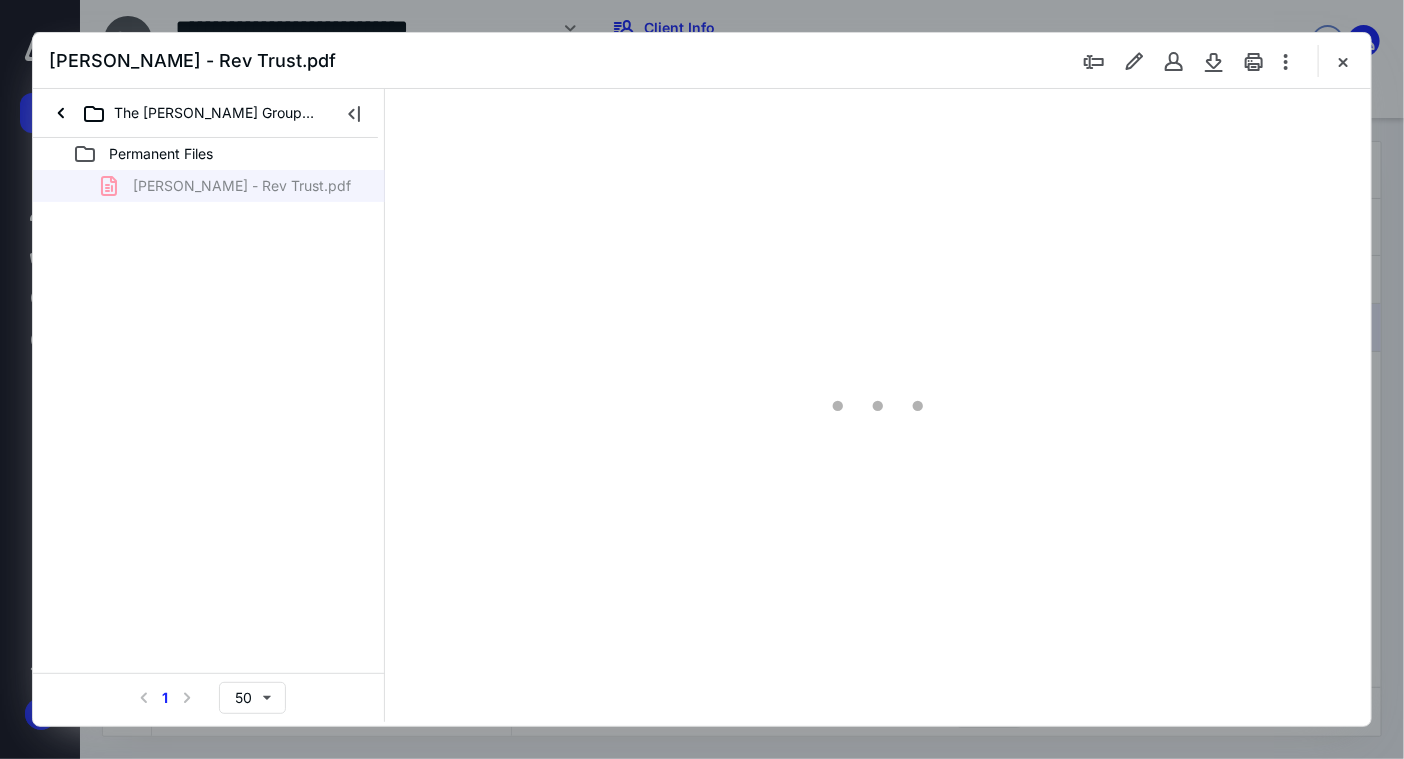 scroll, scrollTop: 0, scrollLeft: 0, axis: both 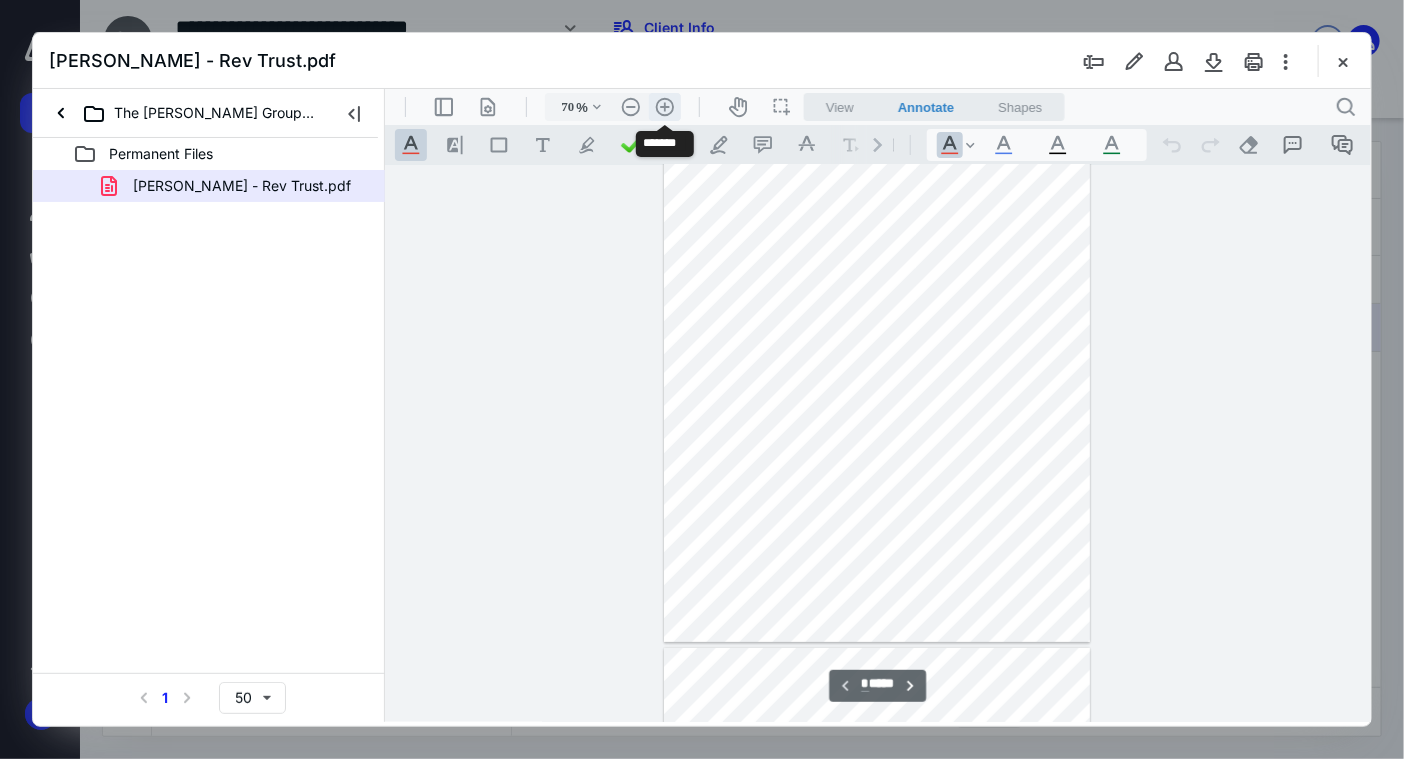 click on ".cls-1{fill:#abb0c4;} icon - header - zoom - in - line" at bounding box center [664, 106] 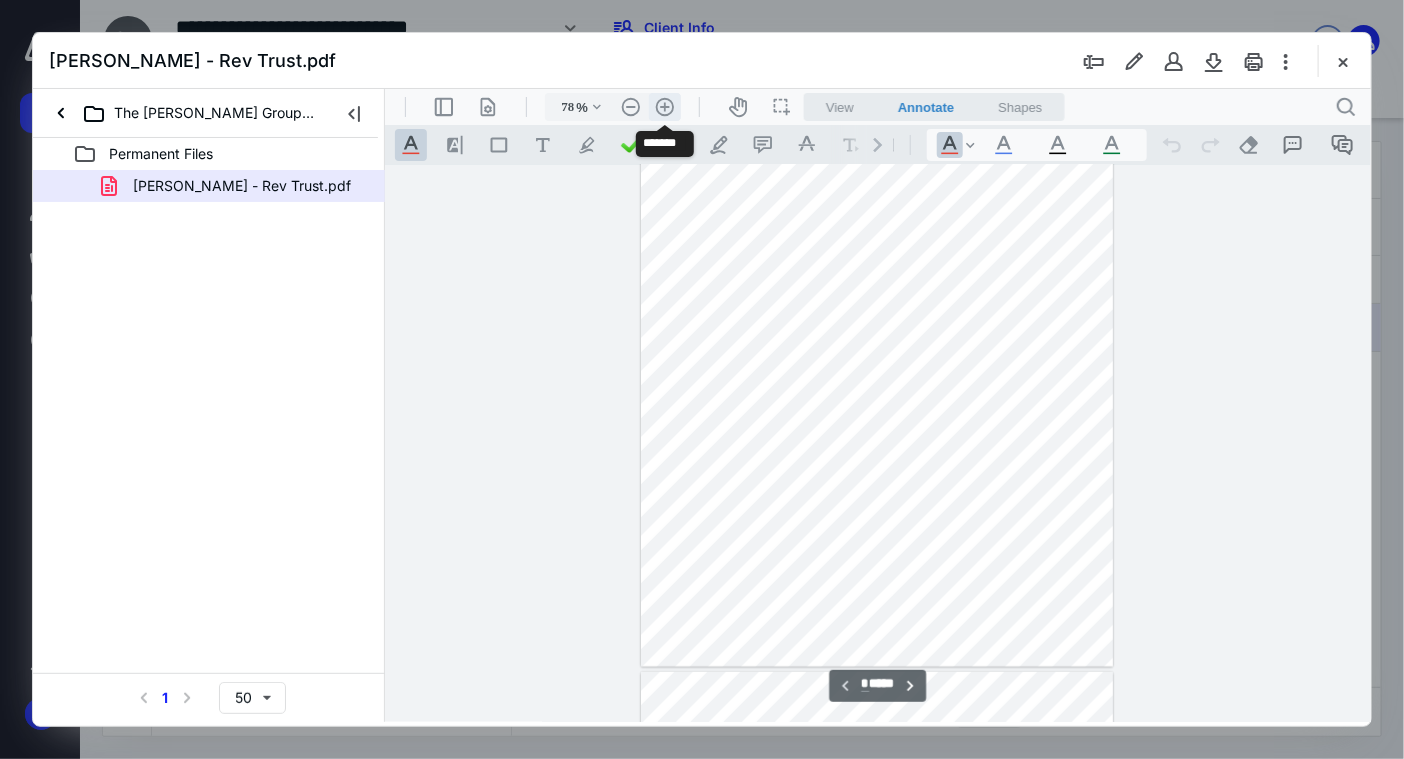 click on ".cls-1{fill:#abb0c4;} icon - header - zoom - in - line" at bounding box center (664, 106) 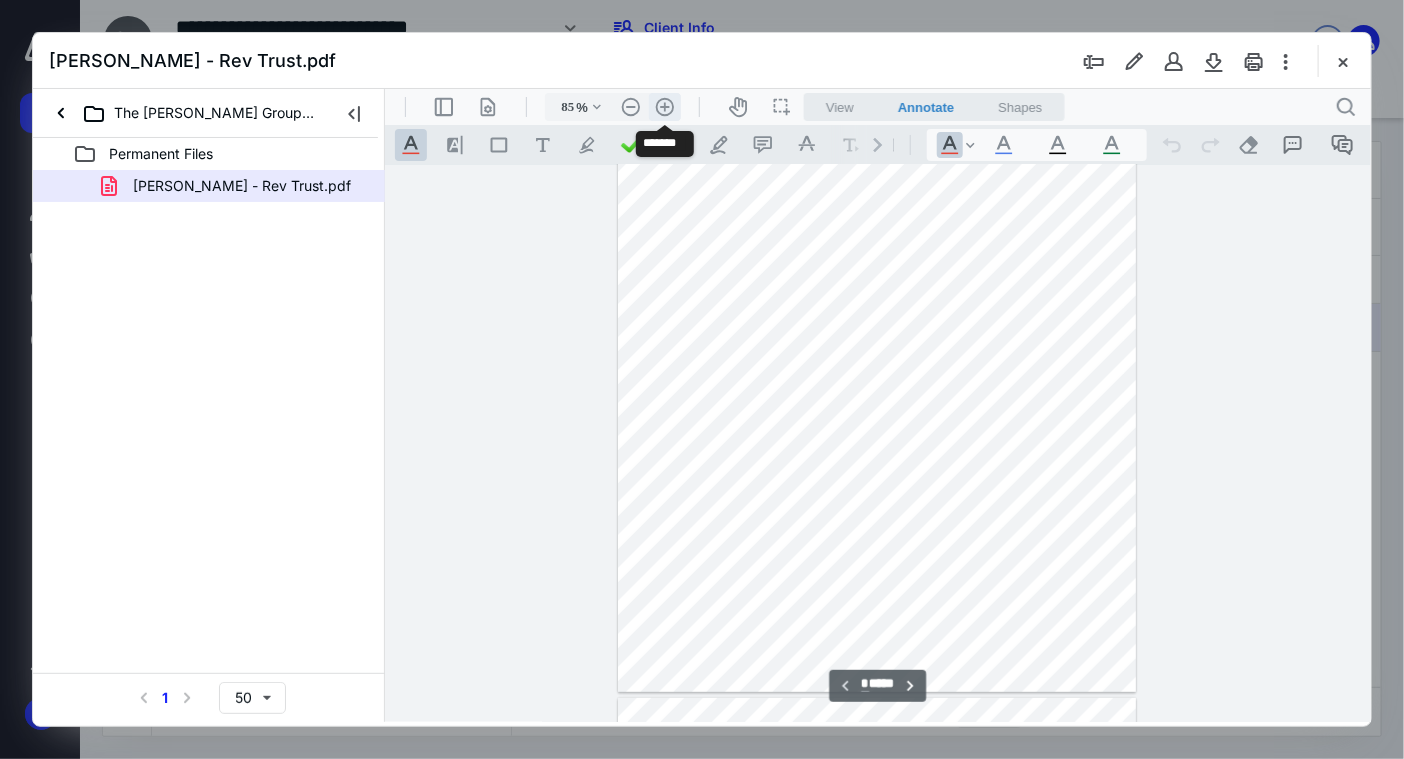 click on ".cls-1{fill:#abb0c4;} icon - header - zoom - in - line" at bounding box center [664, 106] 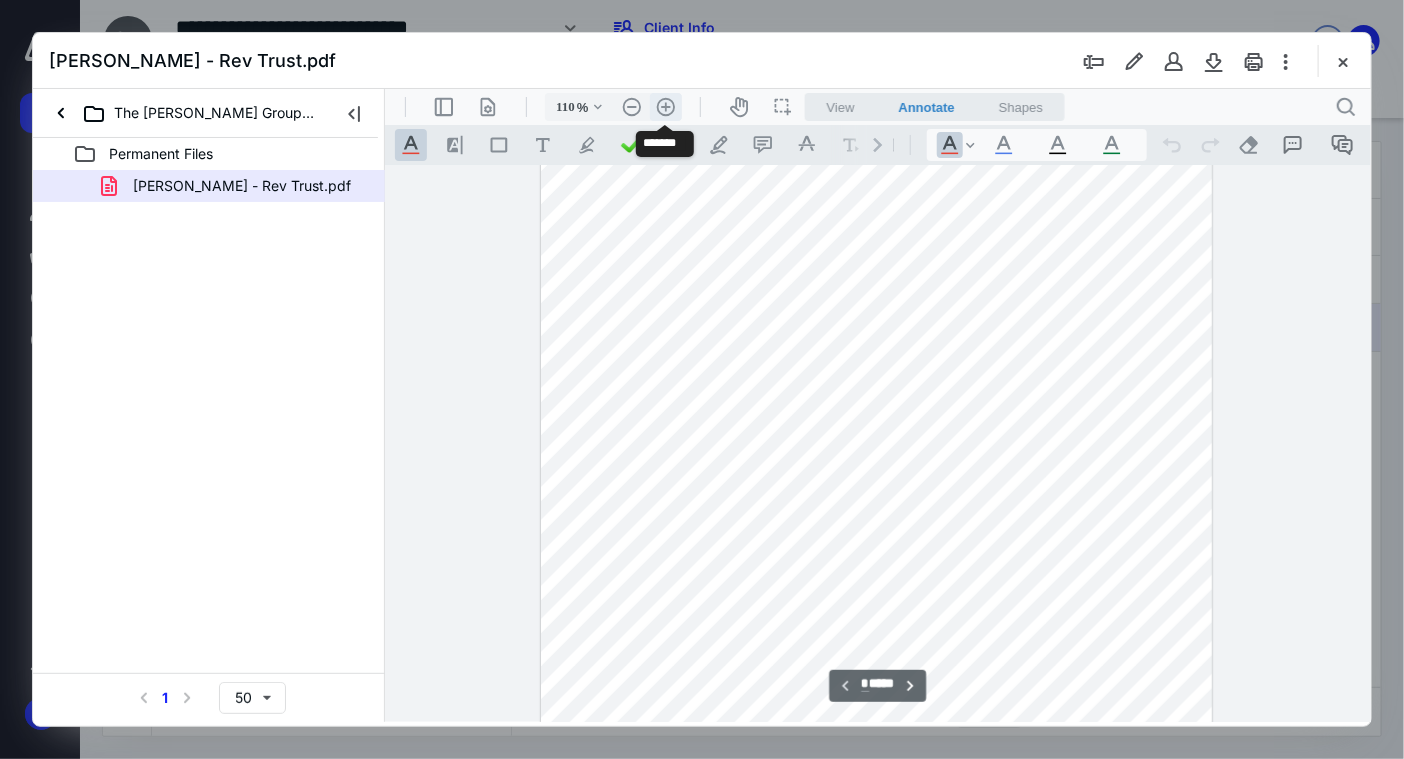 click on ".cls-1{fill:#abb0c4;} icon - header - zoom - in - line" at bounding box center (665, 106) 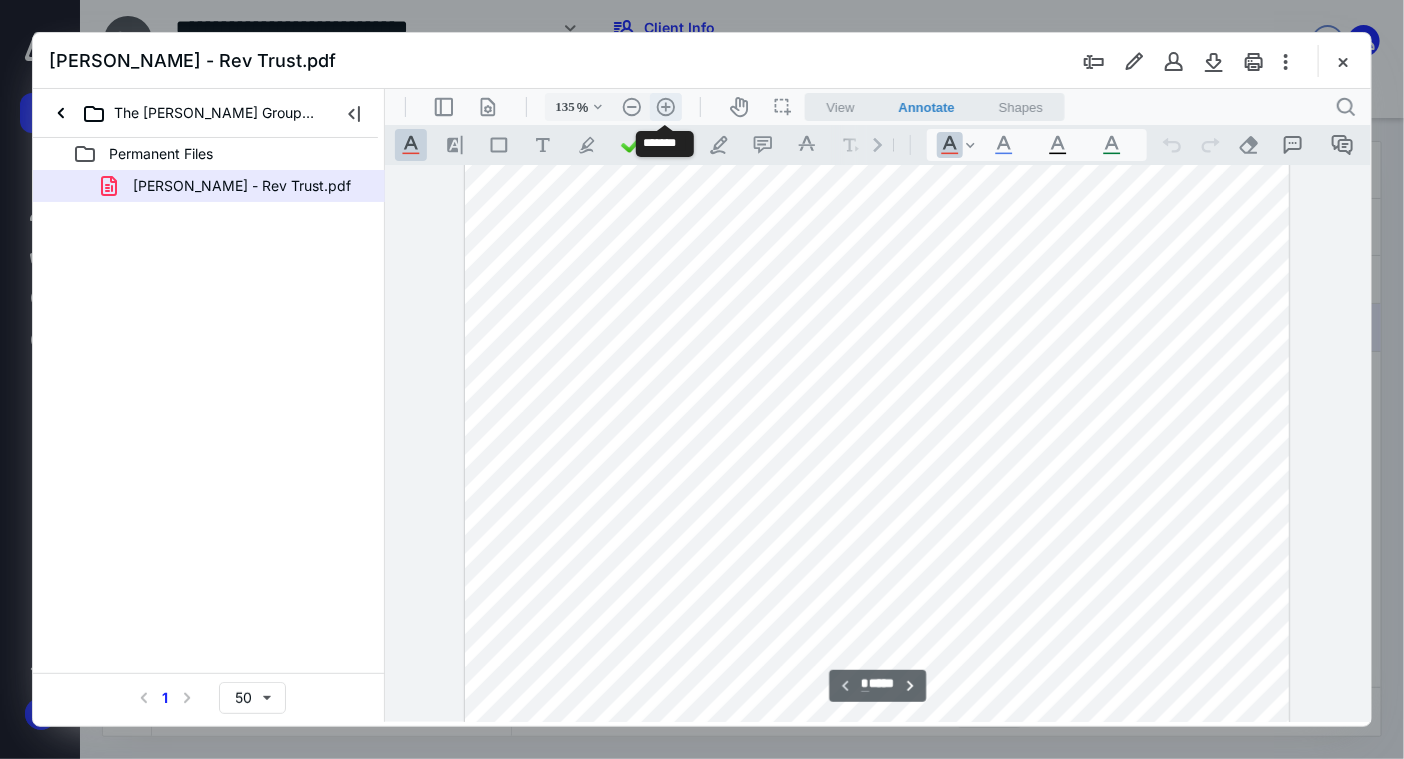 scroll, scrollTop: 376, scrollLeft: 0, axis: vertical 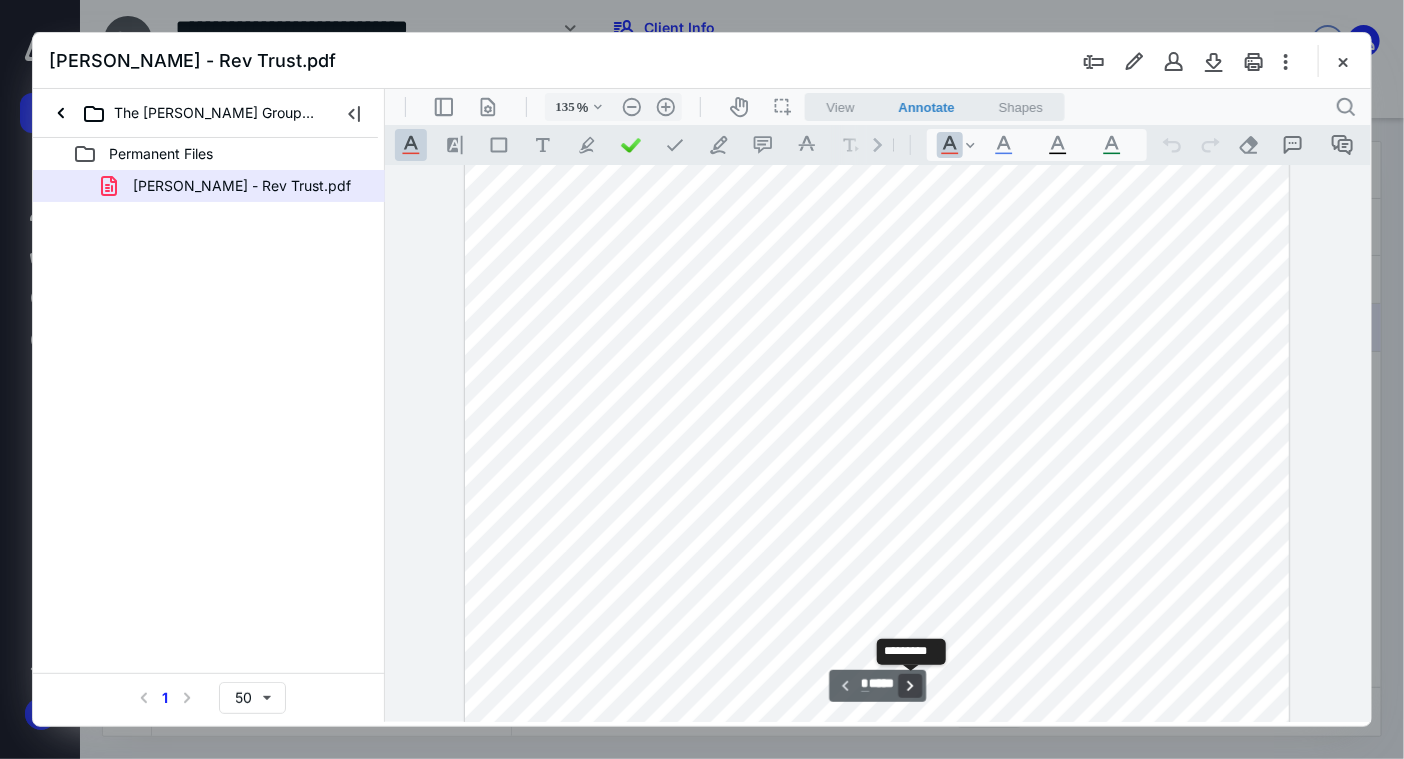 click on "**********" at bounding box center [910, 685] 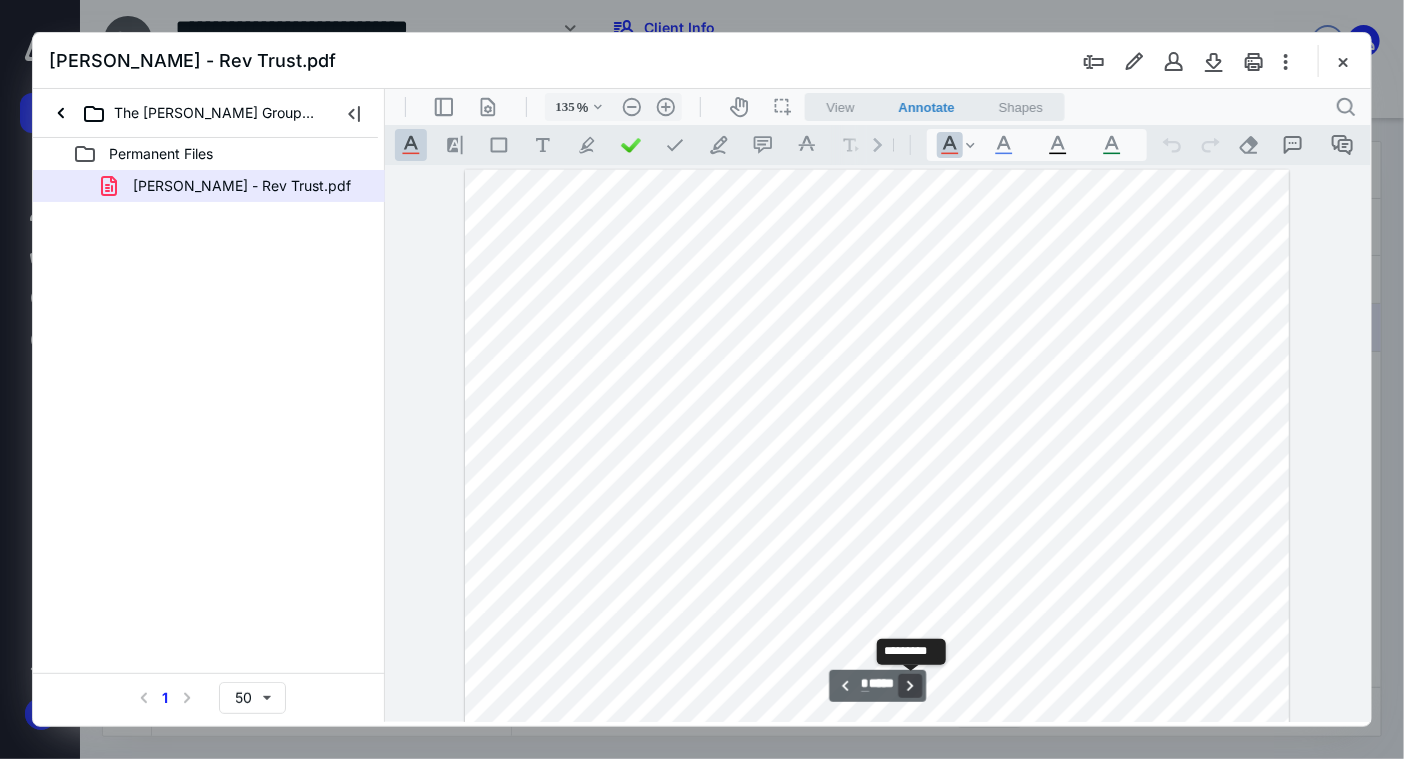 click on "**********" at bounding box center (910, 685) 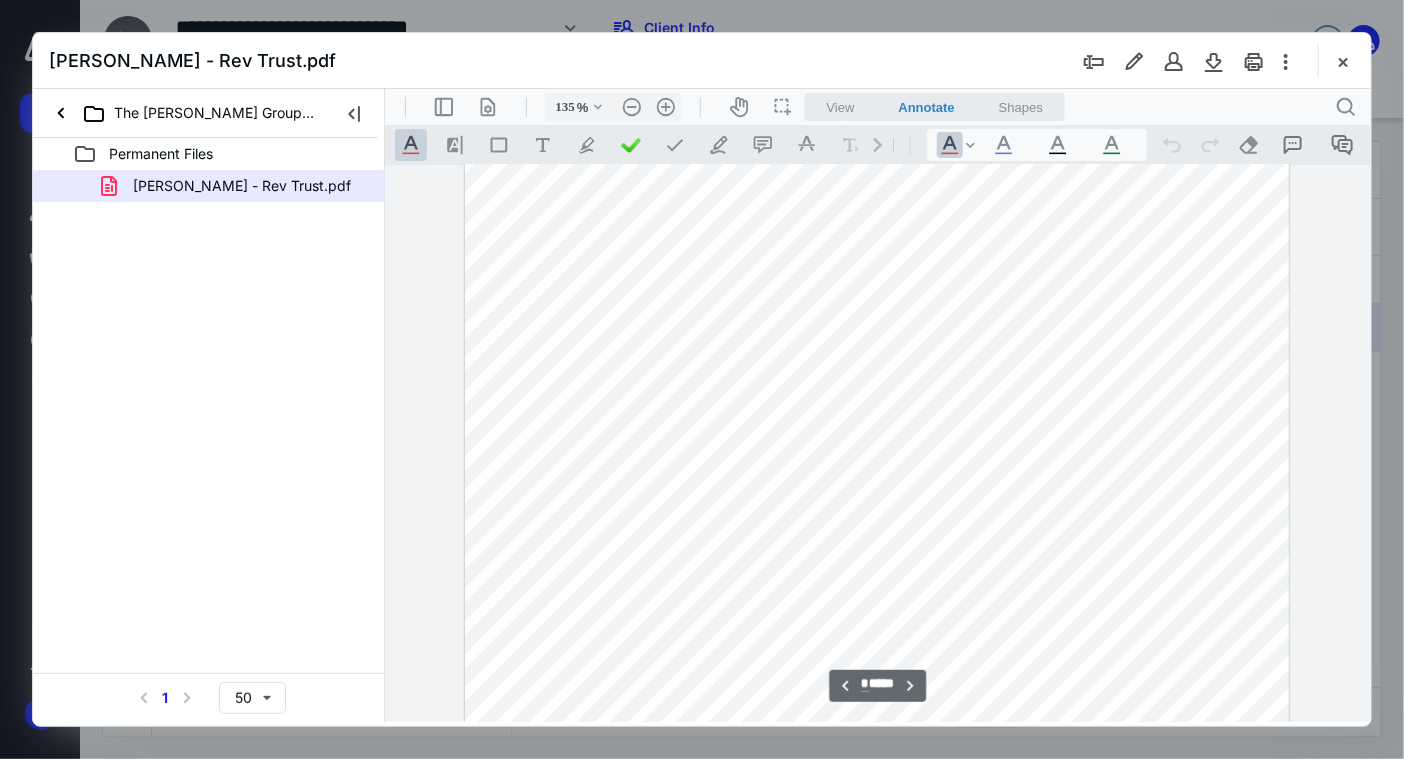 scroll, scrollTop: 2653, scrollLeft: 0, axis: vertical 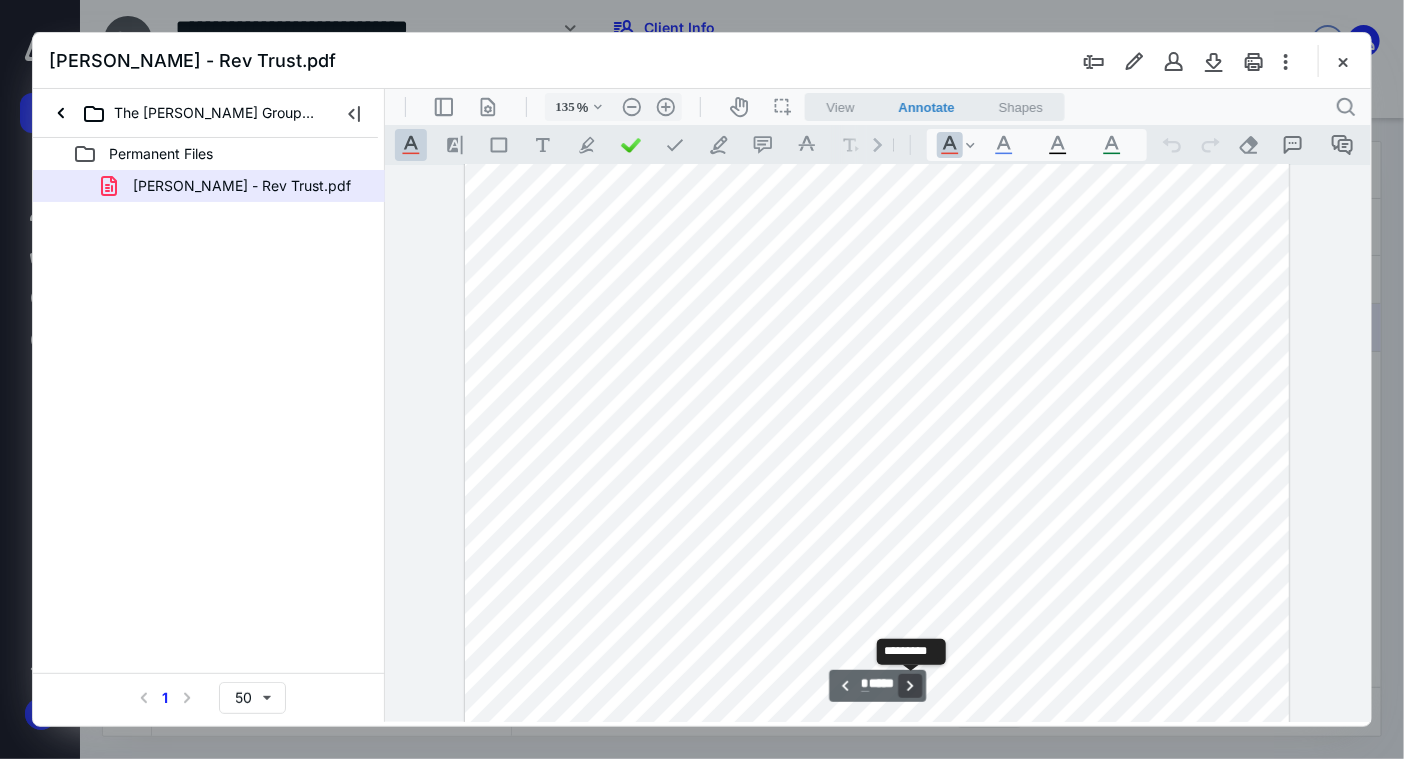 click on "**********" at bounding box center [910, 685] 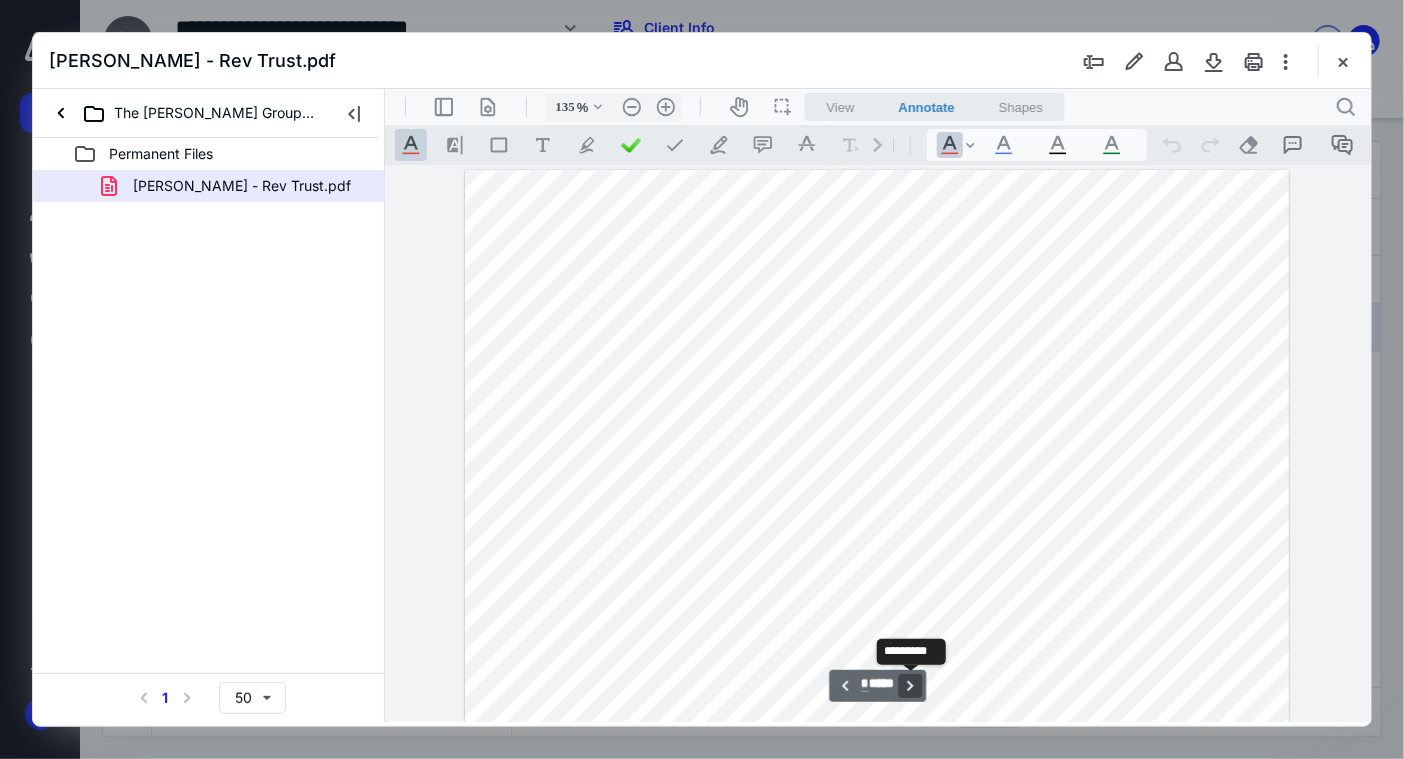 click on "**********" at bounding box center [910, 685] 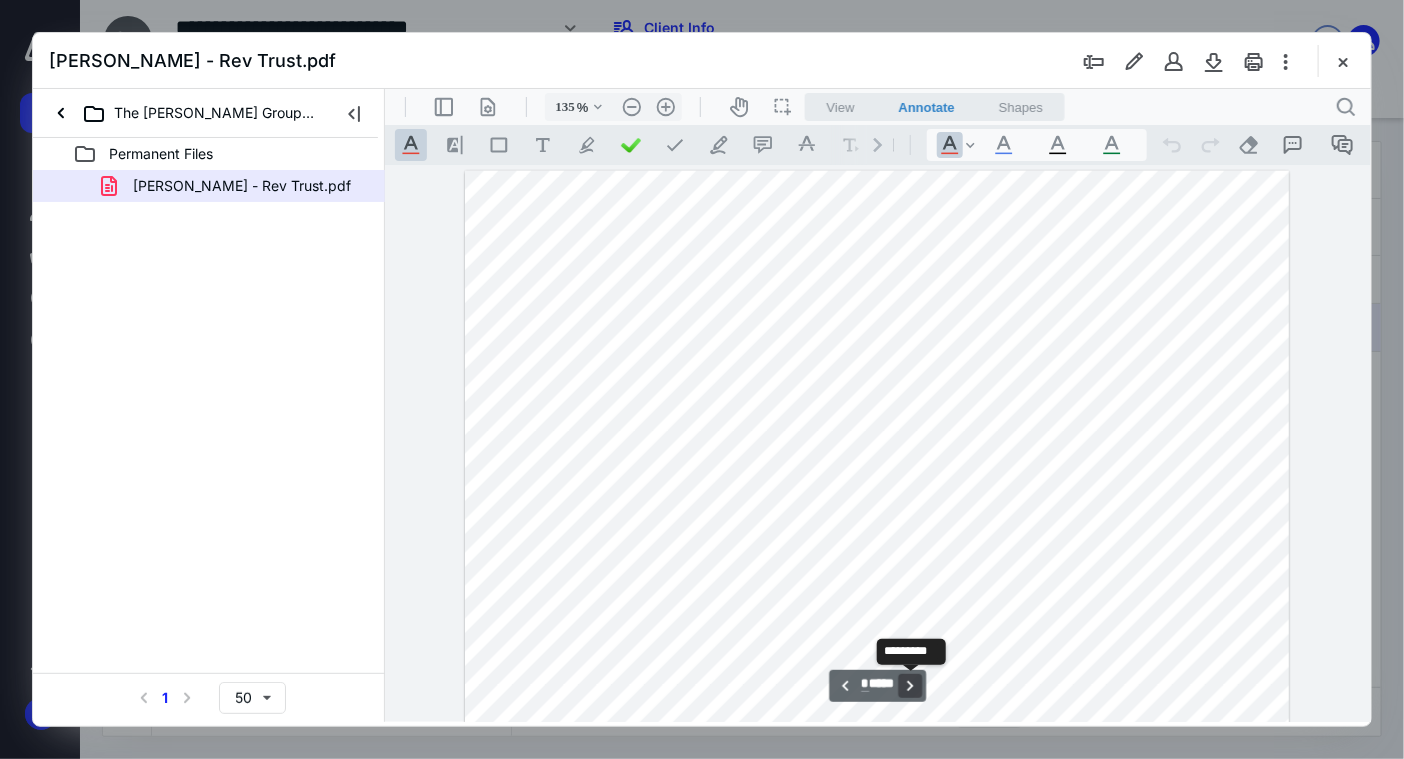 click on "**********" at bounding box center (910, 685) 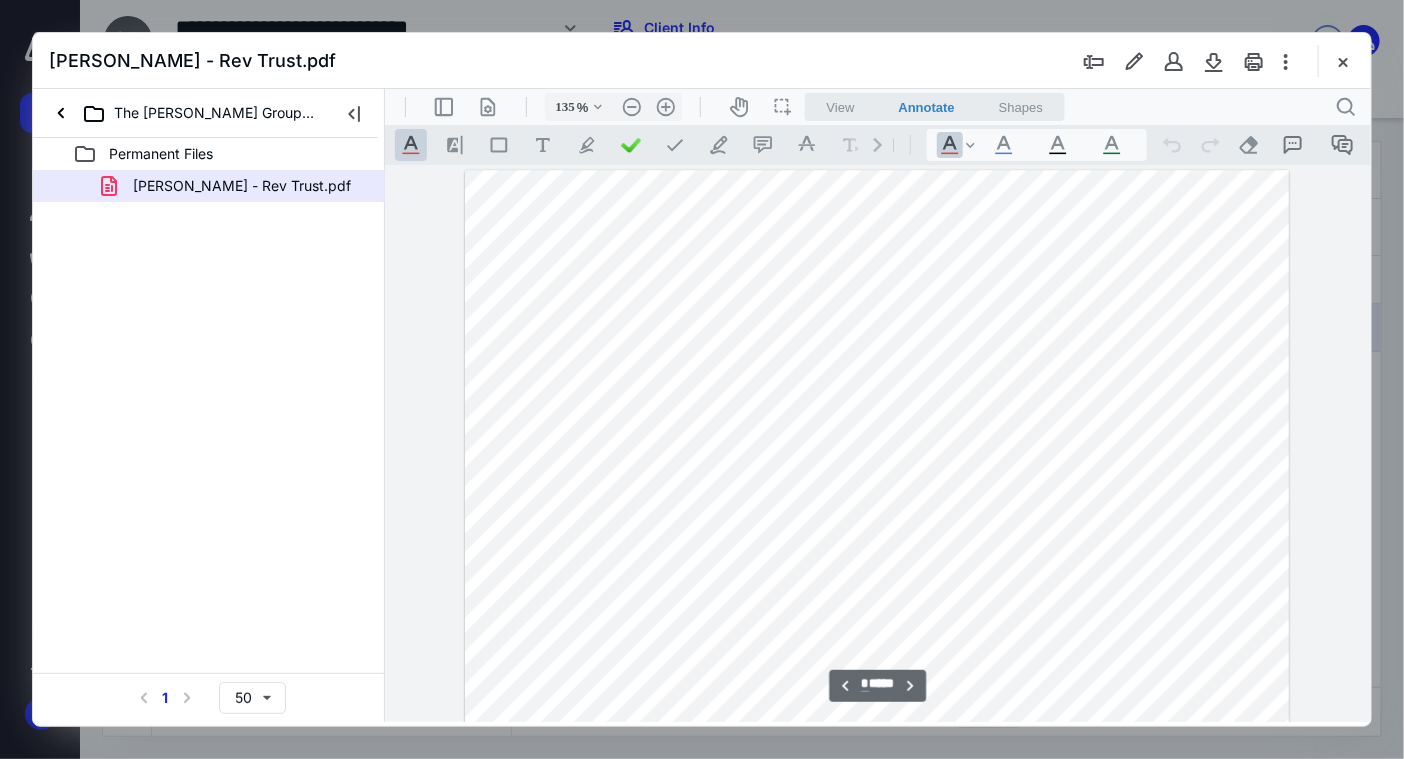 click on "**********" at bounding box center (876, 685) 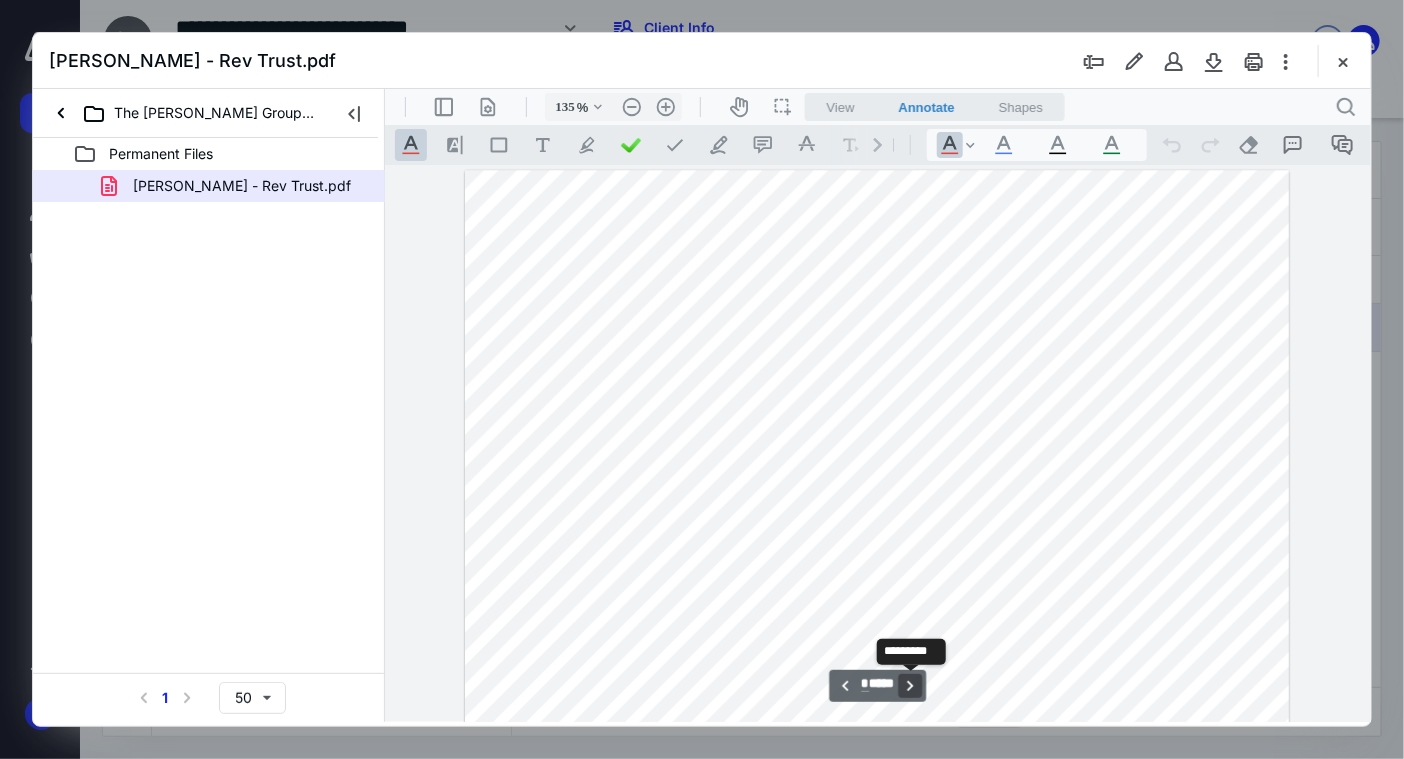 click on "**********" at bounding box center (910, 685) 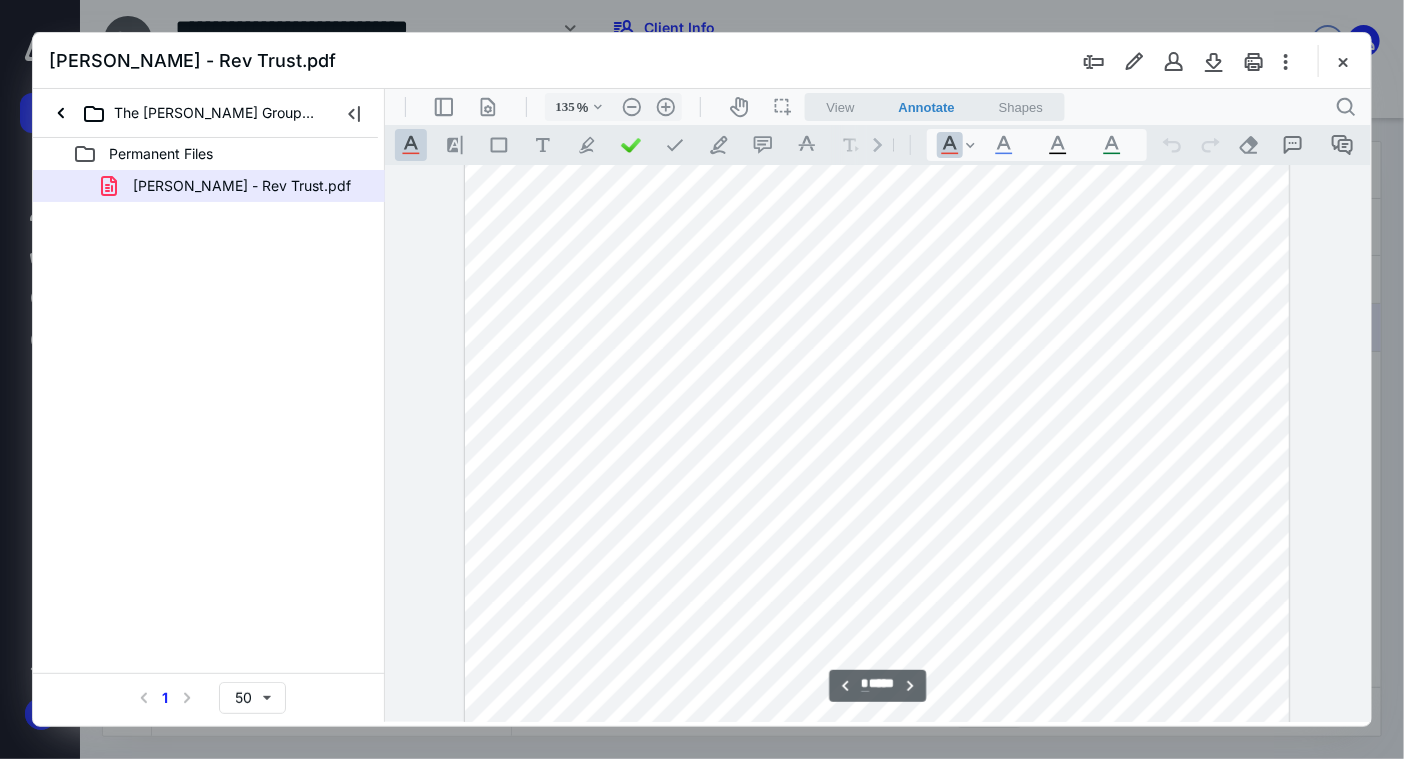 scroll, scrollTop: 7662, scrollLeft: 0, axis: vertical 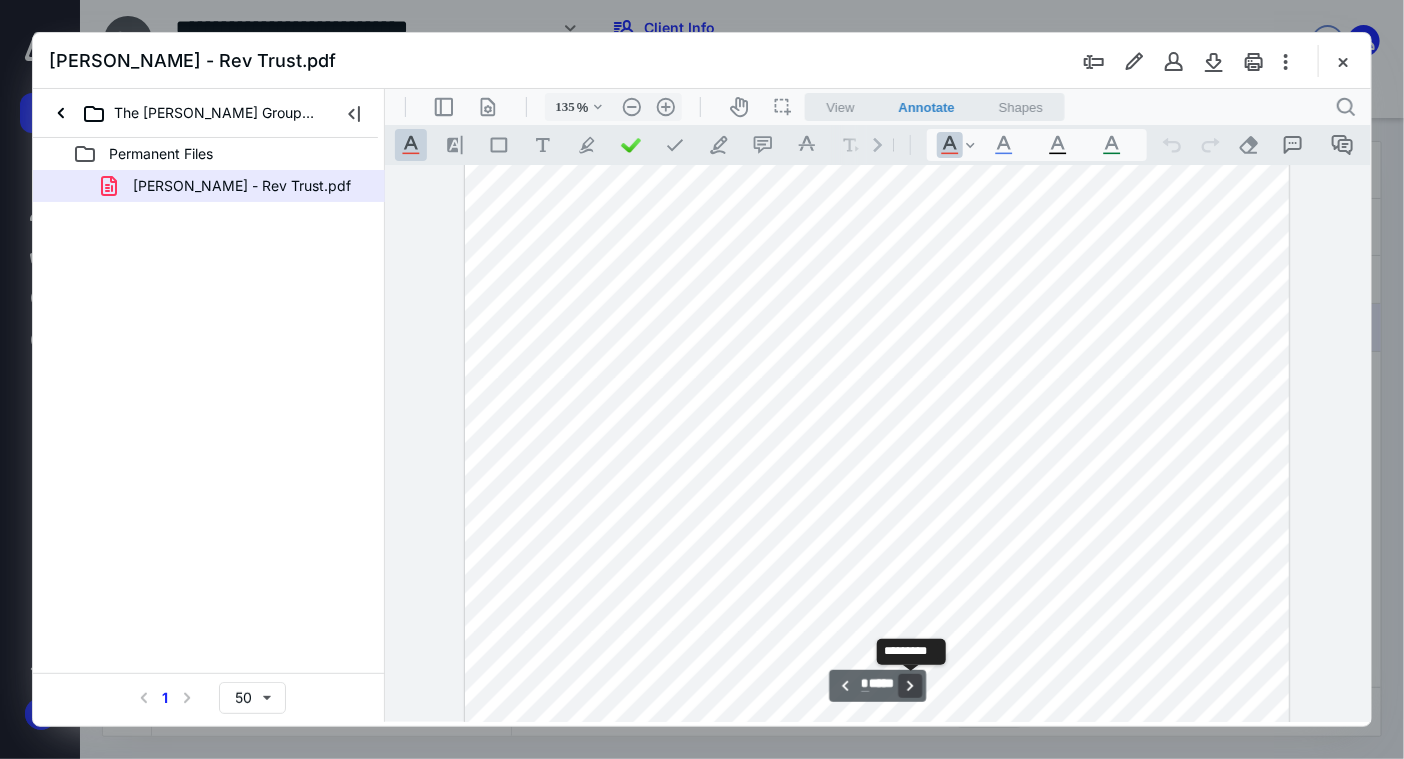 click on "**********" at bounding box center (910, 685) 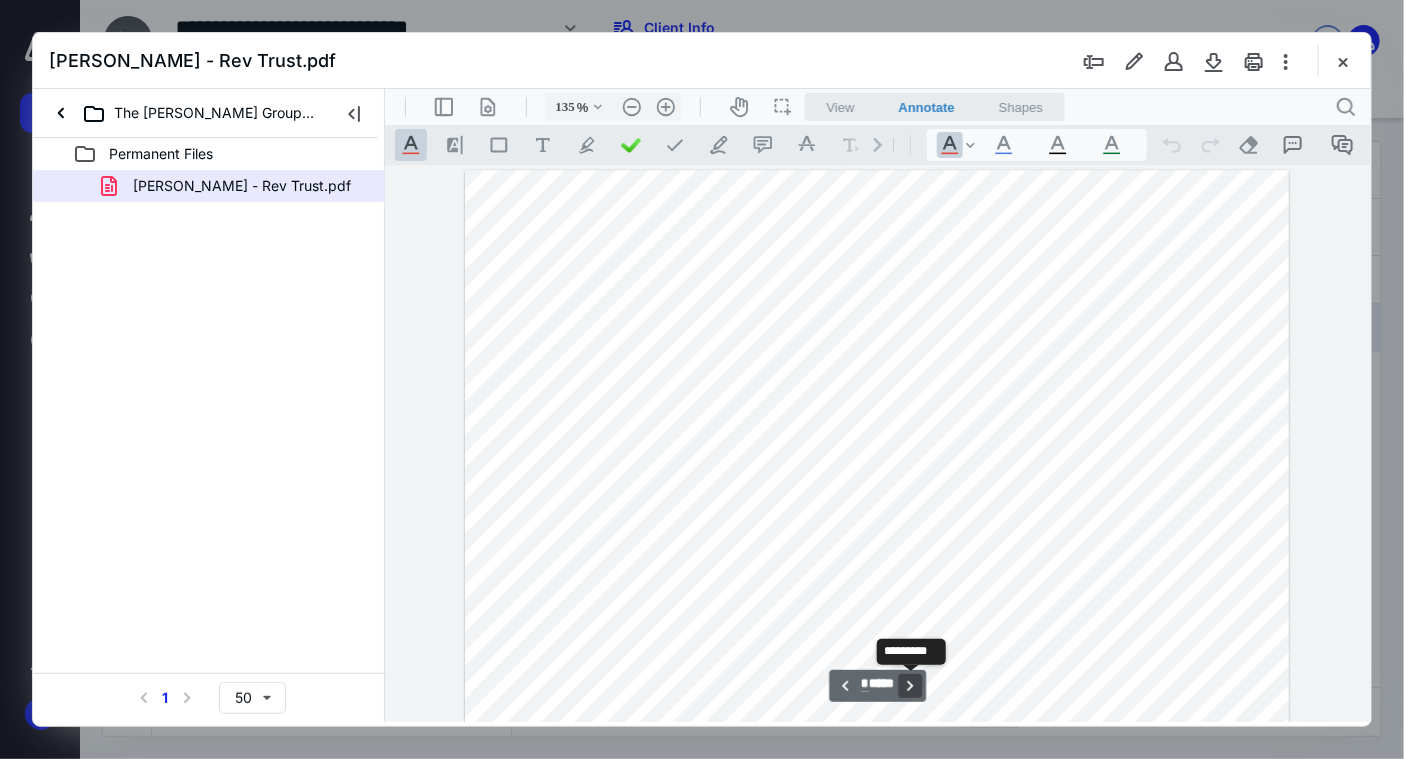 click on "**********" at bounding box center [910, 685] 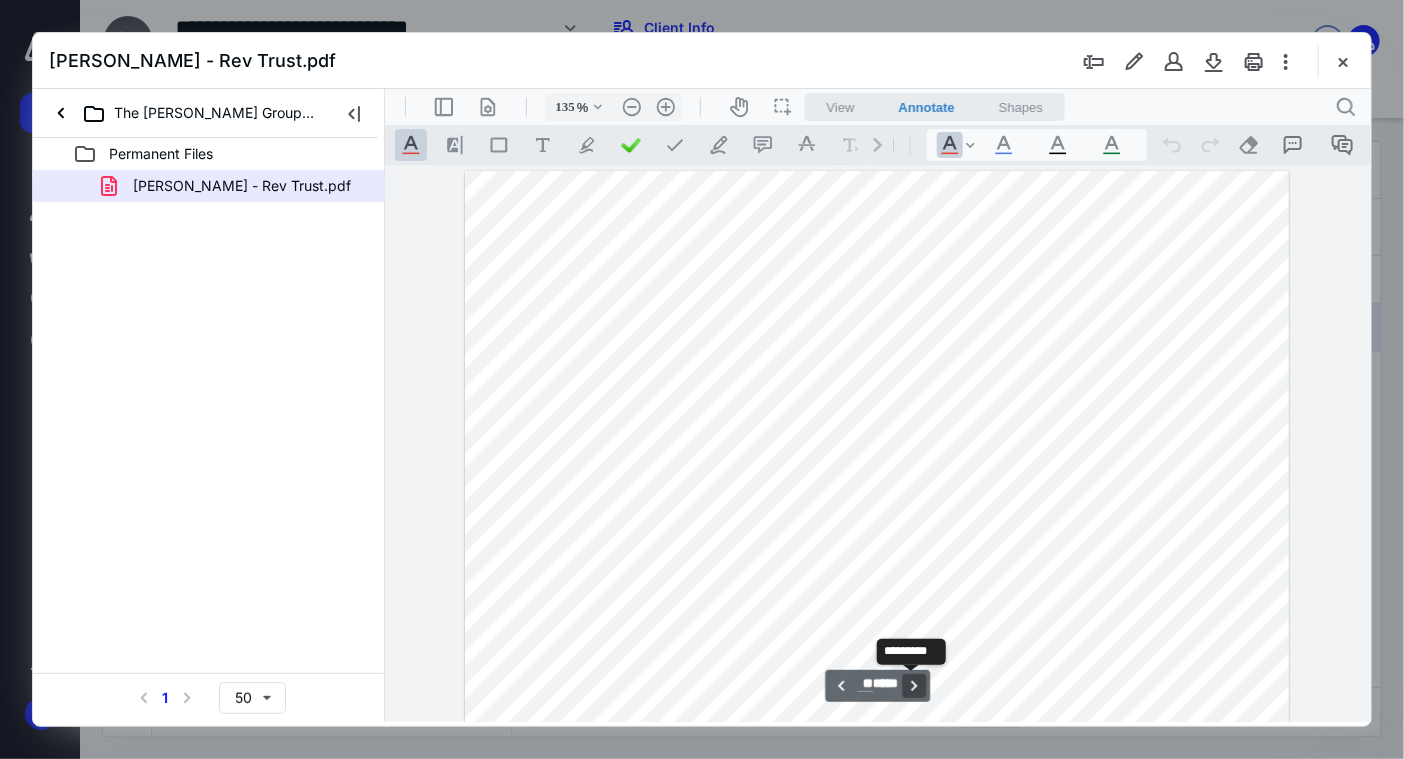 click on "**********" at bounding box center (914, 685) 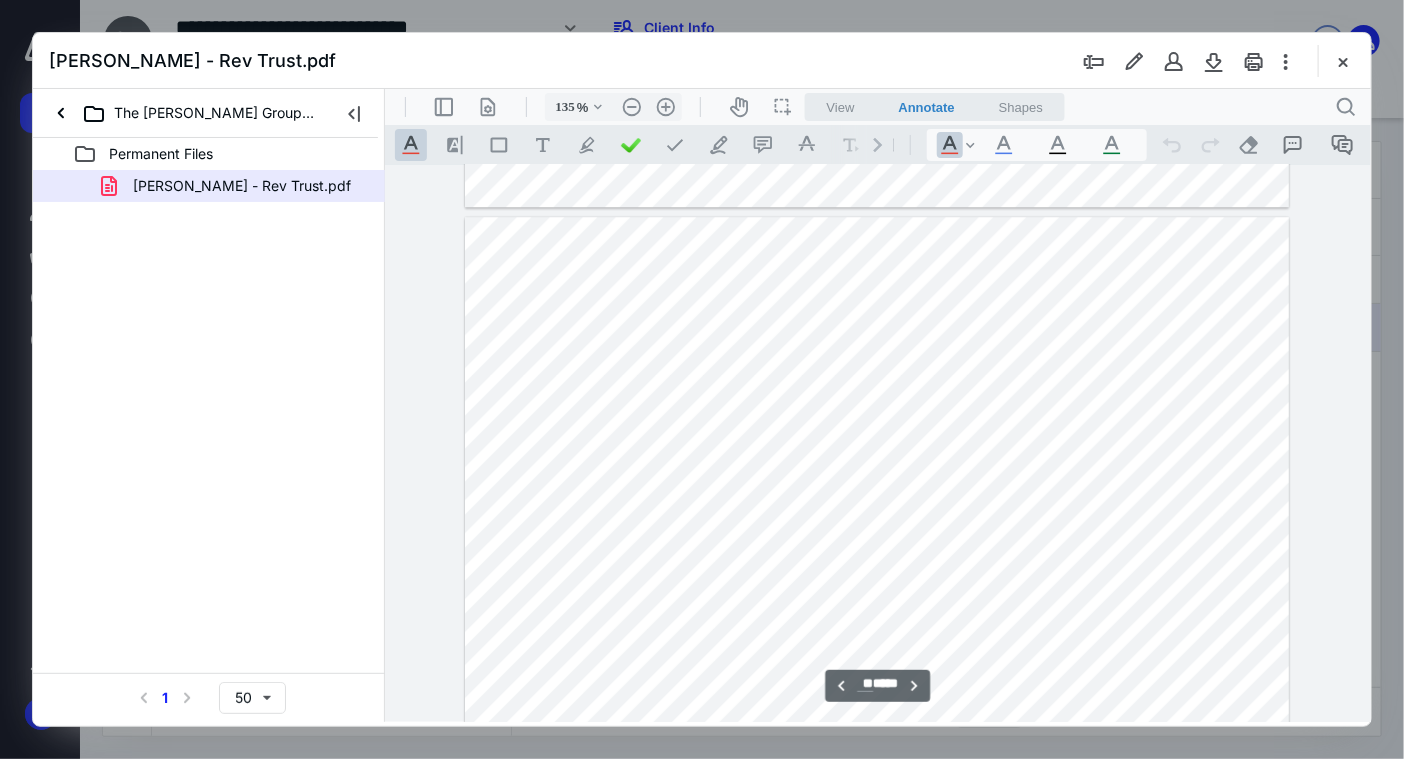 scroll, scrollTop: 15269, scrollLeft: 0, axis: vertical 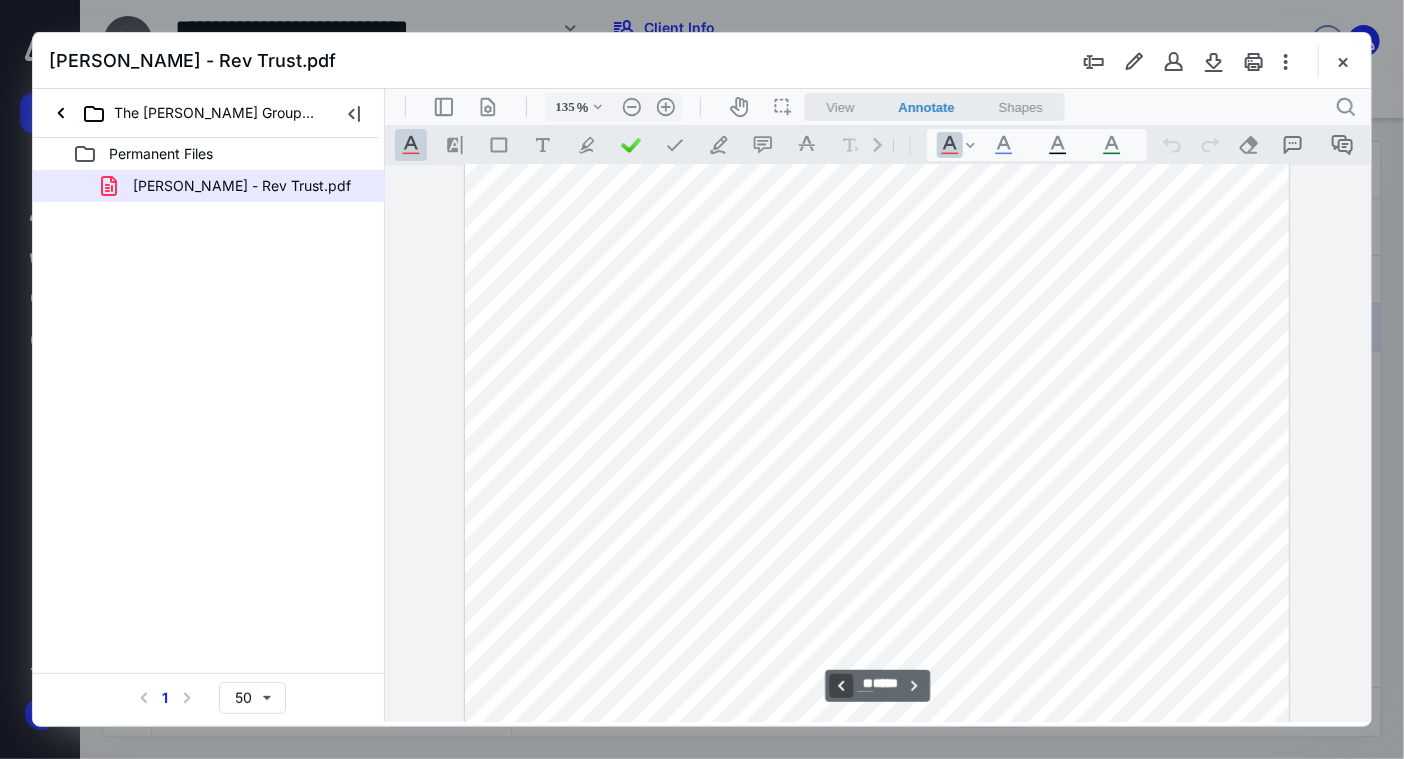 click on "**********" at bounding box center (840, 685) 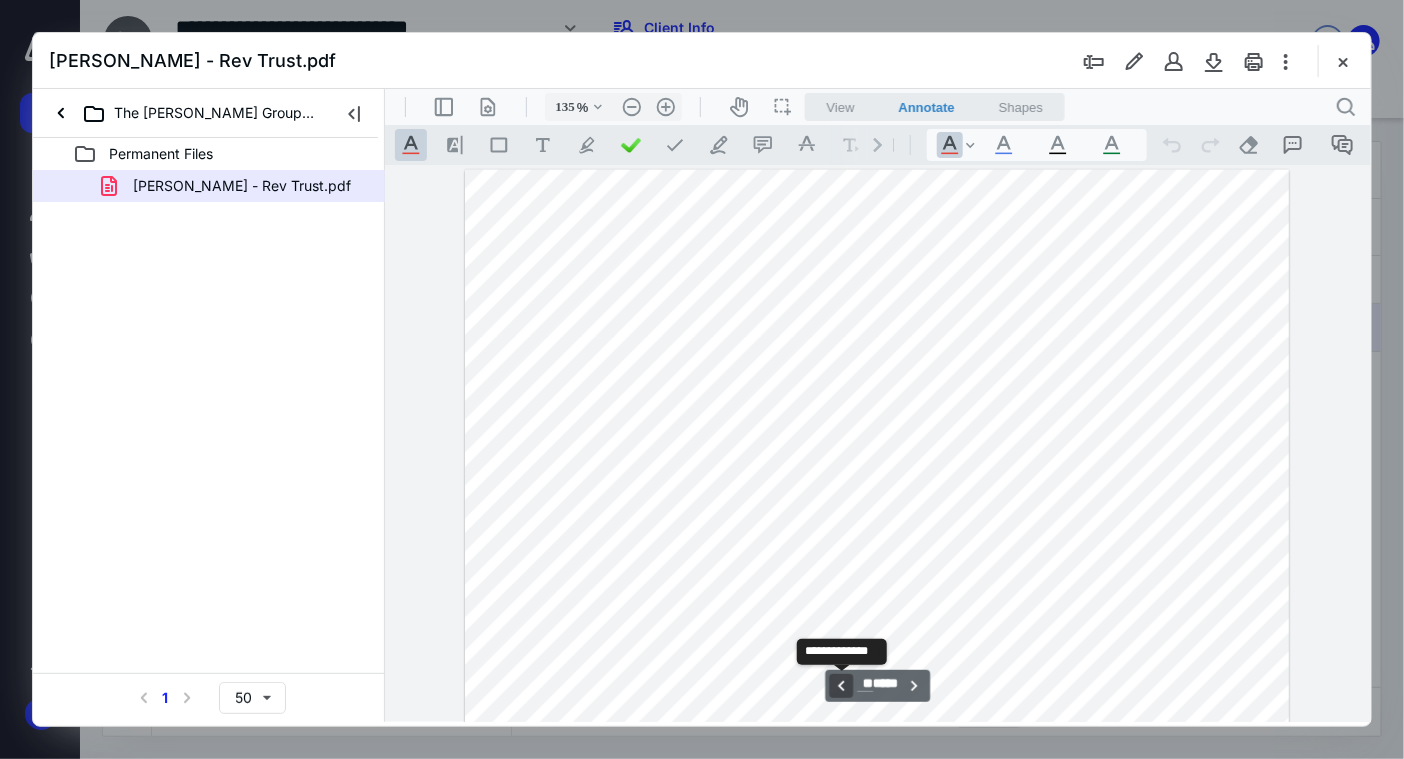 click on "**********" at bounding box center [840, 685] 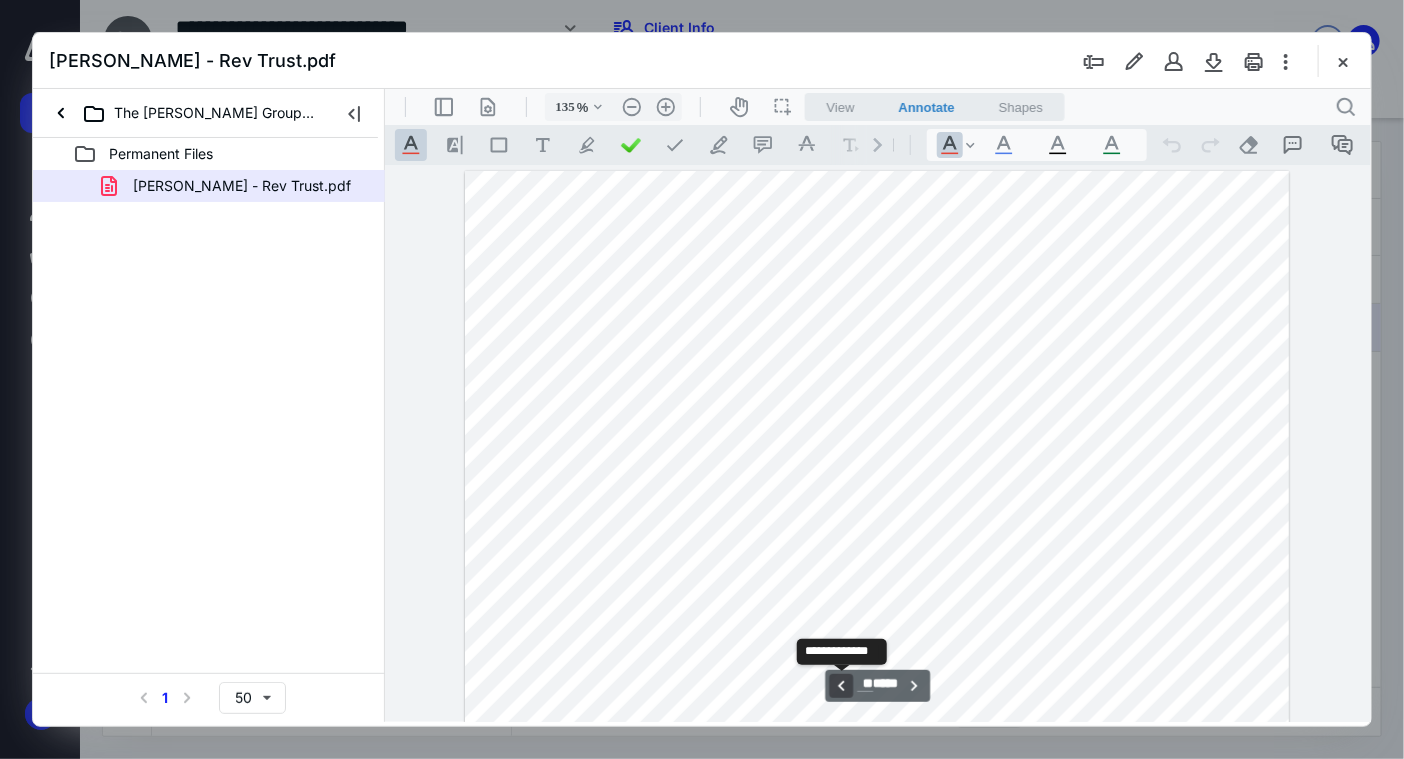 click on "**********" at bounding box center (840, 685) 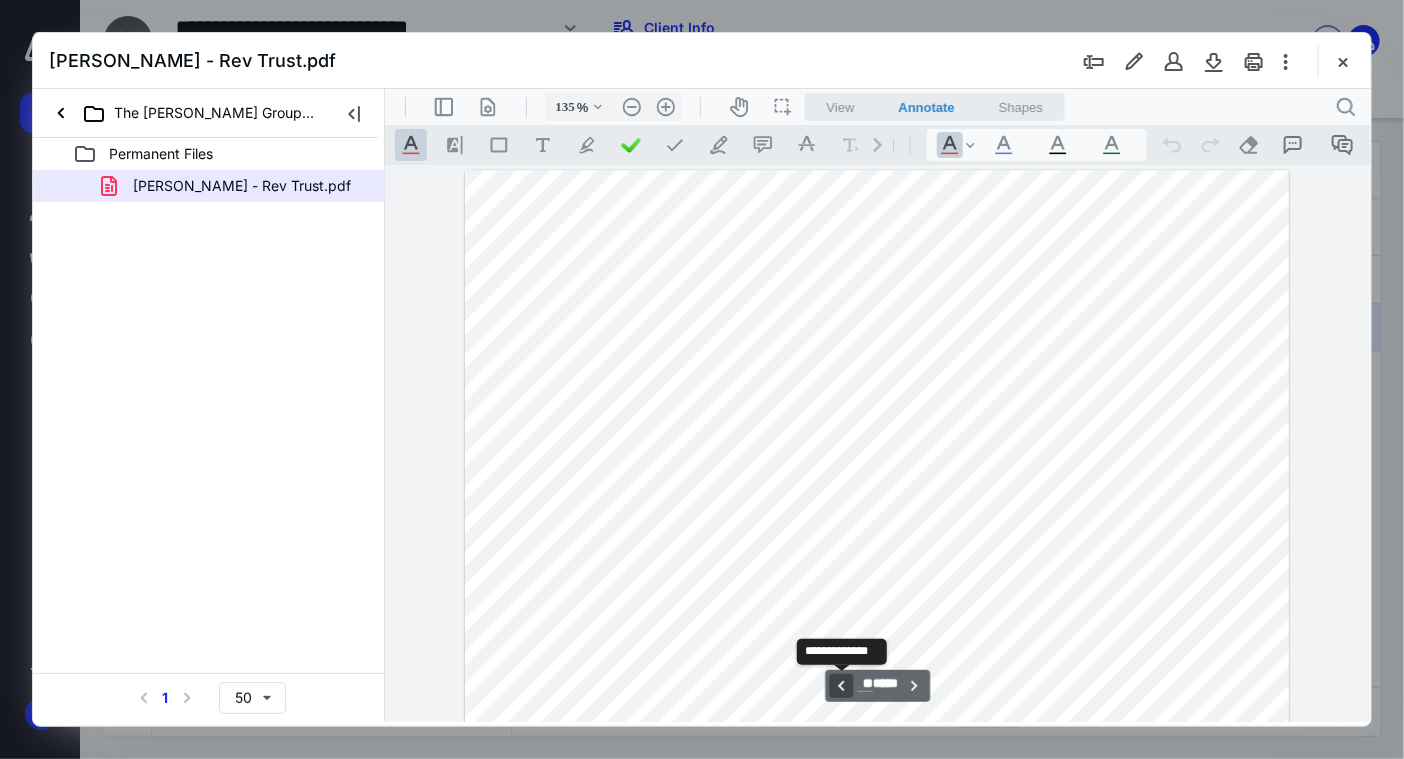 click on "**********" at bounding box center (840, 685) 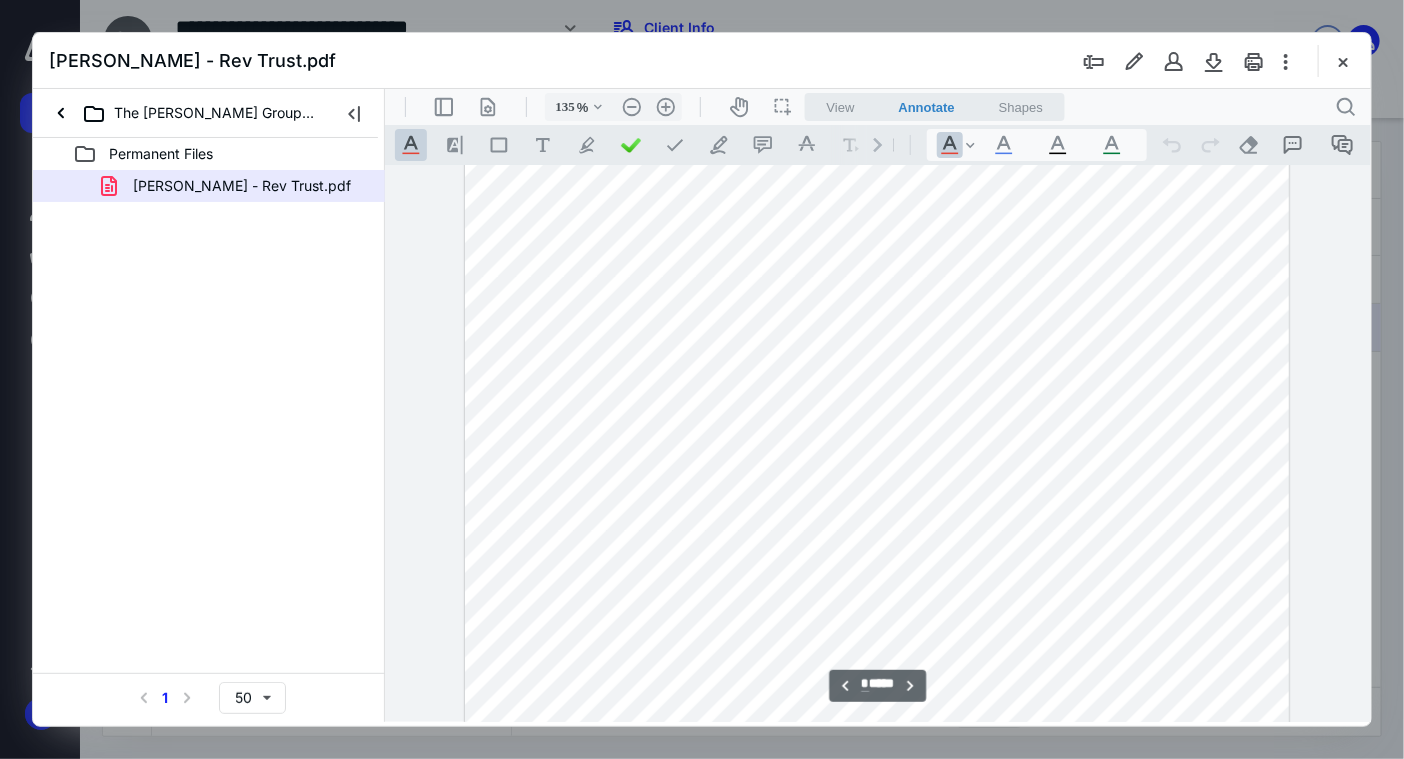 scroll, scrollTop: 7769, scrollLeft: 0, axis: vertical 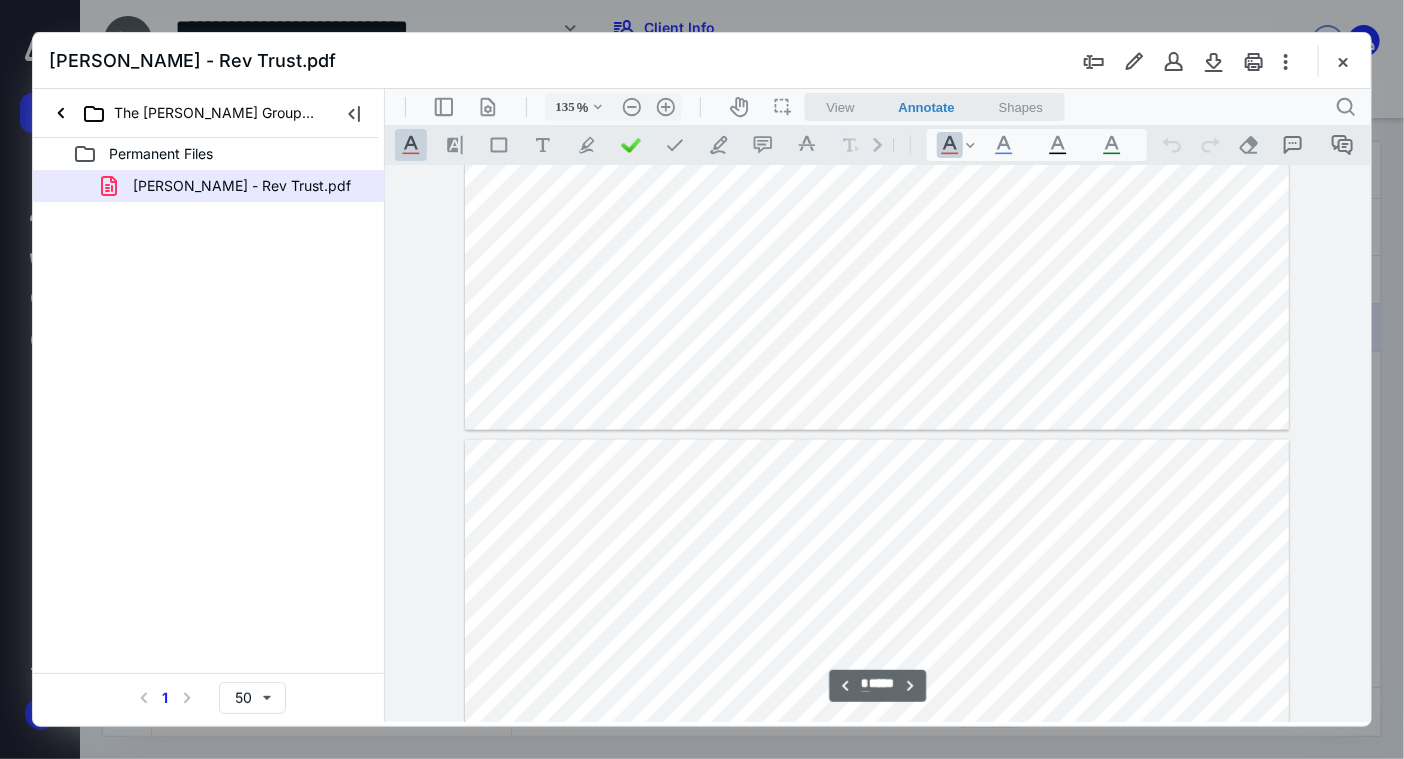 type on "*" 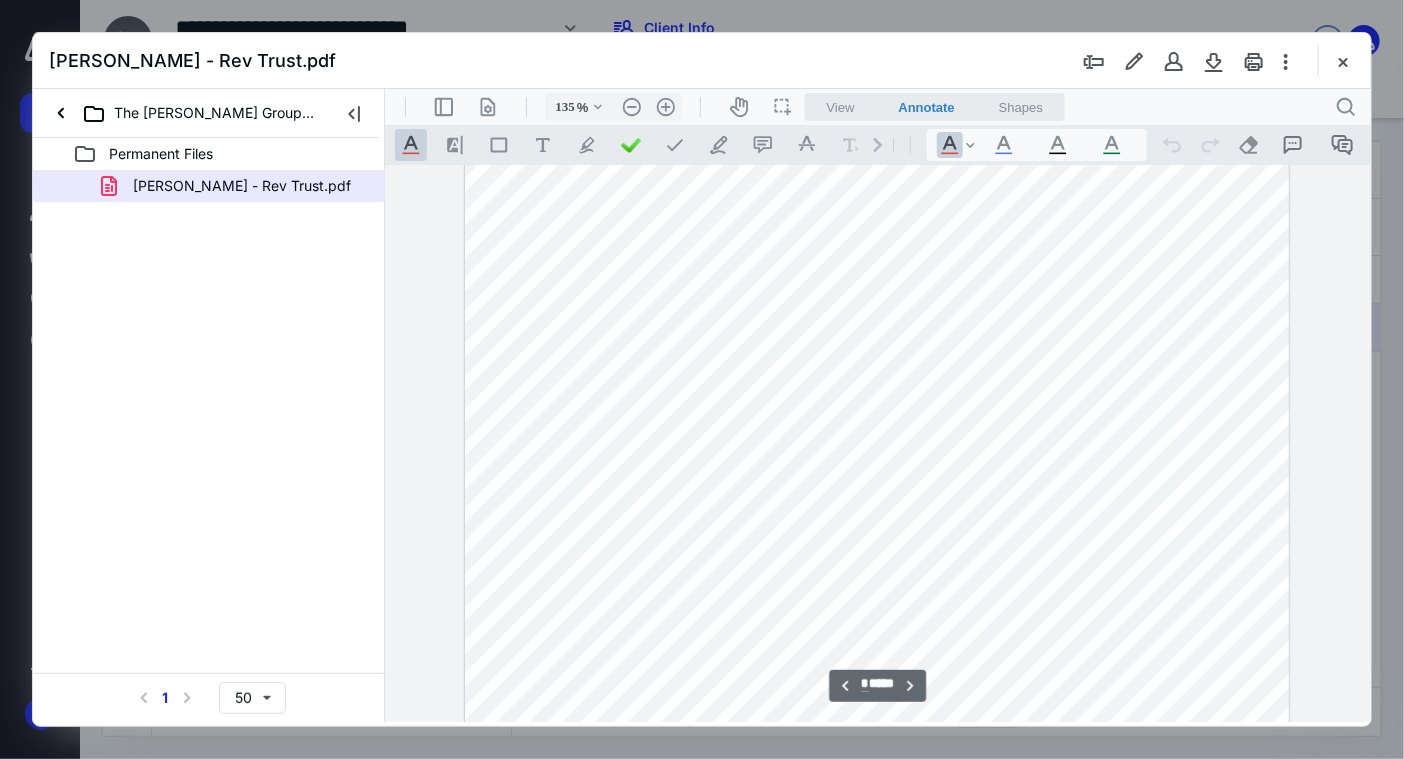 scroll, scrollTop: 6569, scrollLeft: 0, axis: vertical 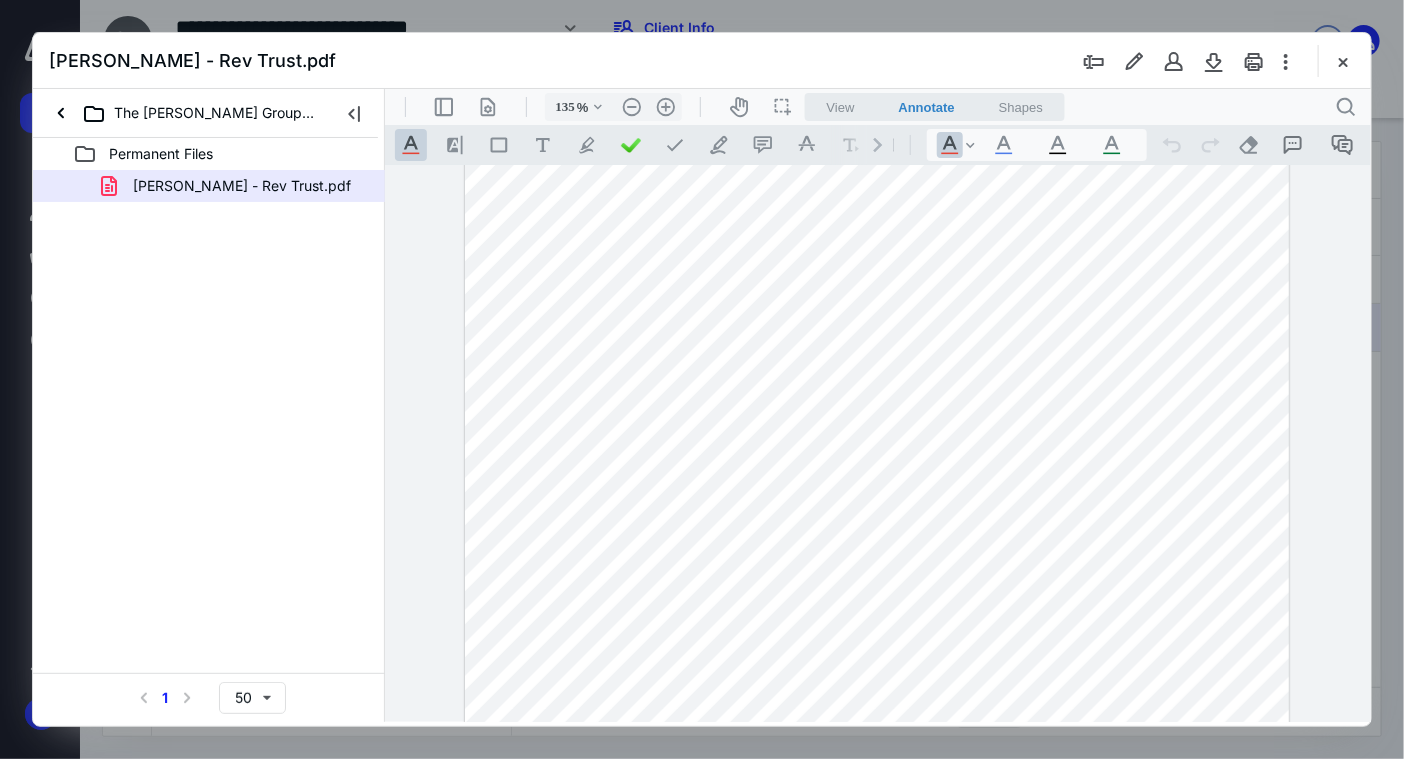 click at bounding box center (1343, 61) 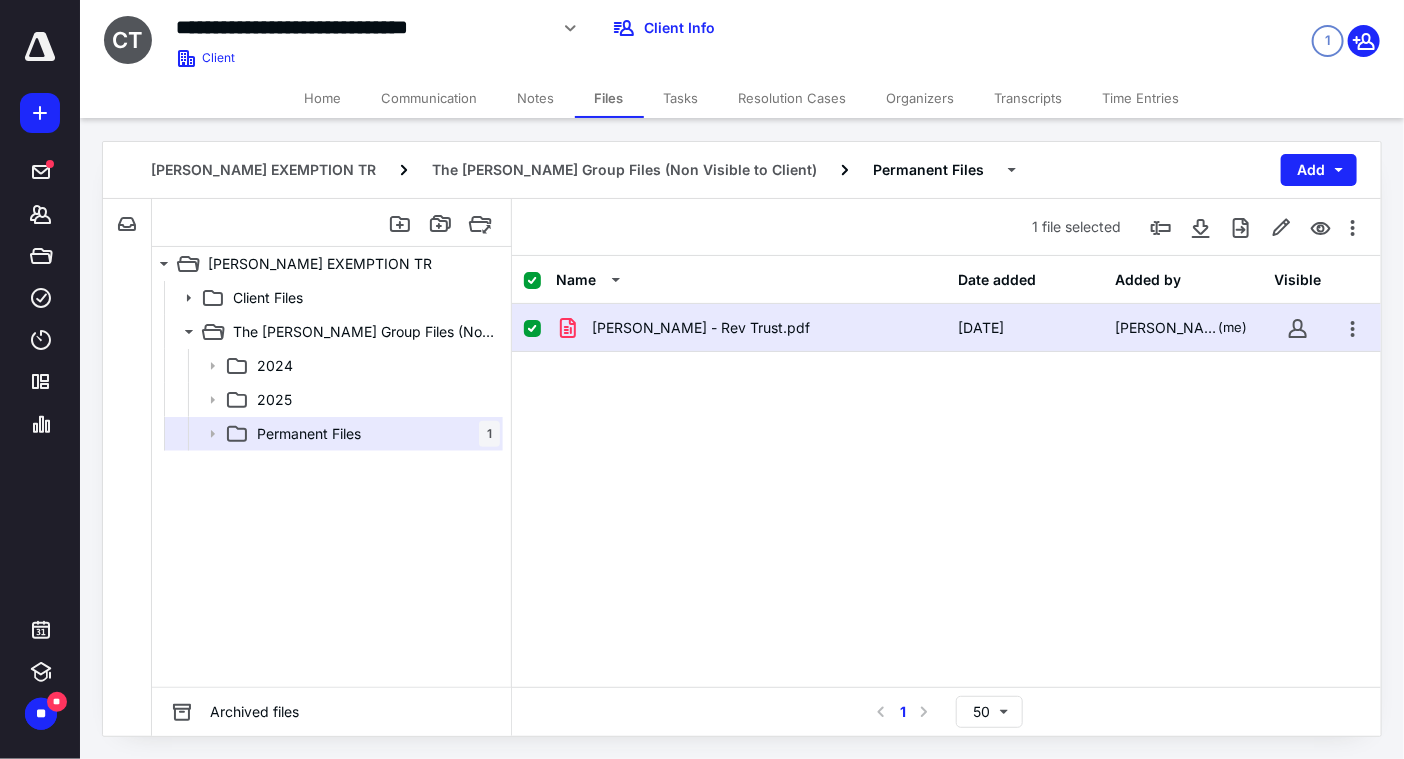 click on "Home" at bounding box center (323, 98) 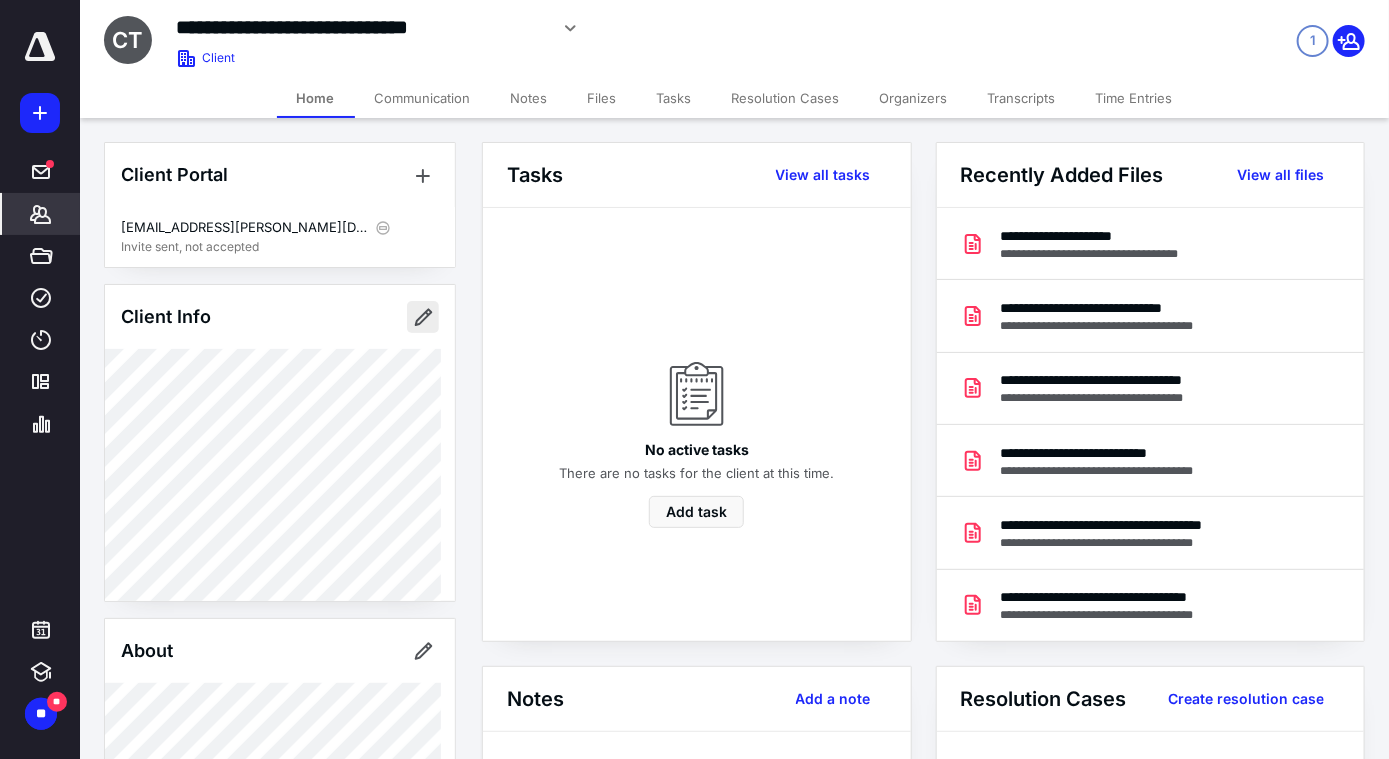 click at bounding box center [423, 317] 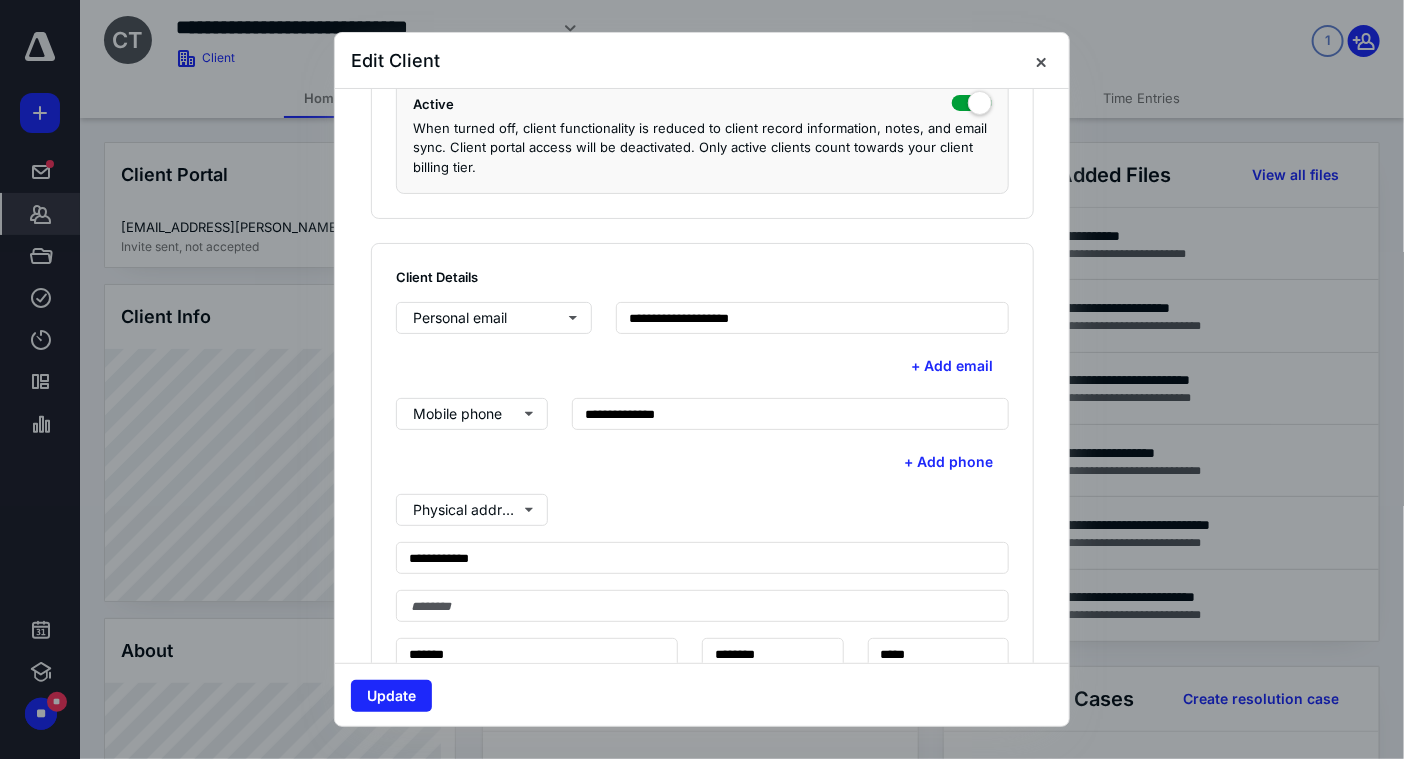scroll, scrollTop: 399, scrollLeft: 0, axis: vertical 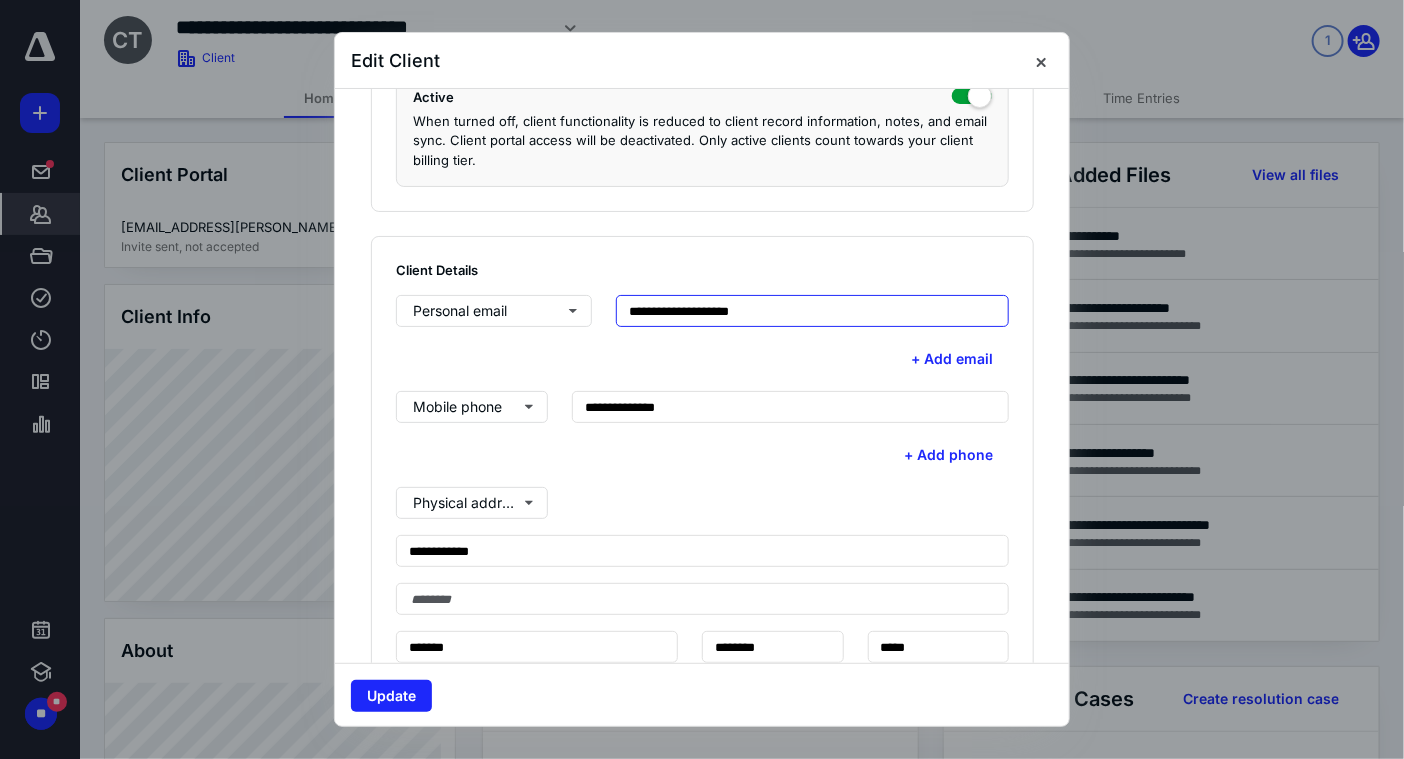 click on "**********" at bounding box center [812, 311] 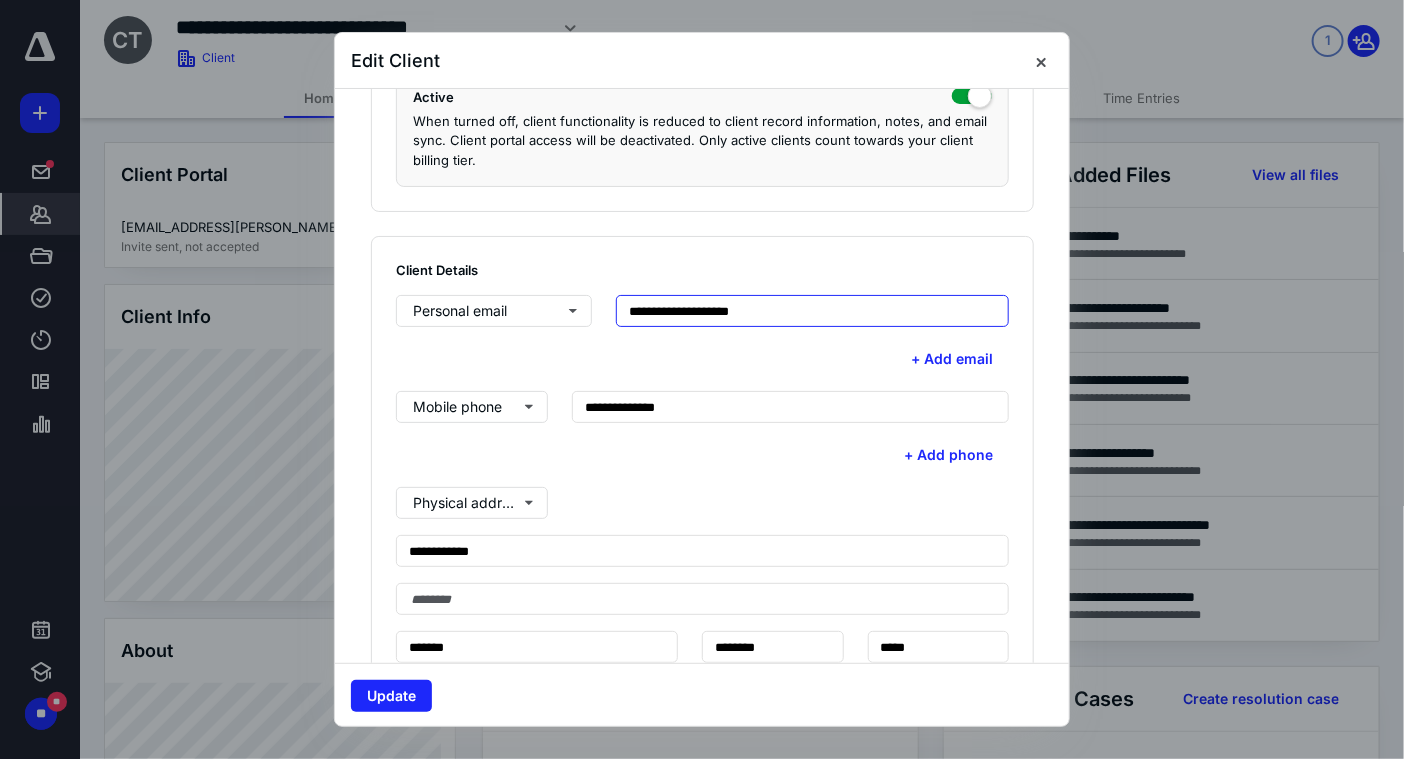 drag, startPoint x: 767, startPoint y: 302, endPoint x: 614, endPoint y: 307, distance: 153.08168 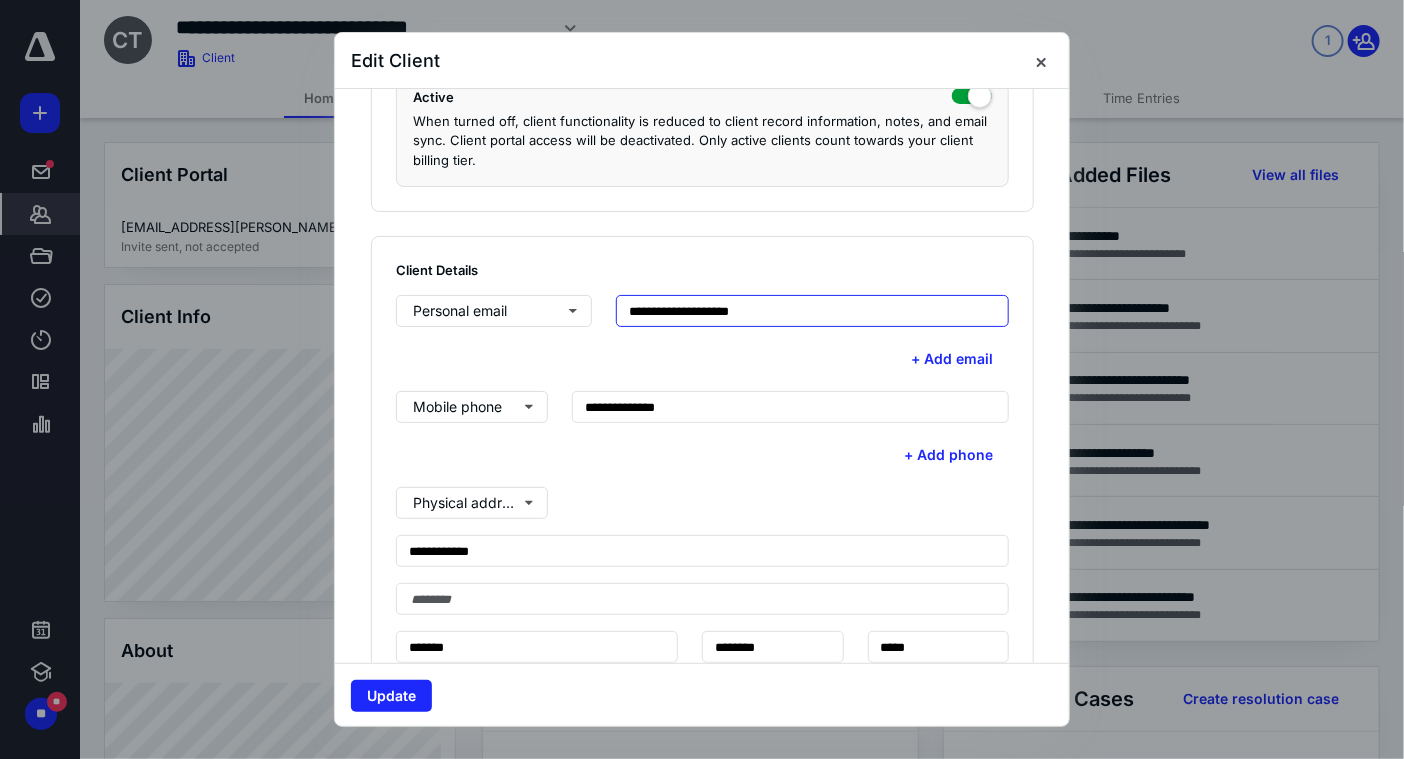 click on "**********" at bounding box center [812, 311] 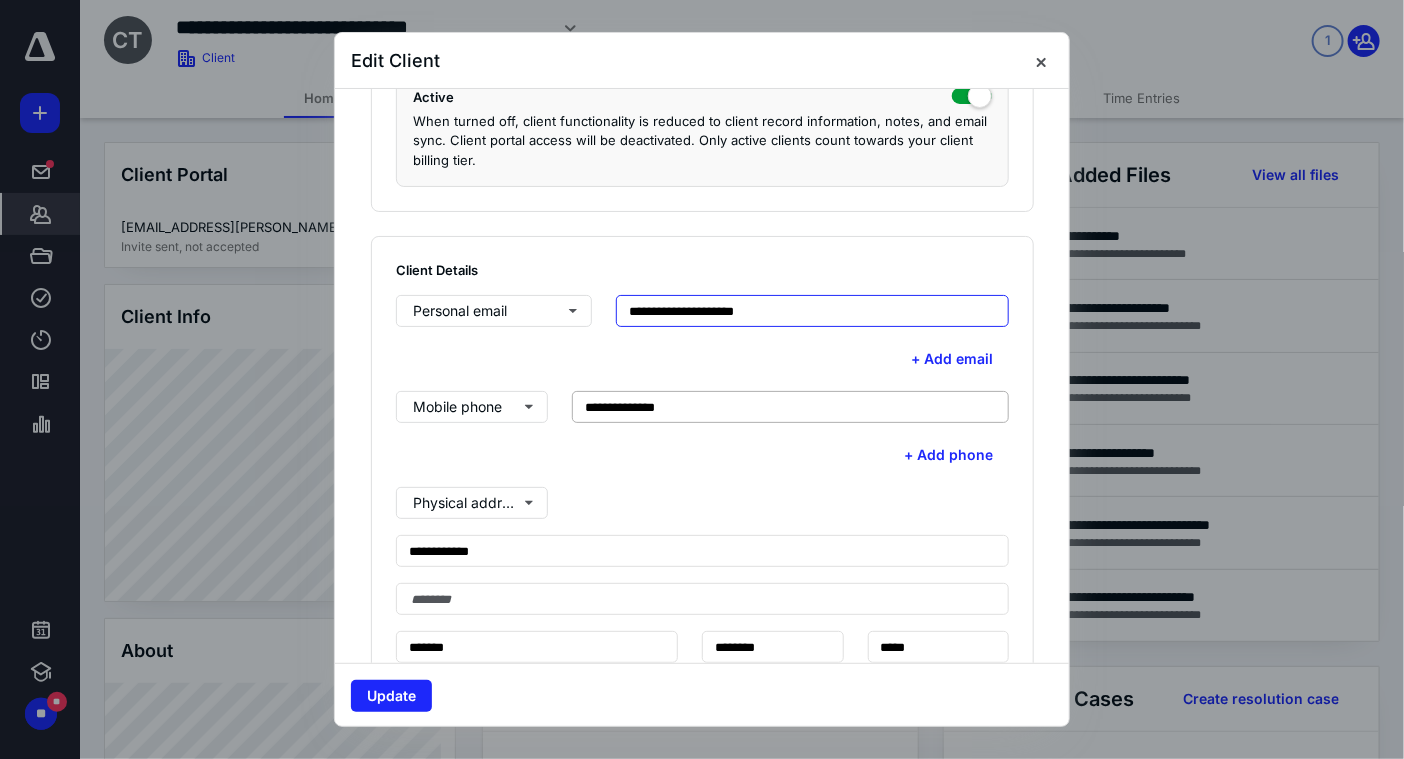 type on "**********" 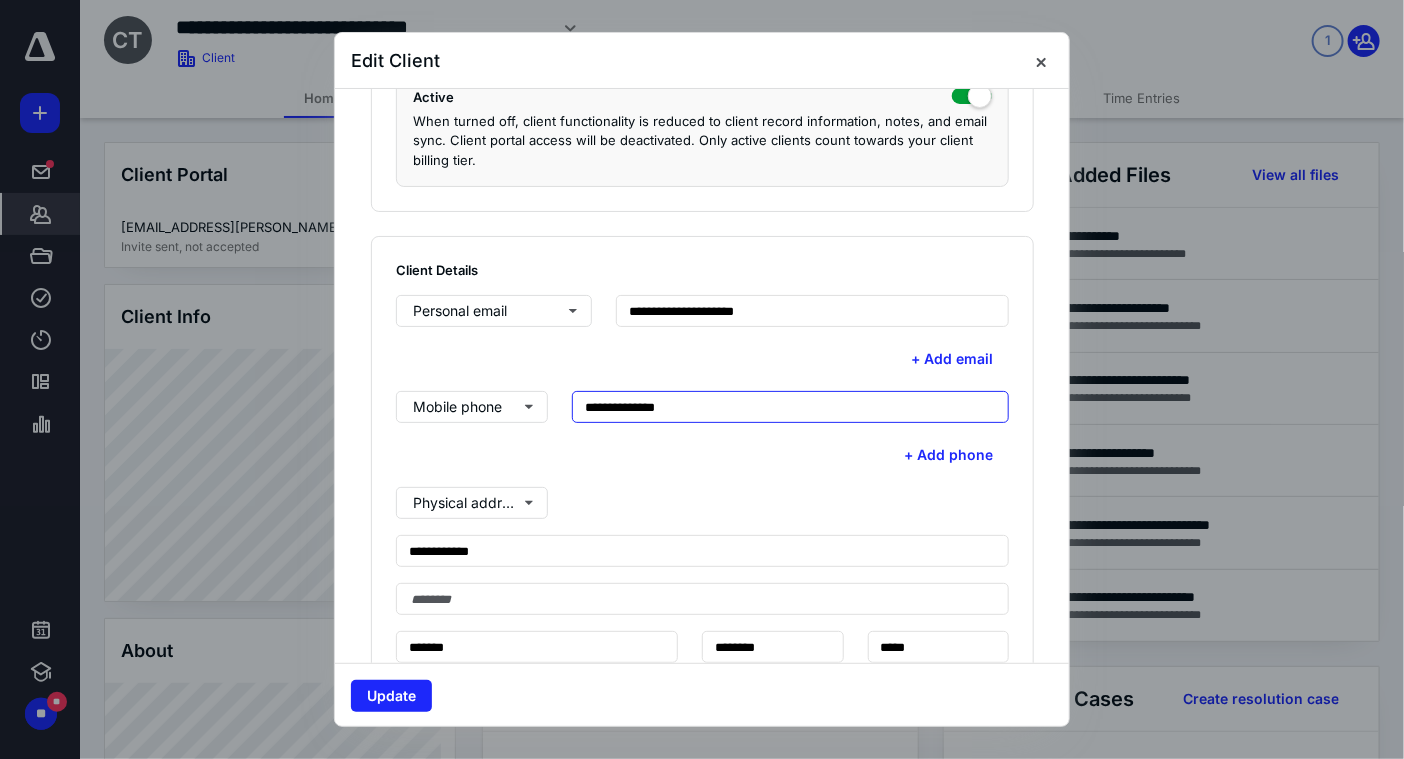 drag, startPoint x: 703, startPoint y: 406, endPoint x: 562, endPoint y: 402, distance: 141.05673 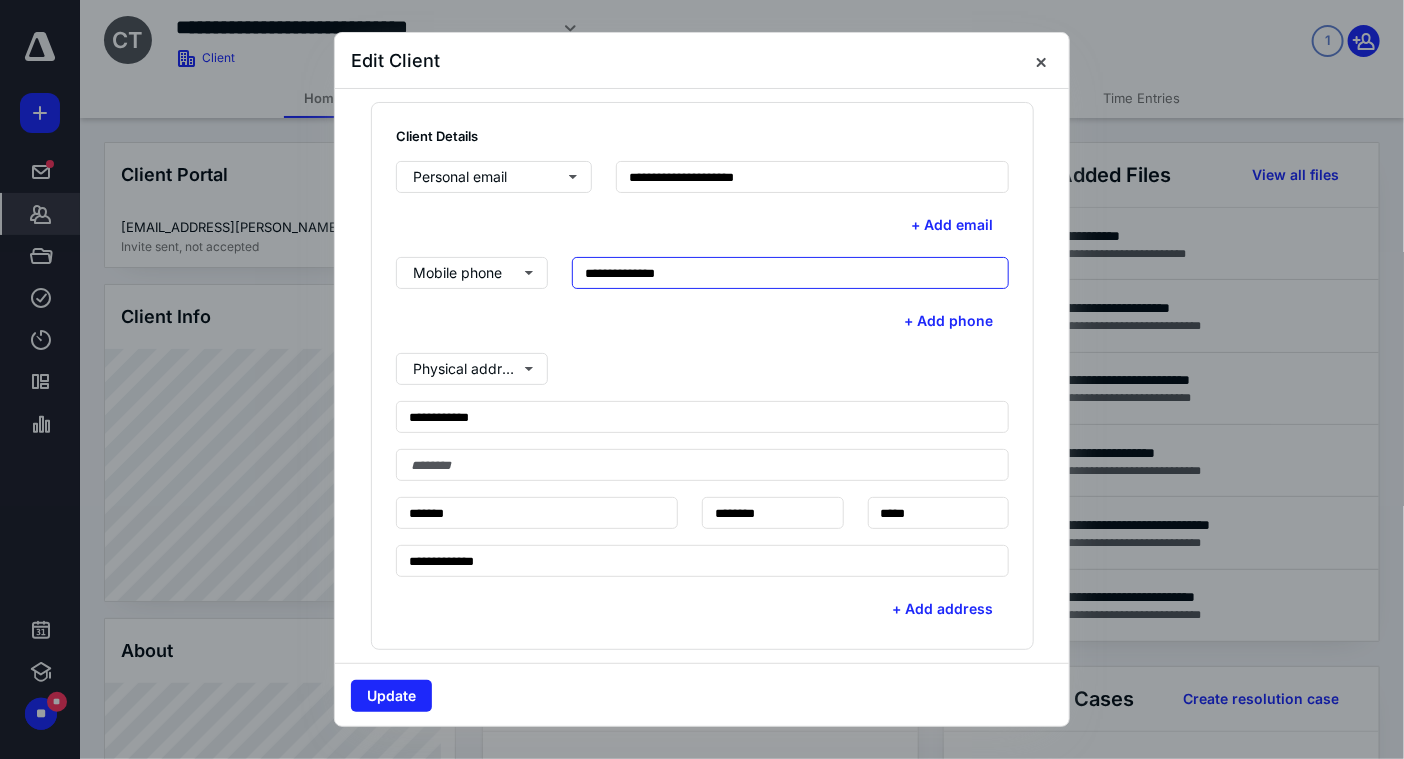 scroll, scrollTop: 499, scrollLeft: 0, axis: vertical 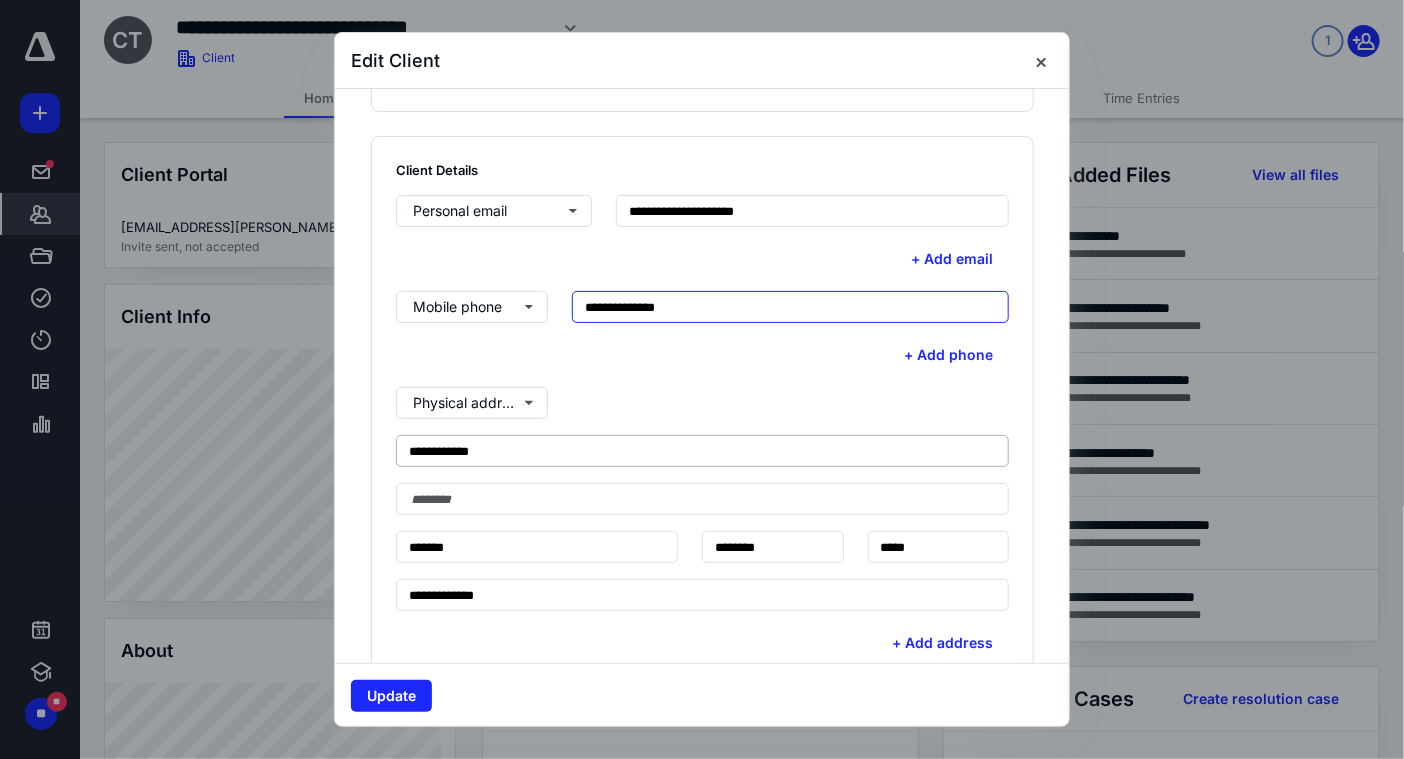 type on "**********" 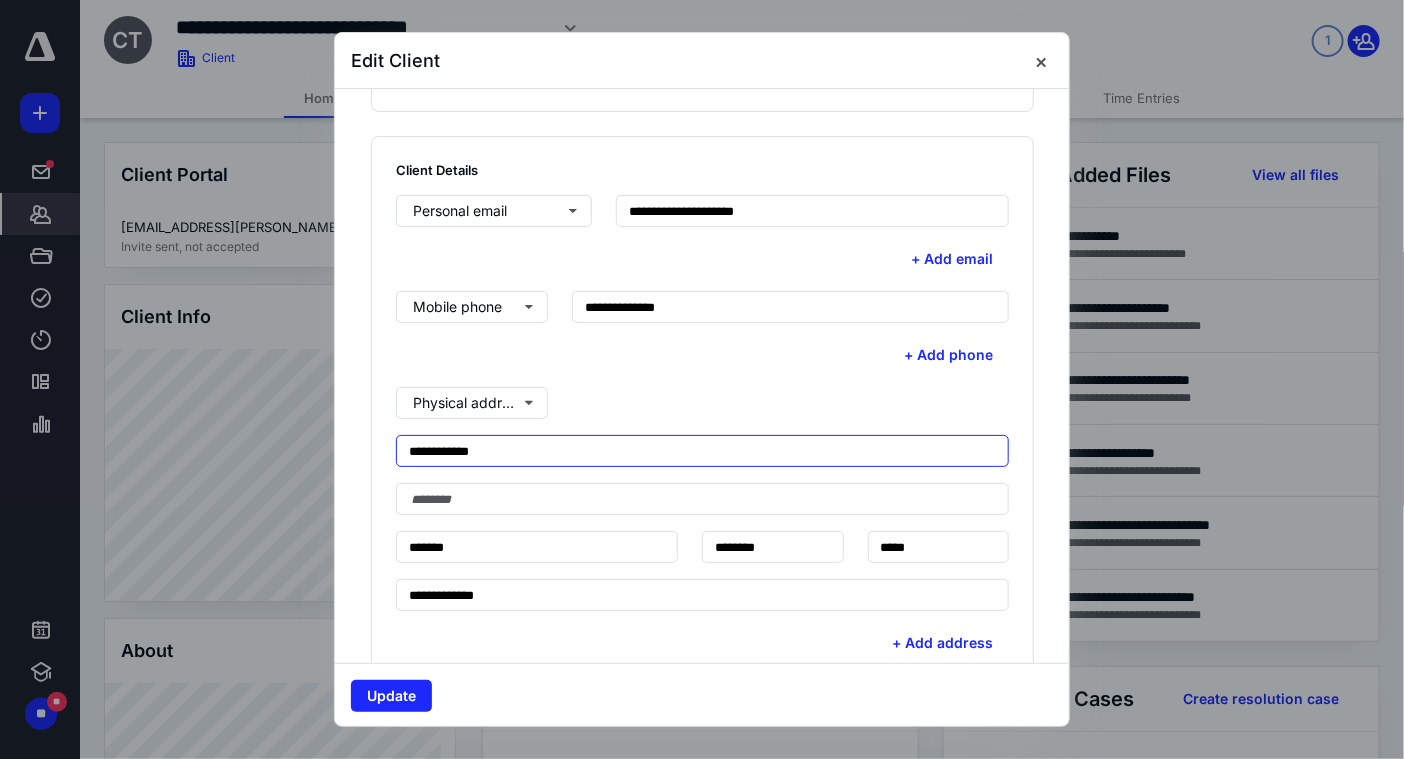 drag, startPoint x: 531, startPoint y: 448, endPoint x: 389, endPoint y: 450, distance: 142.01408 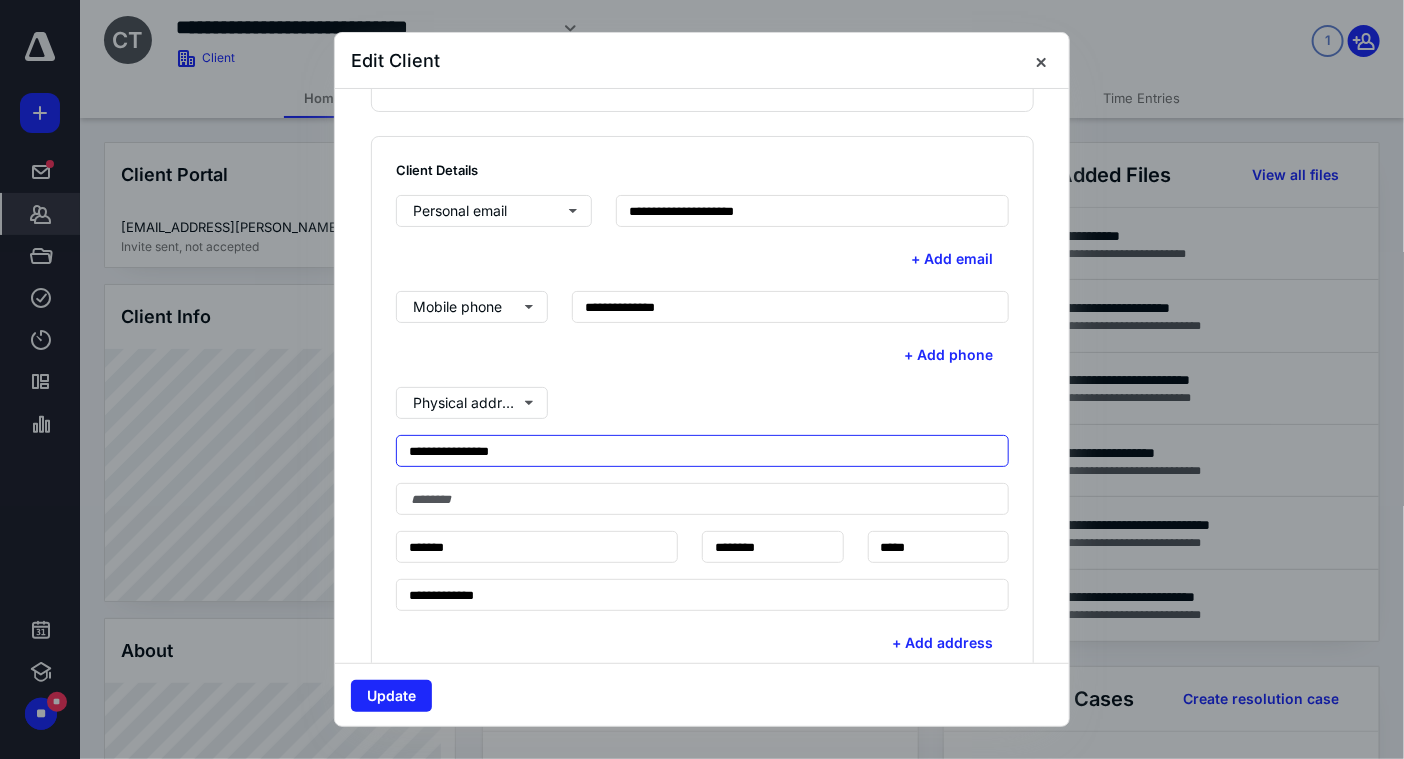 type on "**********" 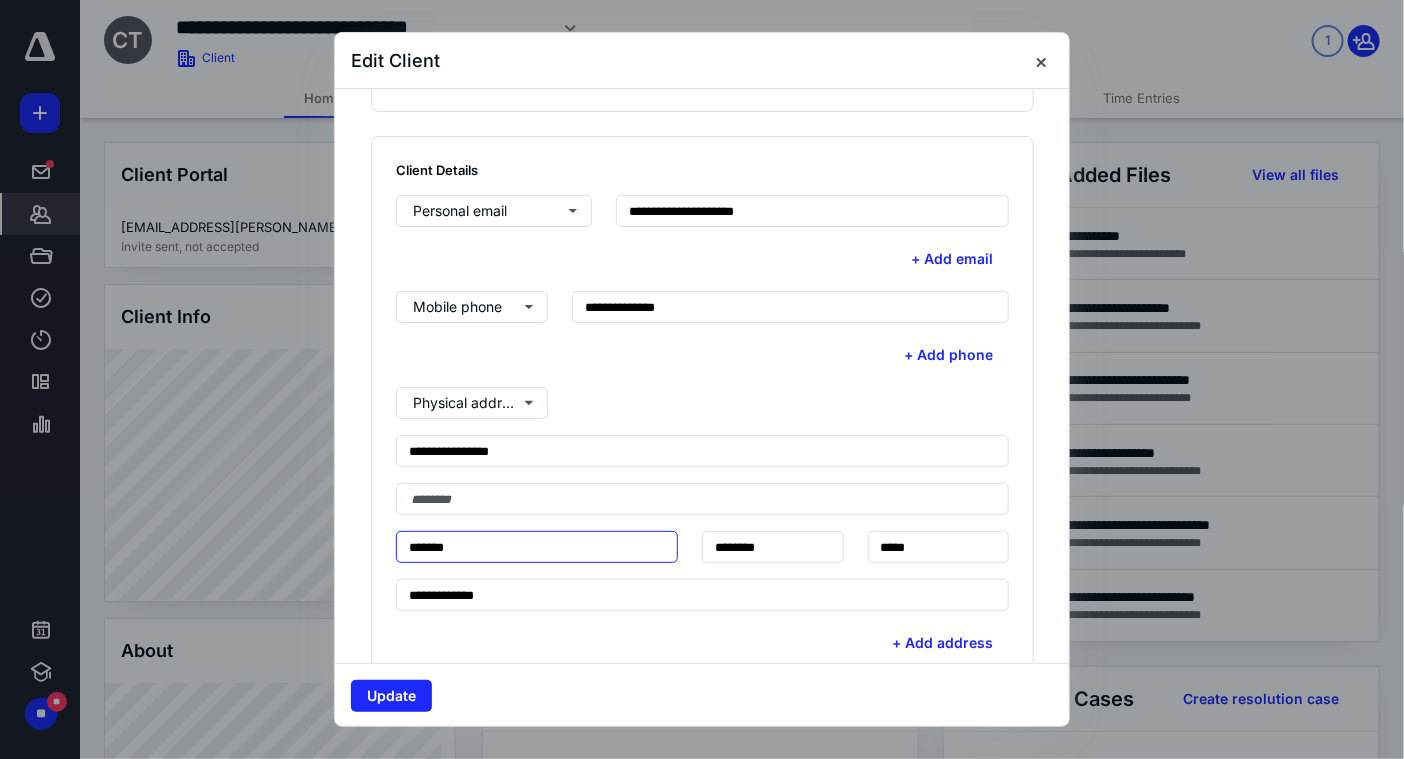 type on "*******" 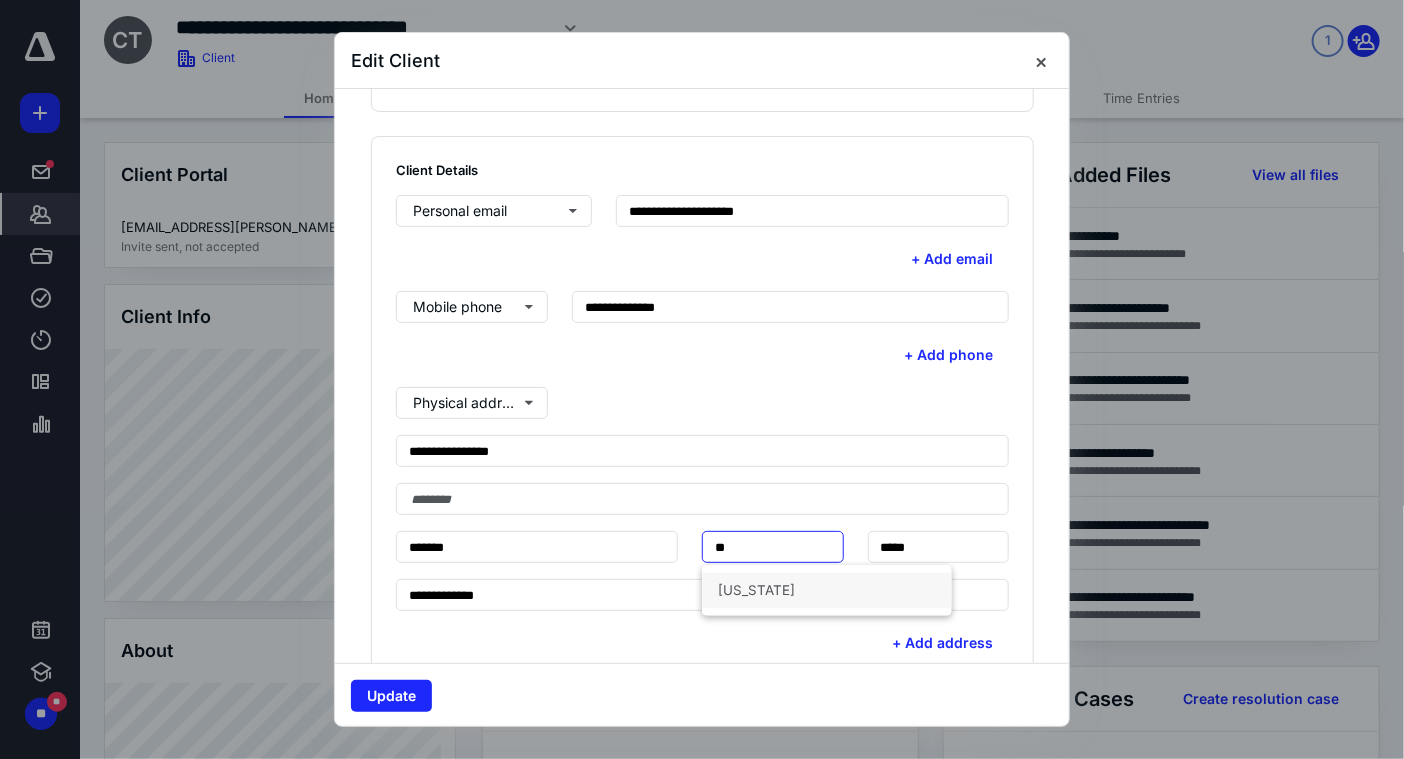 click on "[US_STATE]" at bounding box center [827, 590] 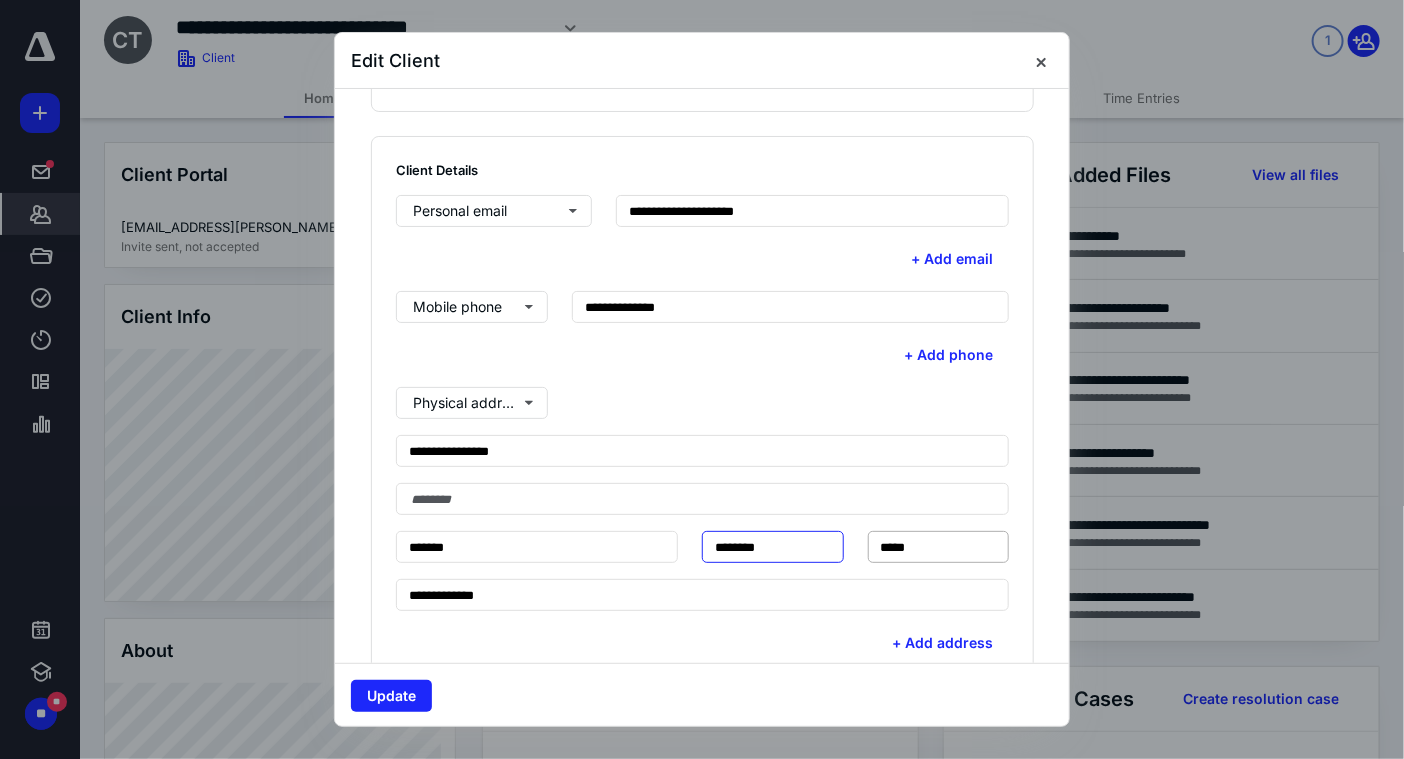type on "********" 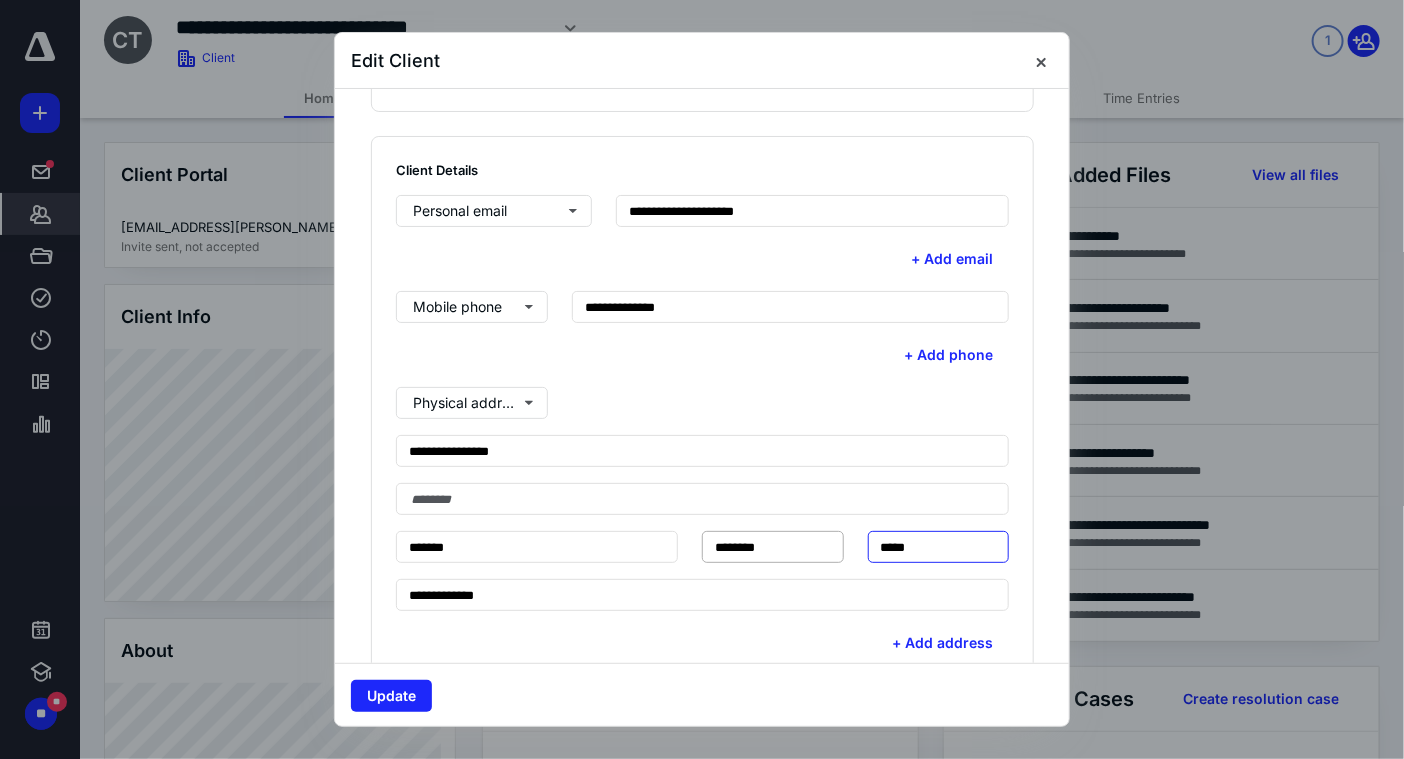 drag, startPoint x: 909, startPoint y: 547, endPoint x: 810, endPoint y: 531, distance: 100.28459 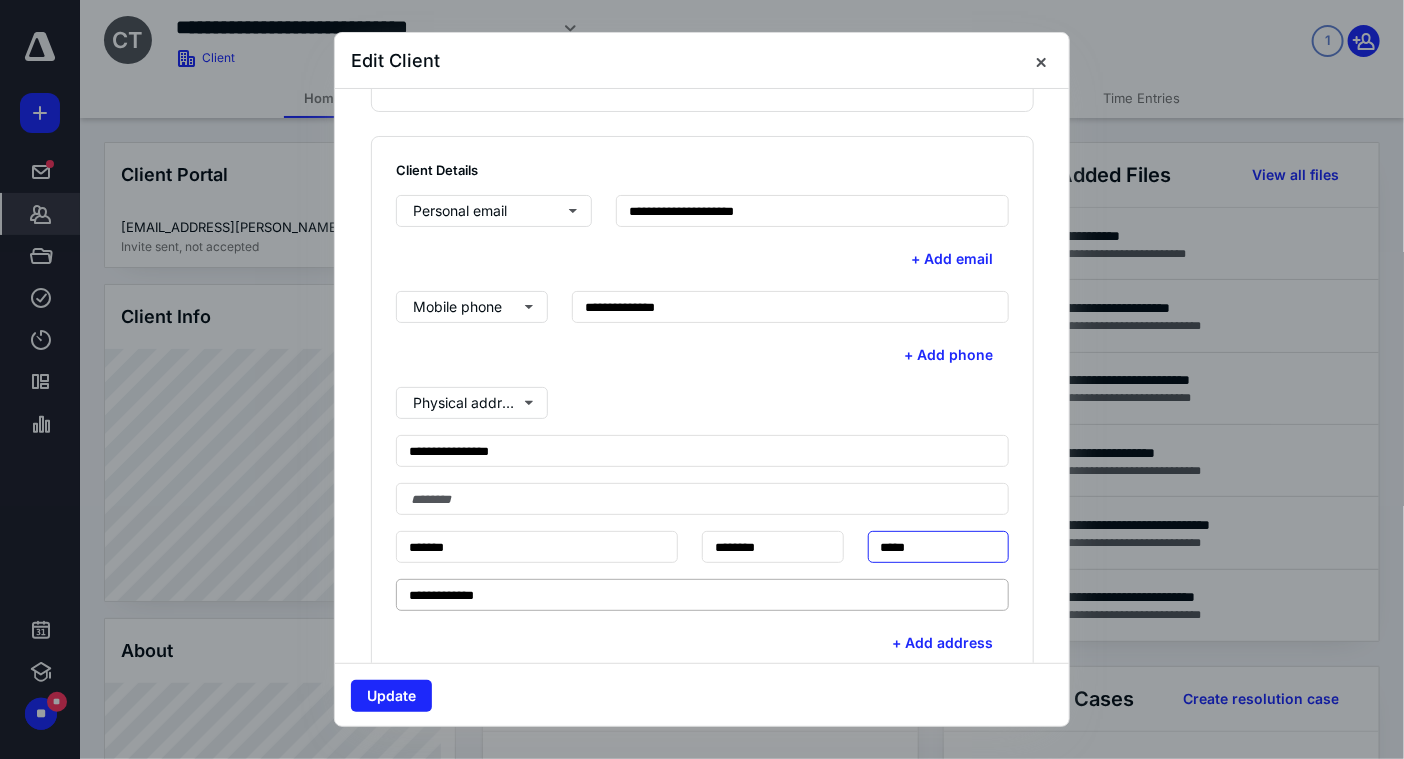 type on "*****" 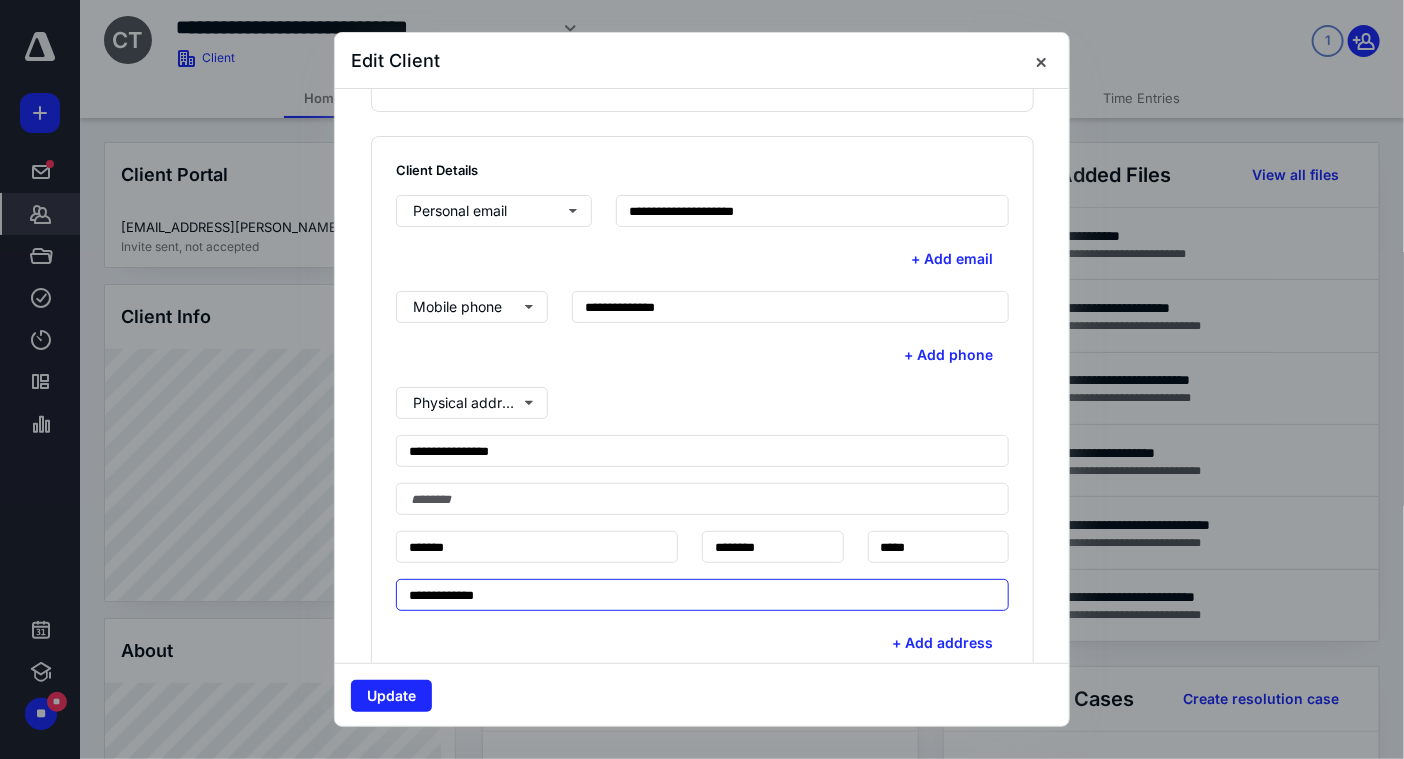 click on "**********" at bounding box center (702, 595) 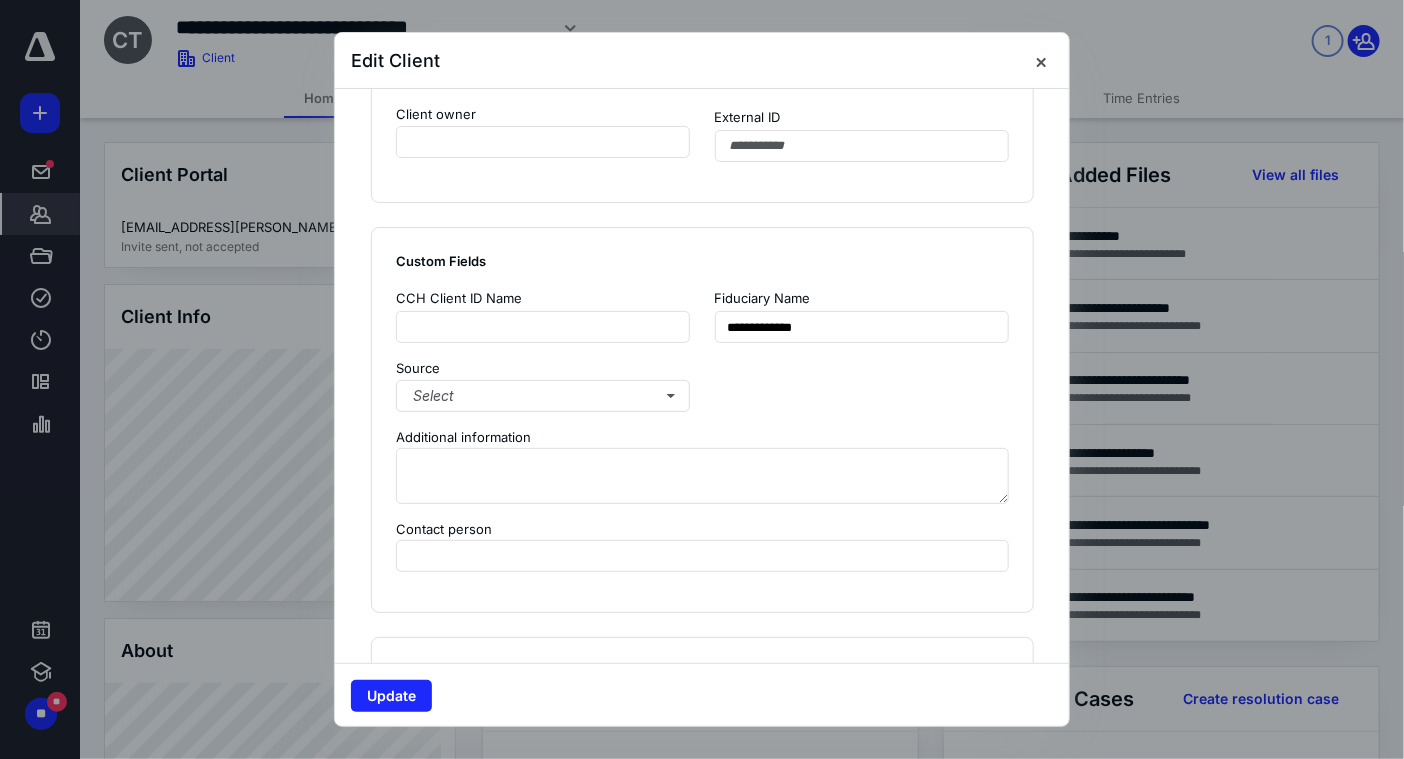 scroll, scrollTop: 1300, scrollLeft: 0, axis: vertical 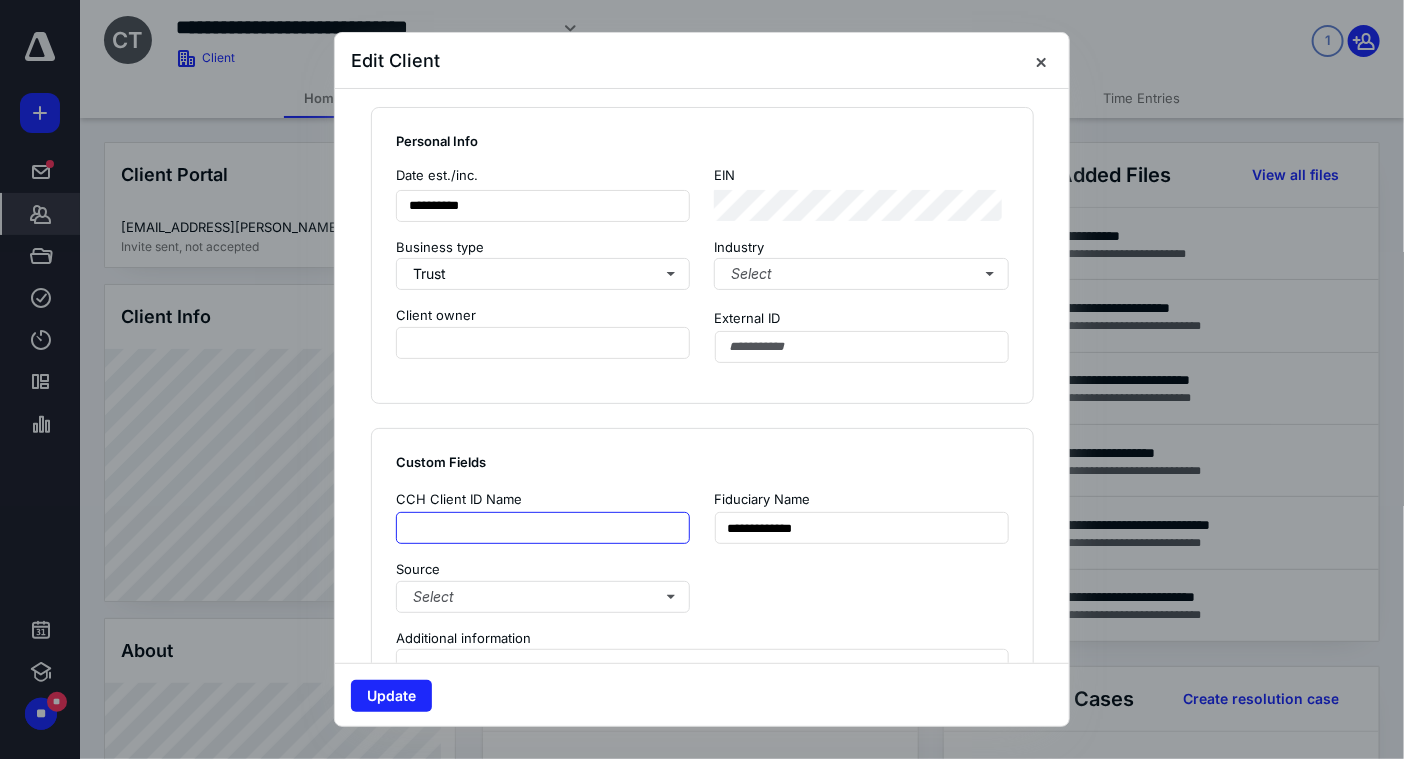 click at bounding box center [543, 528] 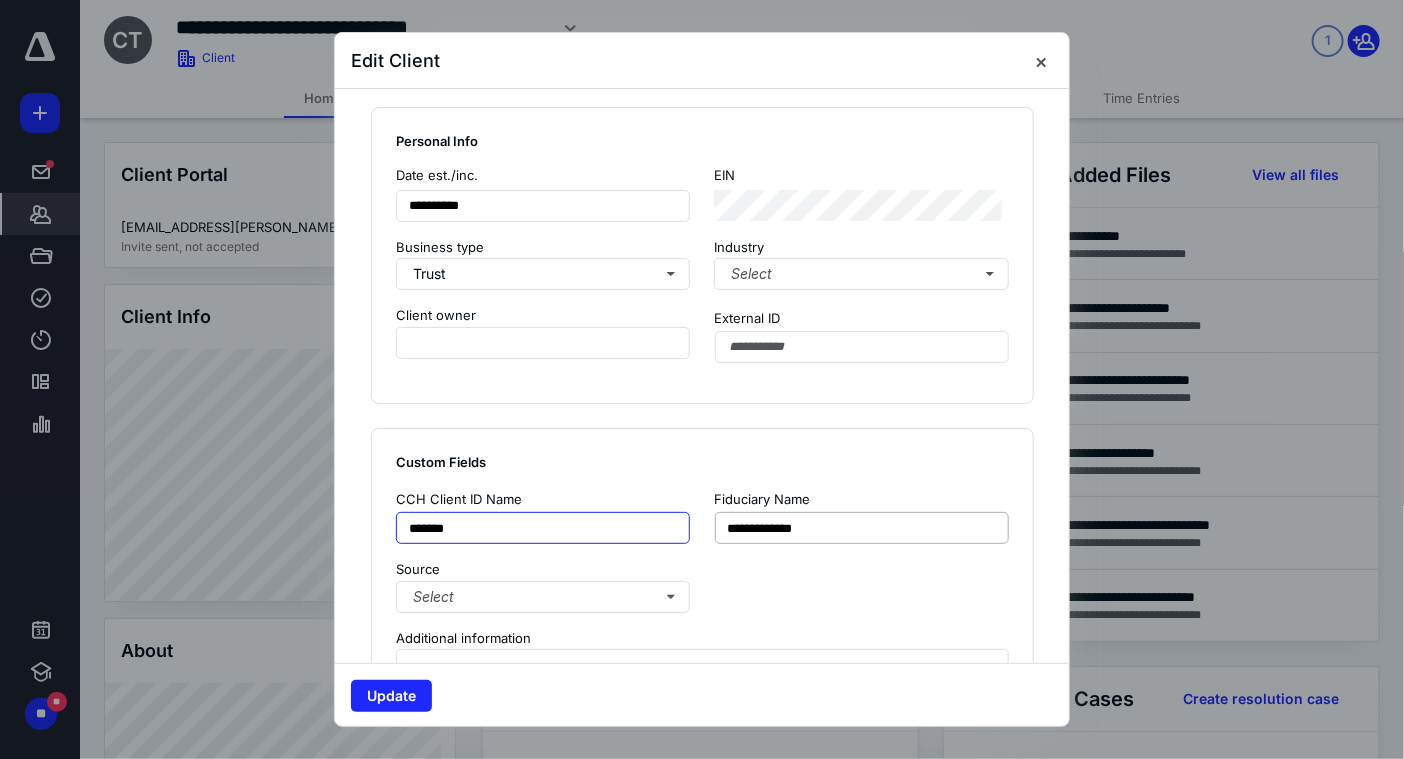 type on "*******" 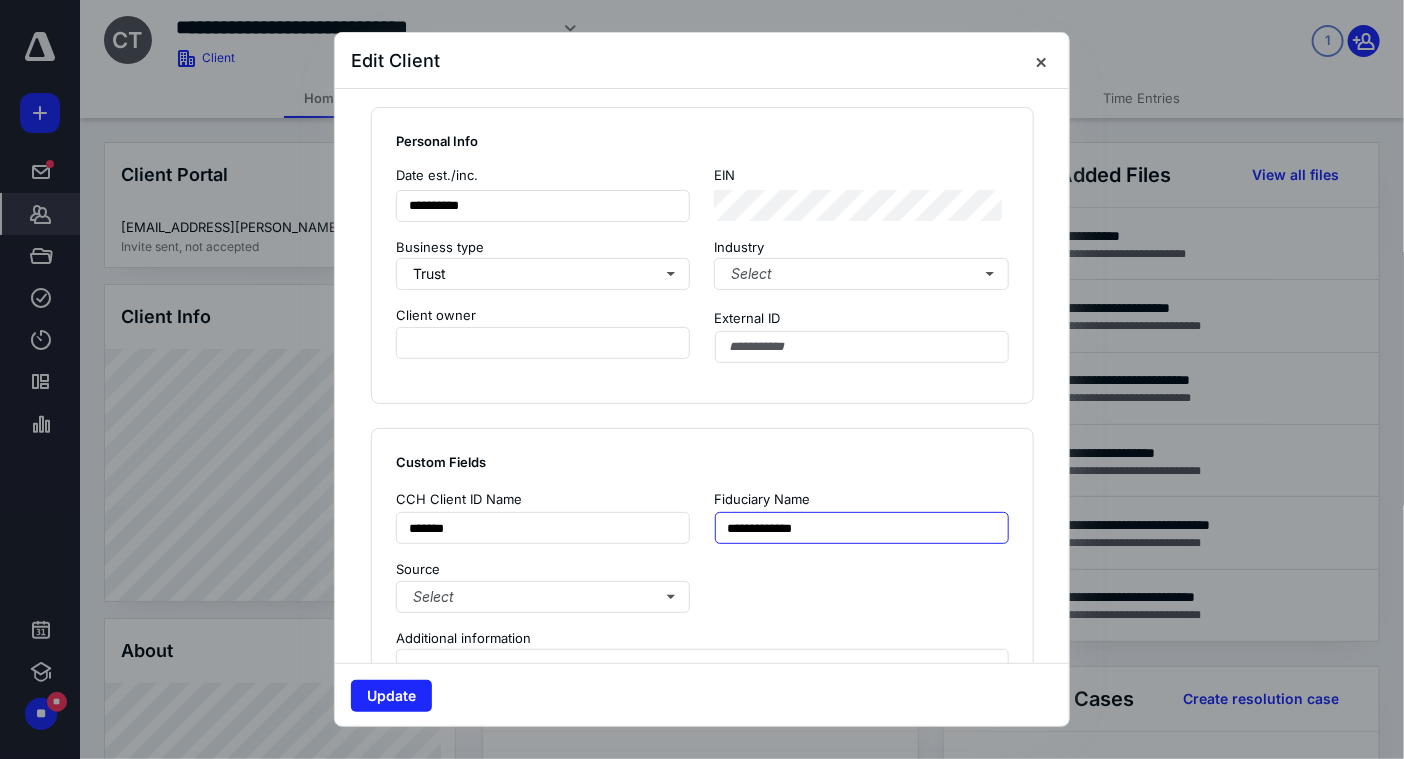 drag, startPoint x: 856, startPoint y: 525, endPoint x: 706, endPoint y: 531, distance: 150.11995 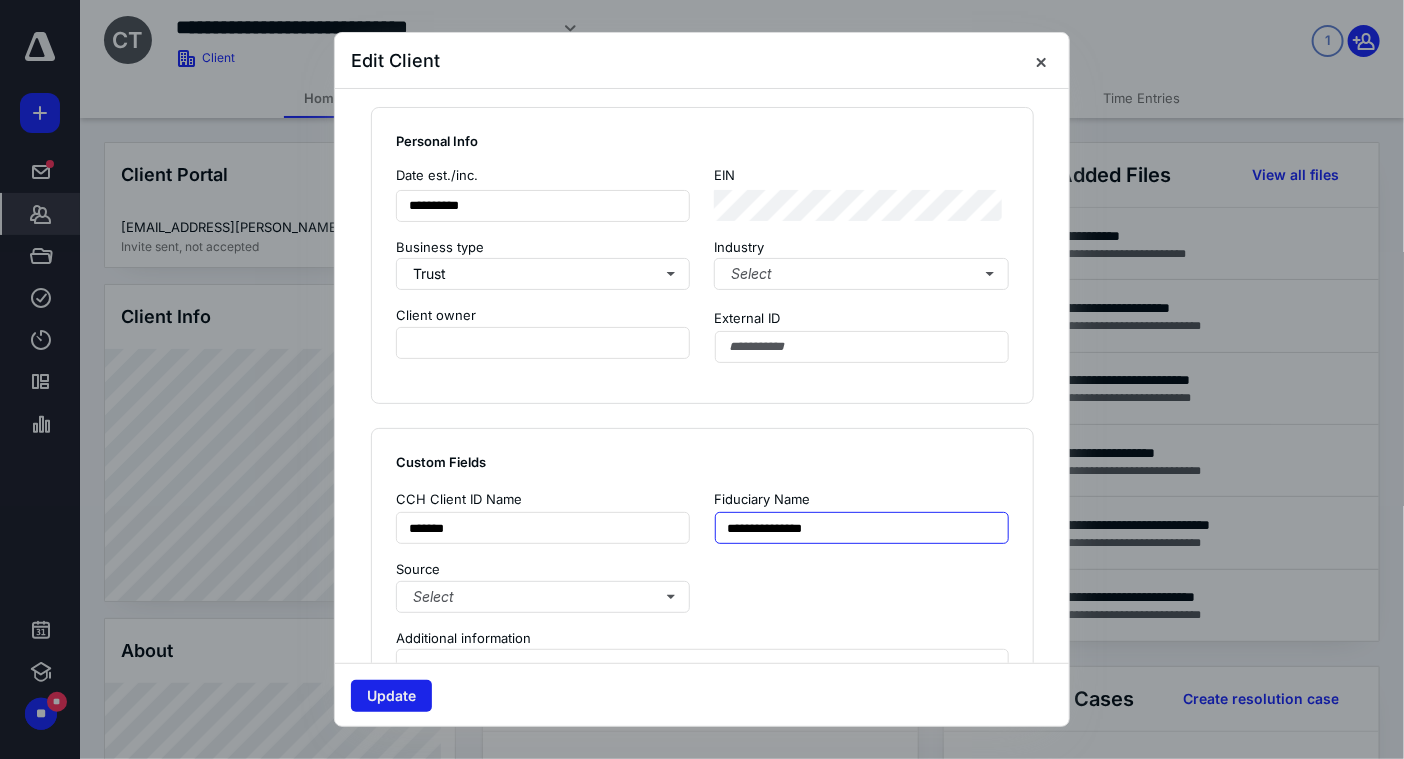 type on "**********" 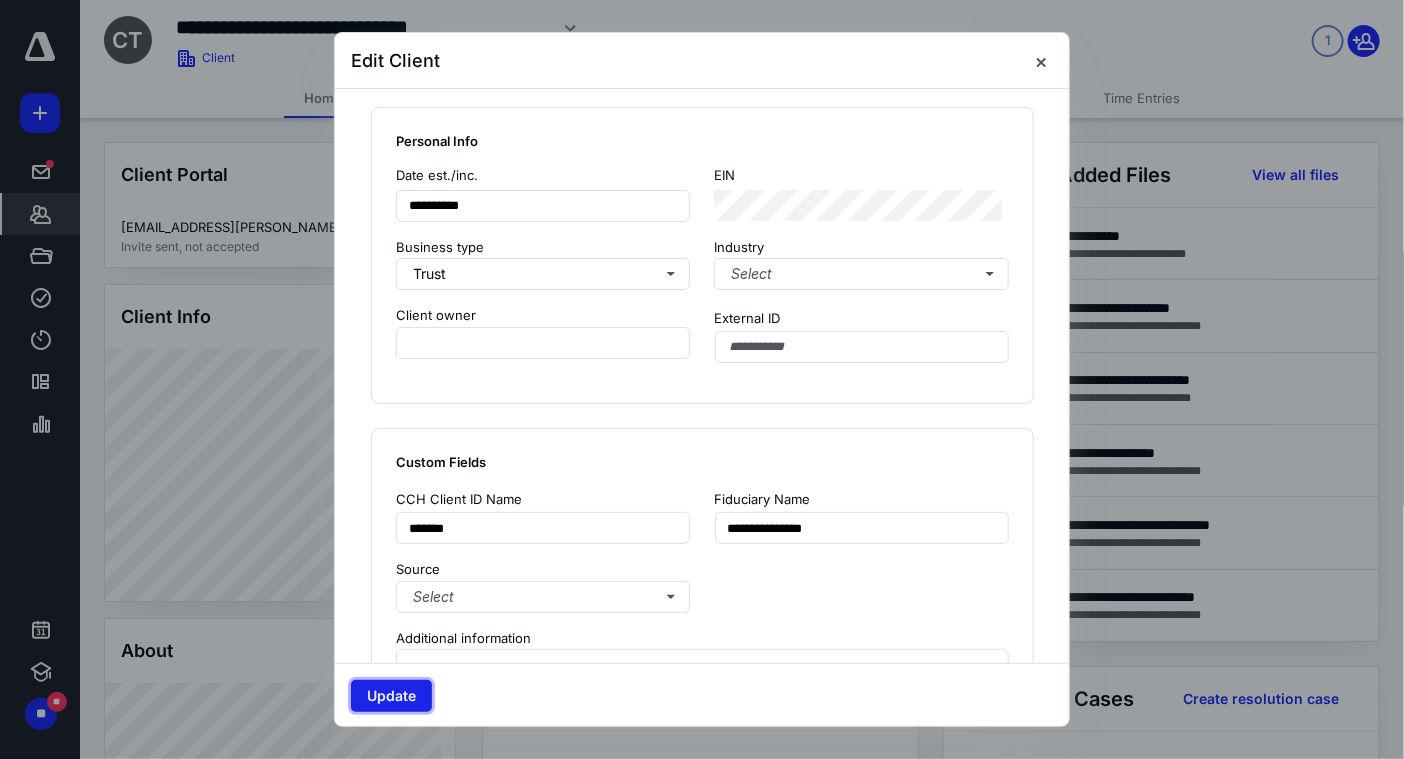 click on "Update" at bounding box center [391, 696] 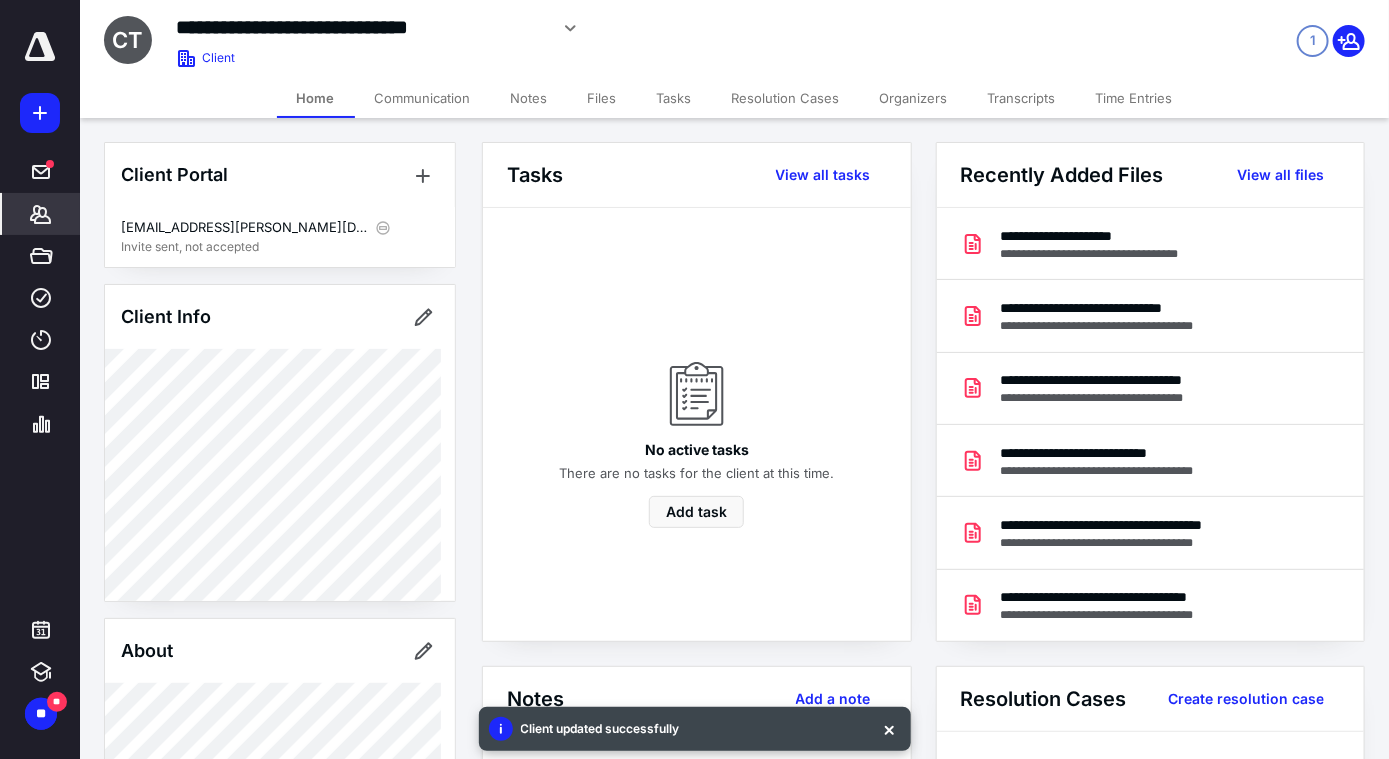 click 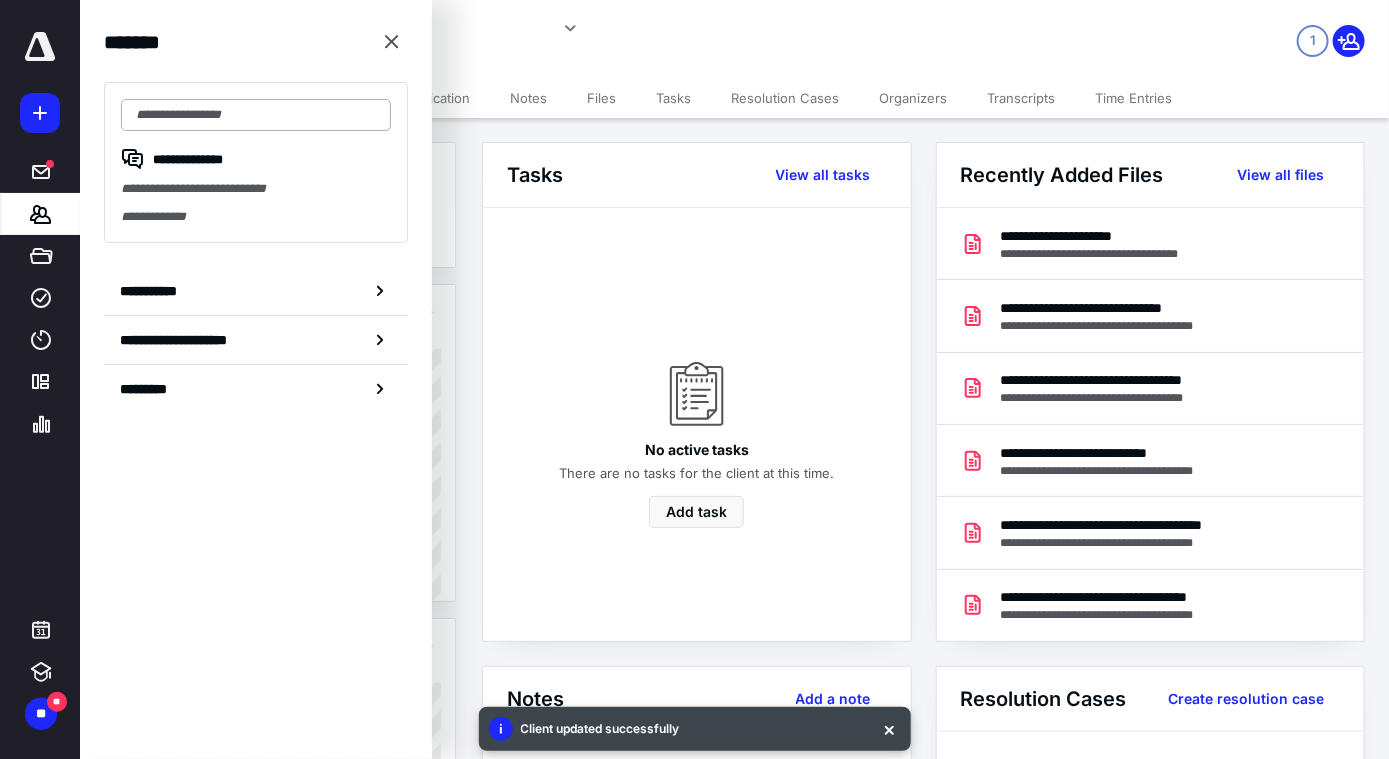 click at bounding box center (256, 115) 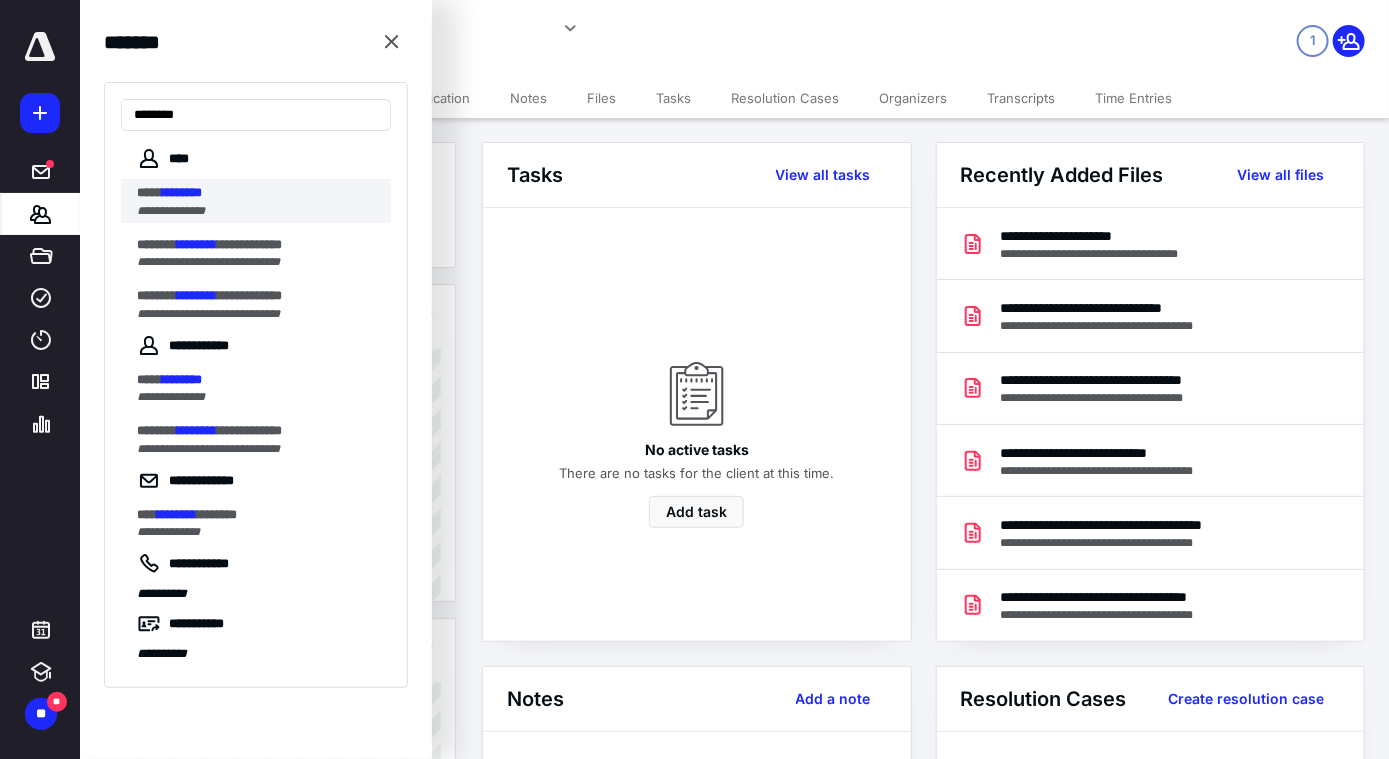 type on "********" 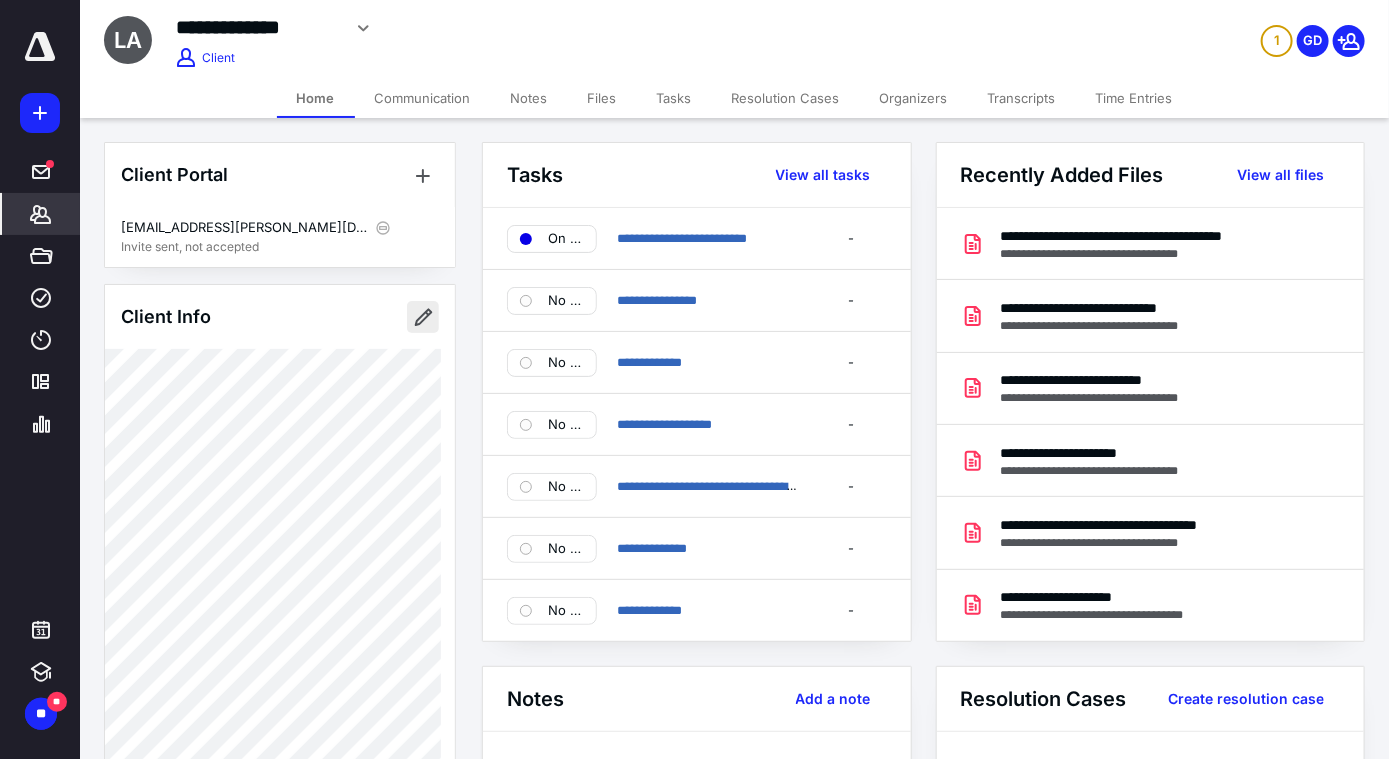 click at bounding box center (423, 317) 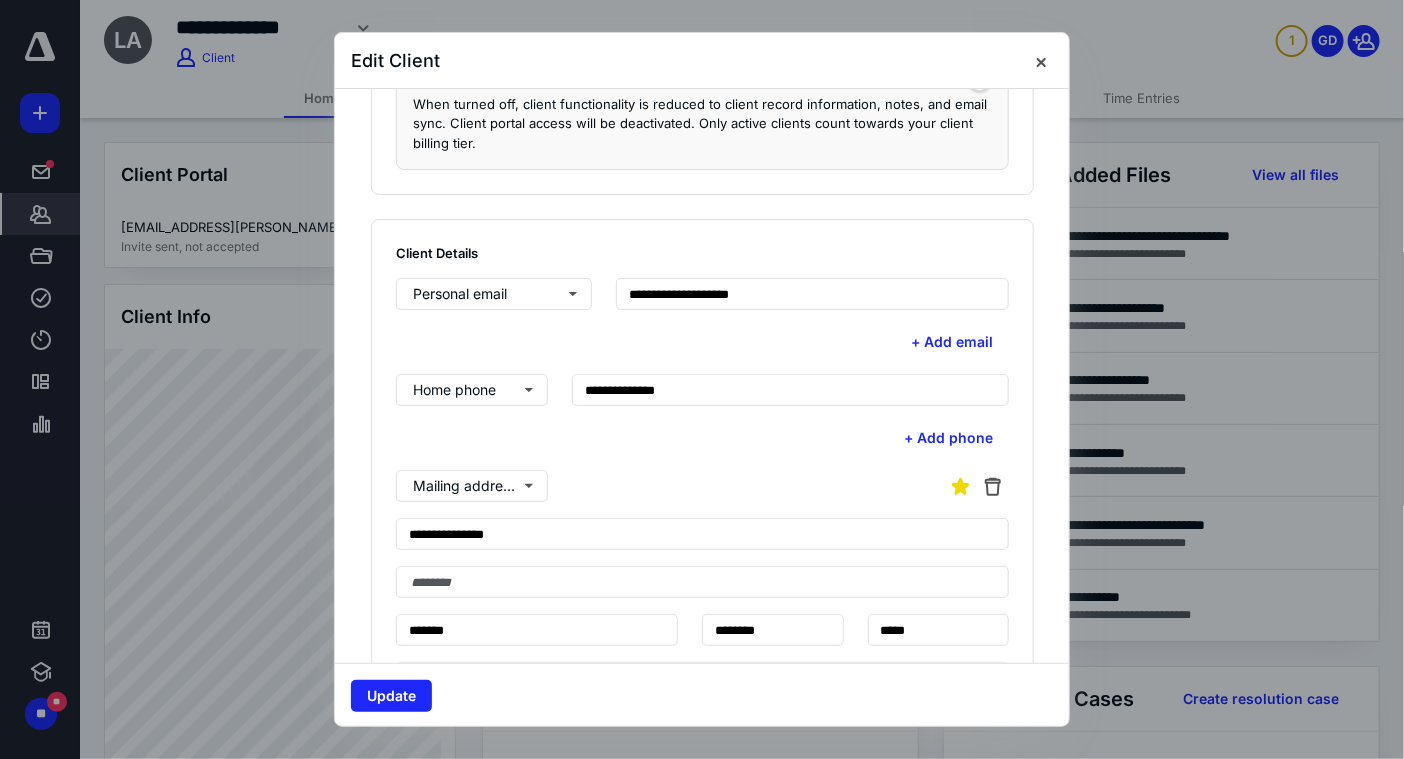 scroll, scrollTop: 499, scrollLeft: 0, axis: vertical 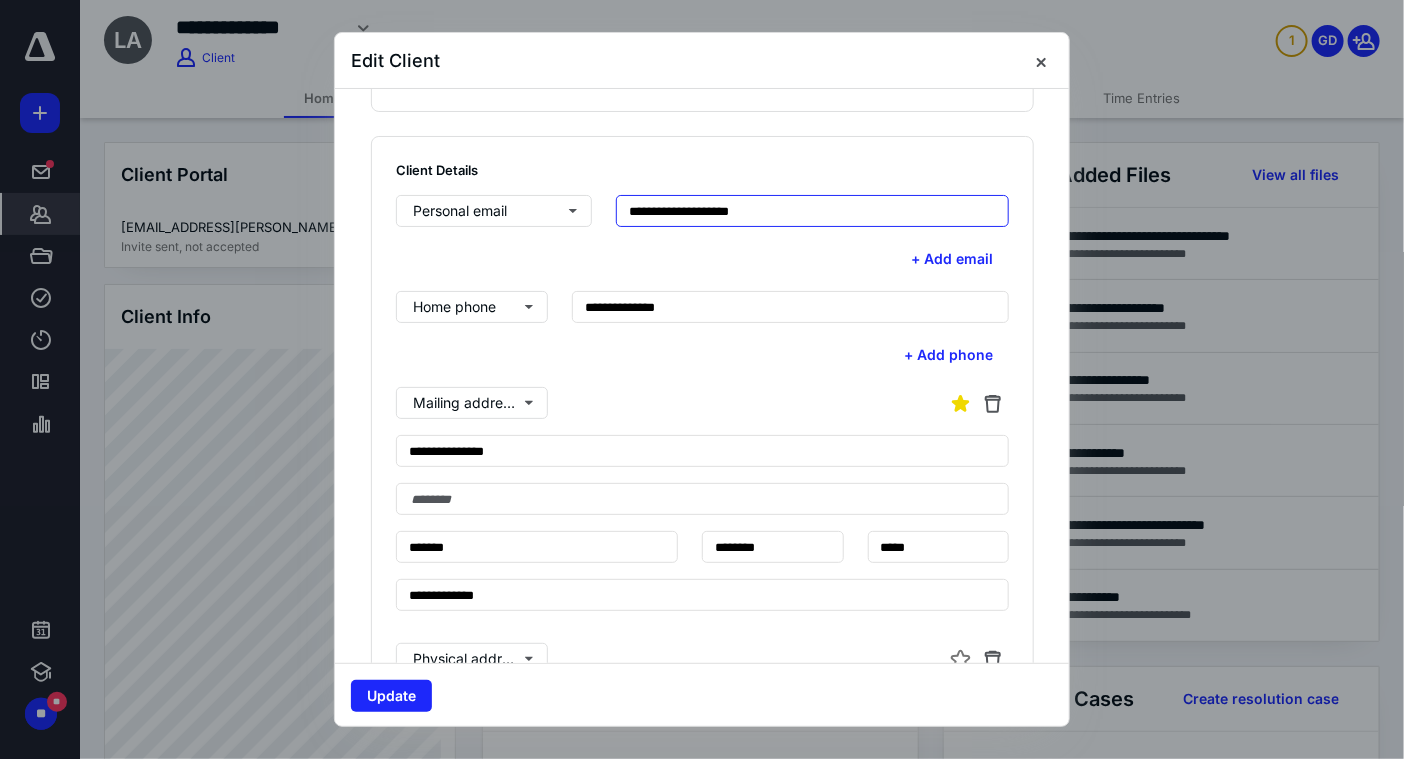 drag, startPoint x: 781, startPoint y: 206, endPoint x: 578, endPoint y: 185, distance: 204.08331 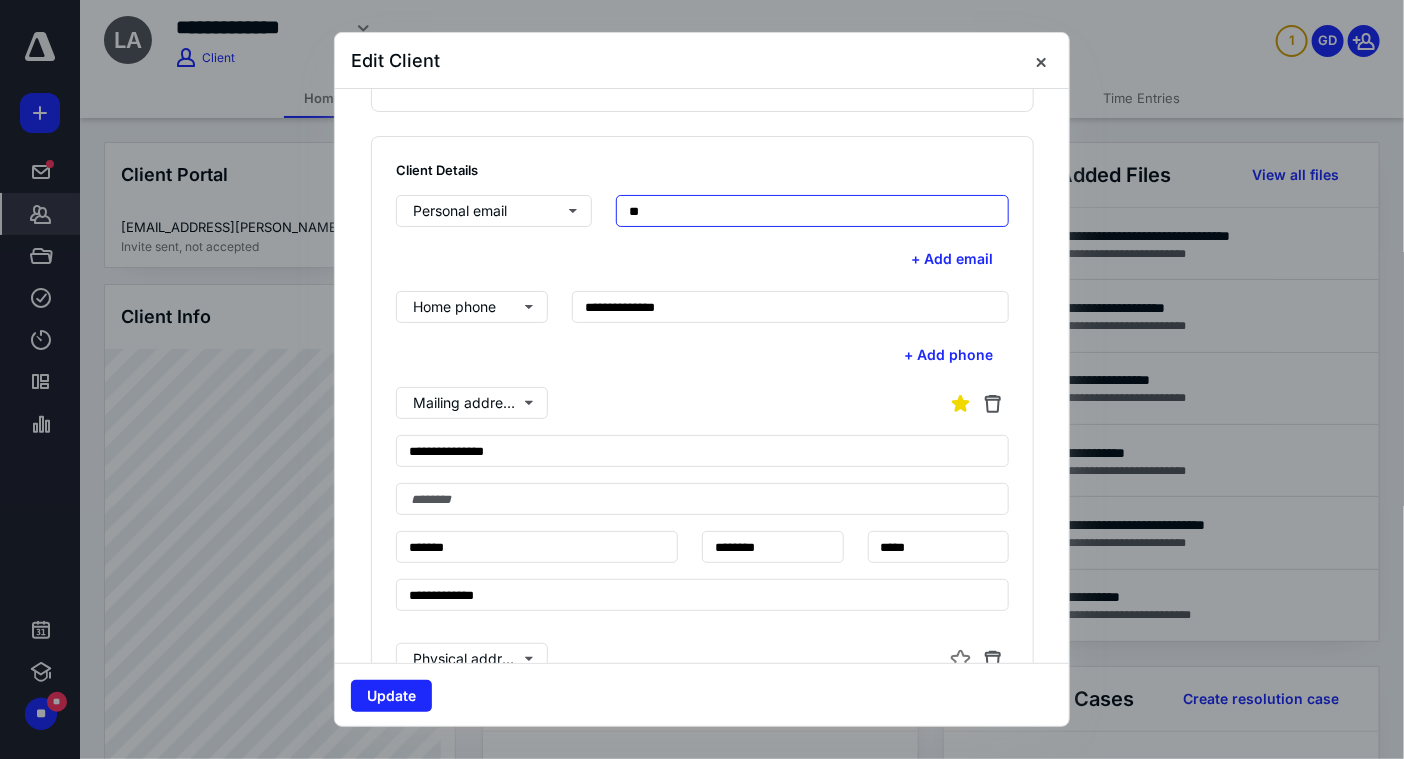 type on "**********" 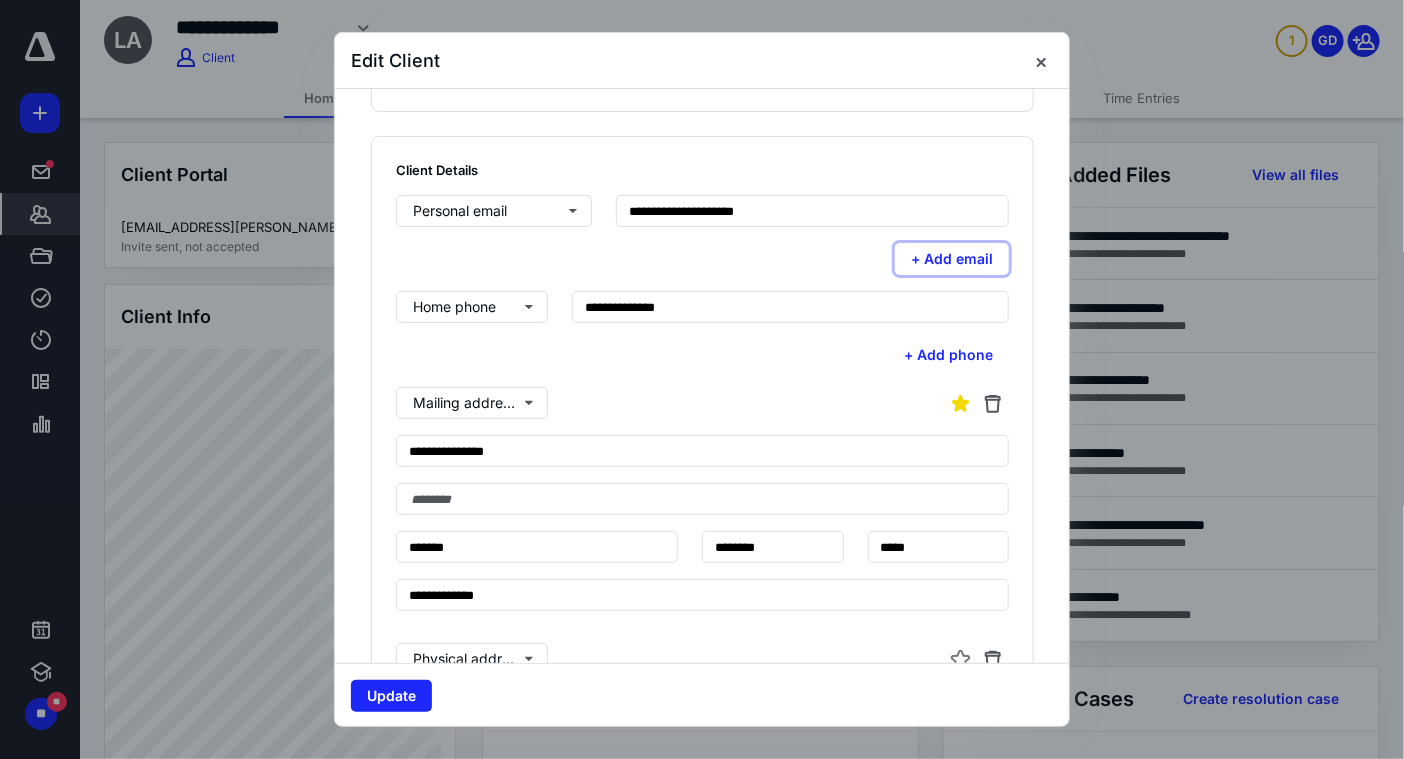 type 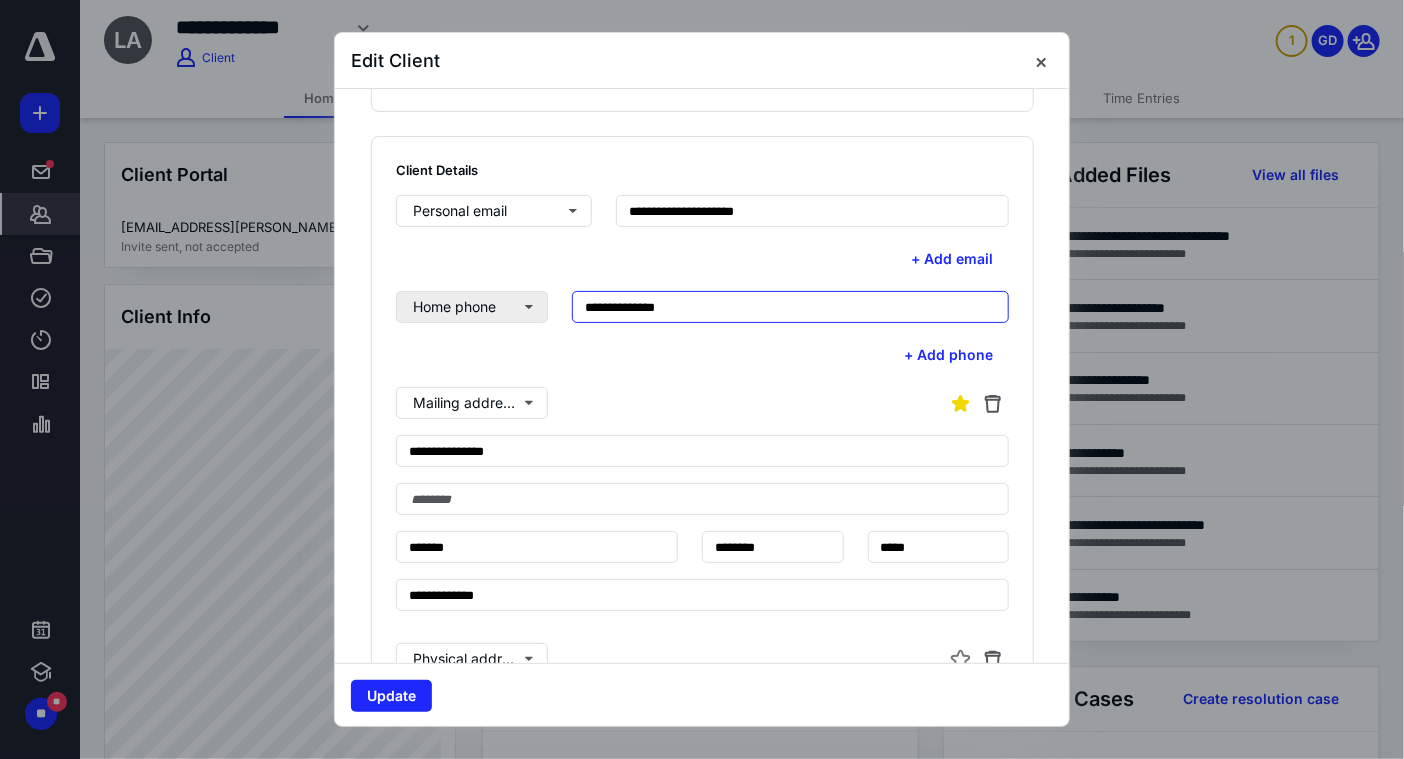 drag, startPoint x: 691, startPoint y: 308, endPoint x: 538, endPoint y: 297, distance: 153.39491 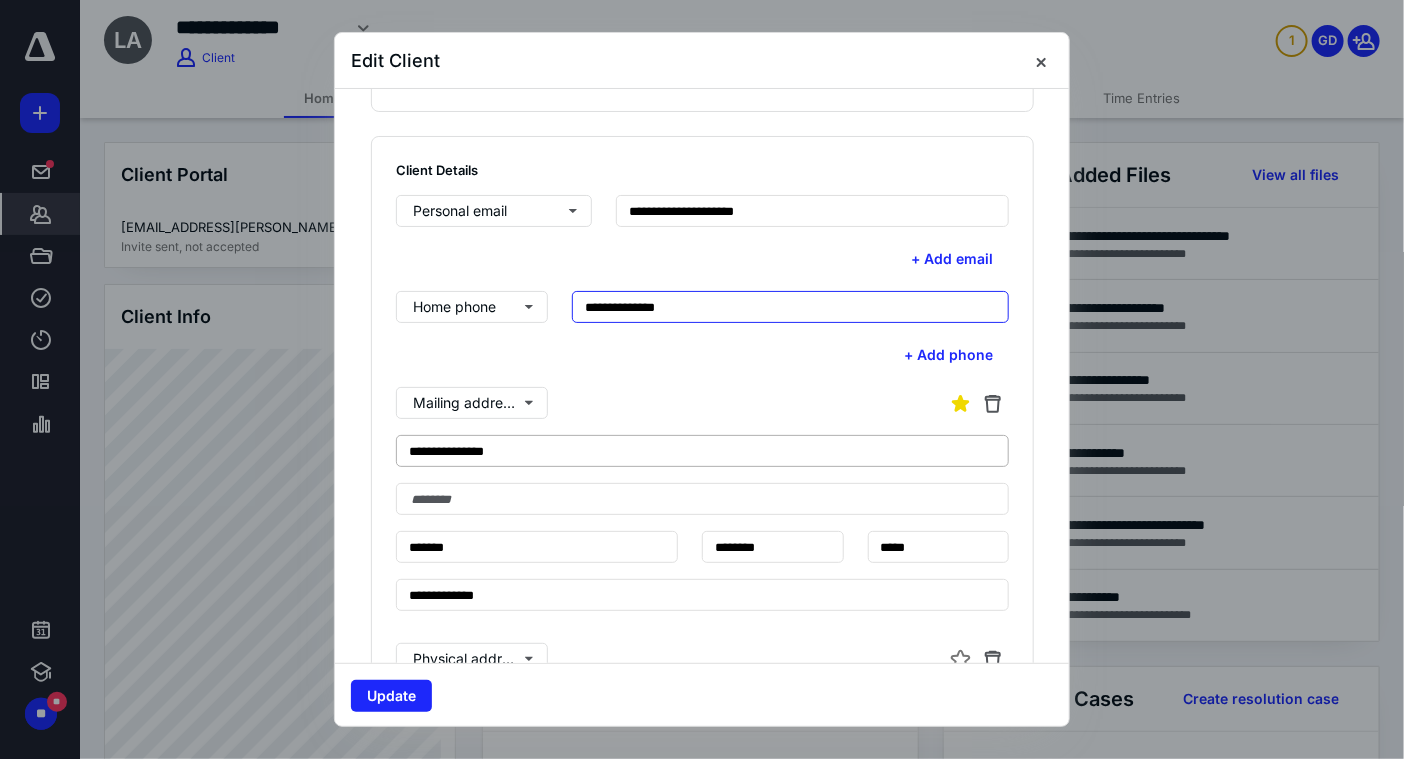 type on "**********" 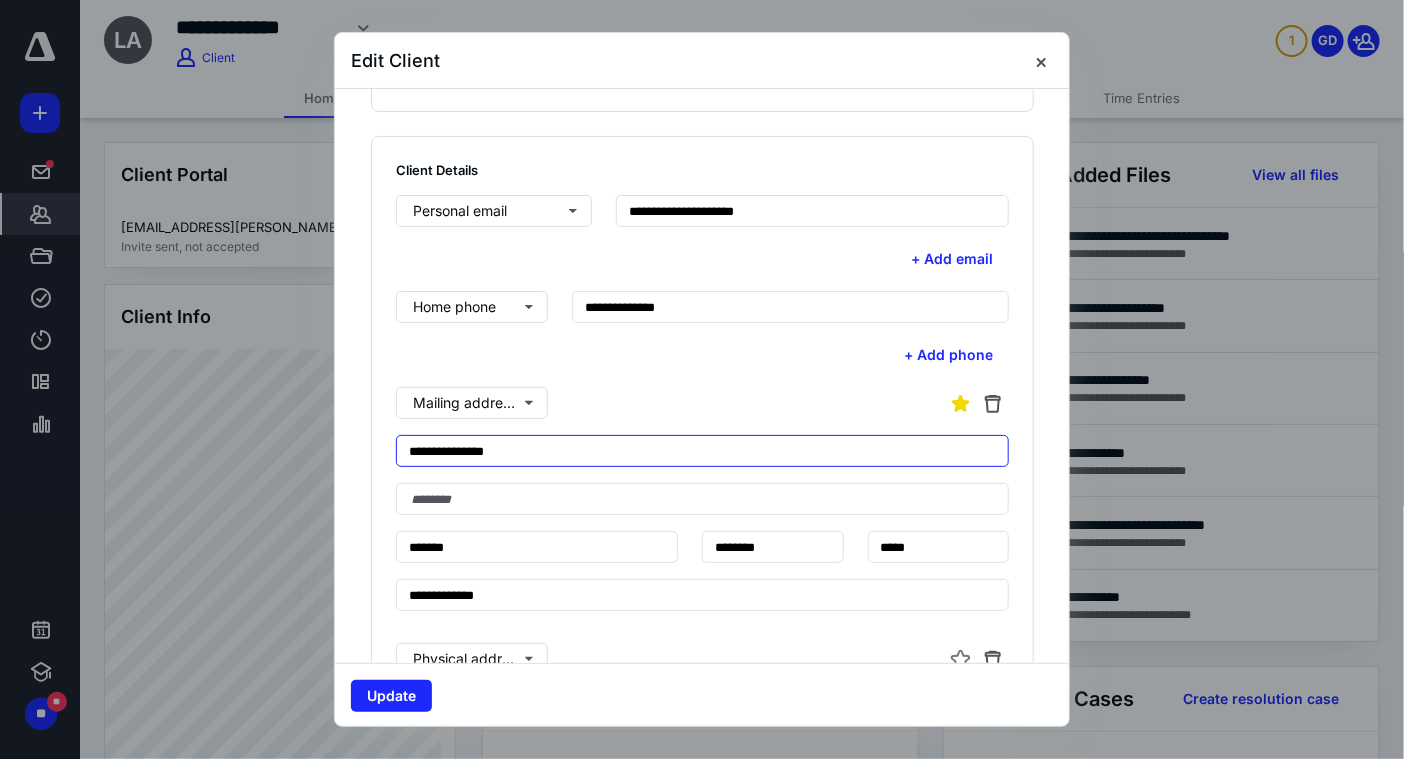 click on "**********" at bounding box center (702, 451) 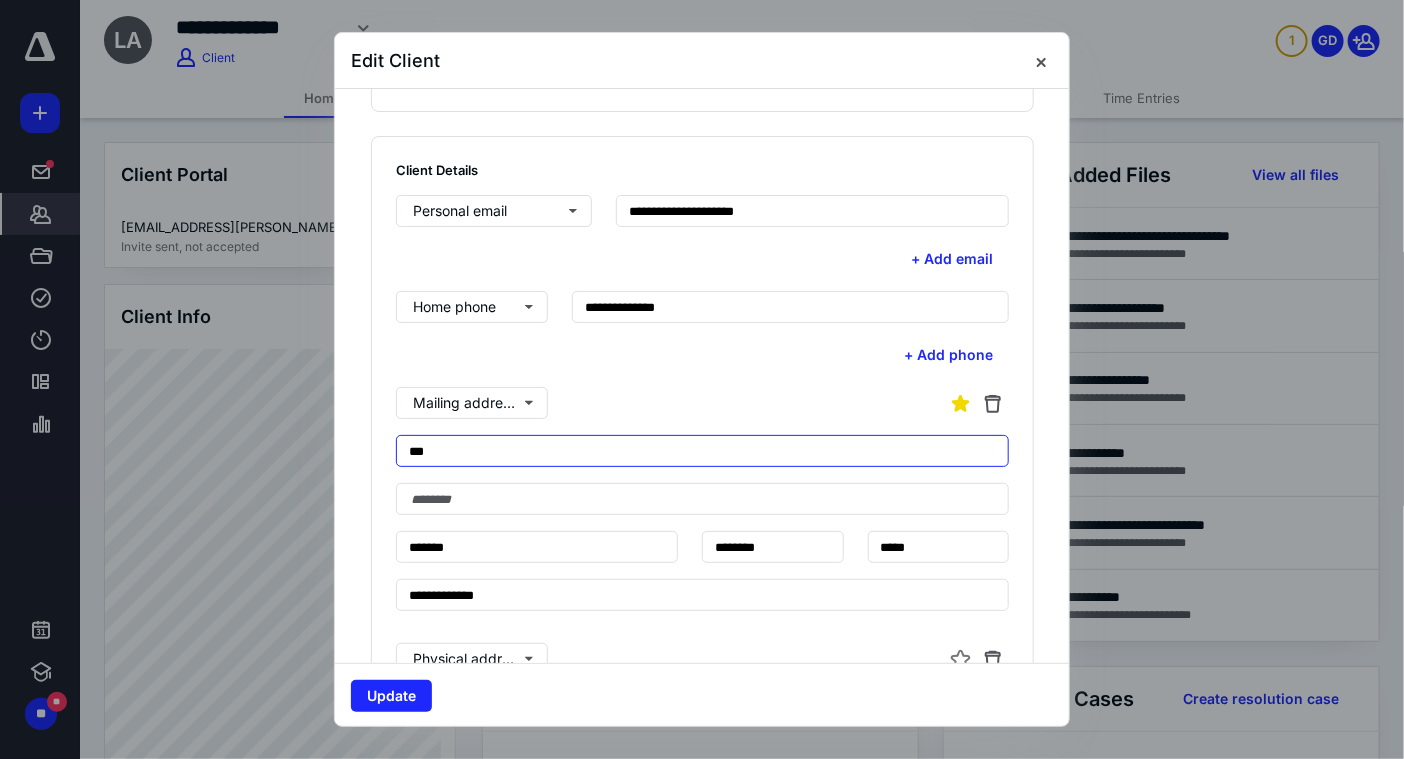 type on "**********" 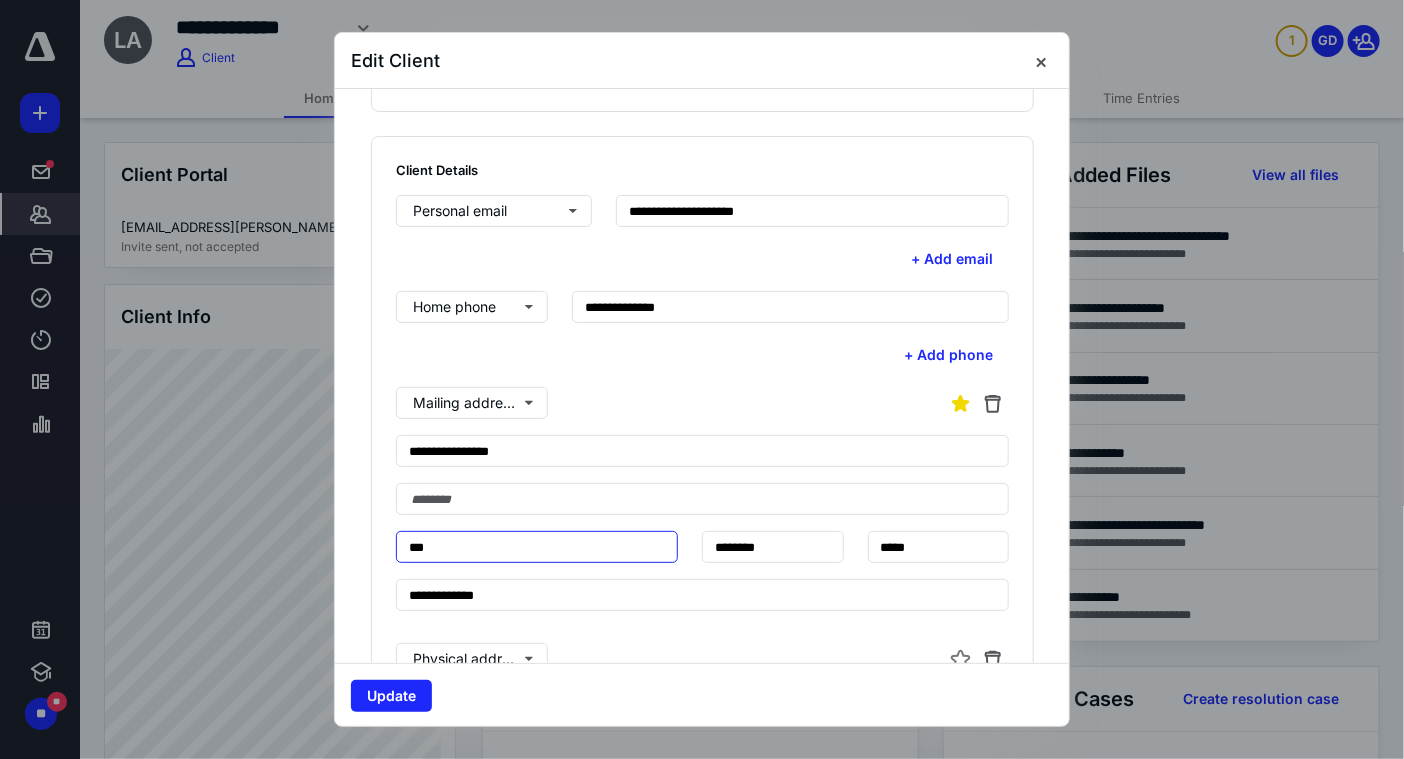 type on "*******" 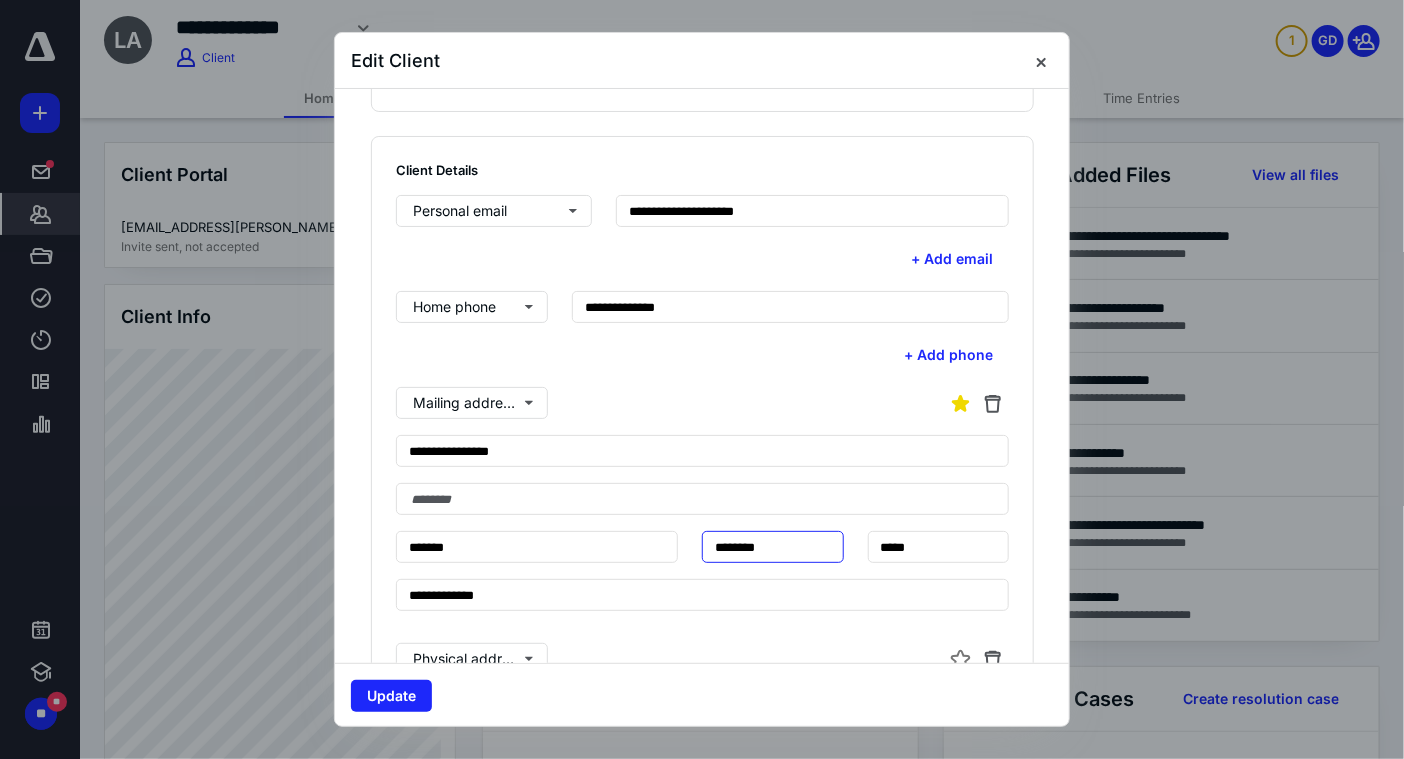 click on "********" at bounding box center [772, 547] 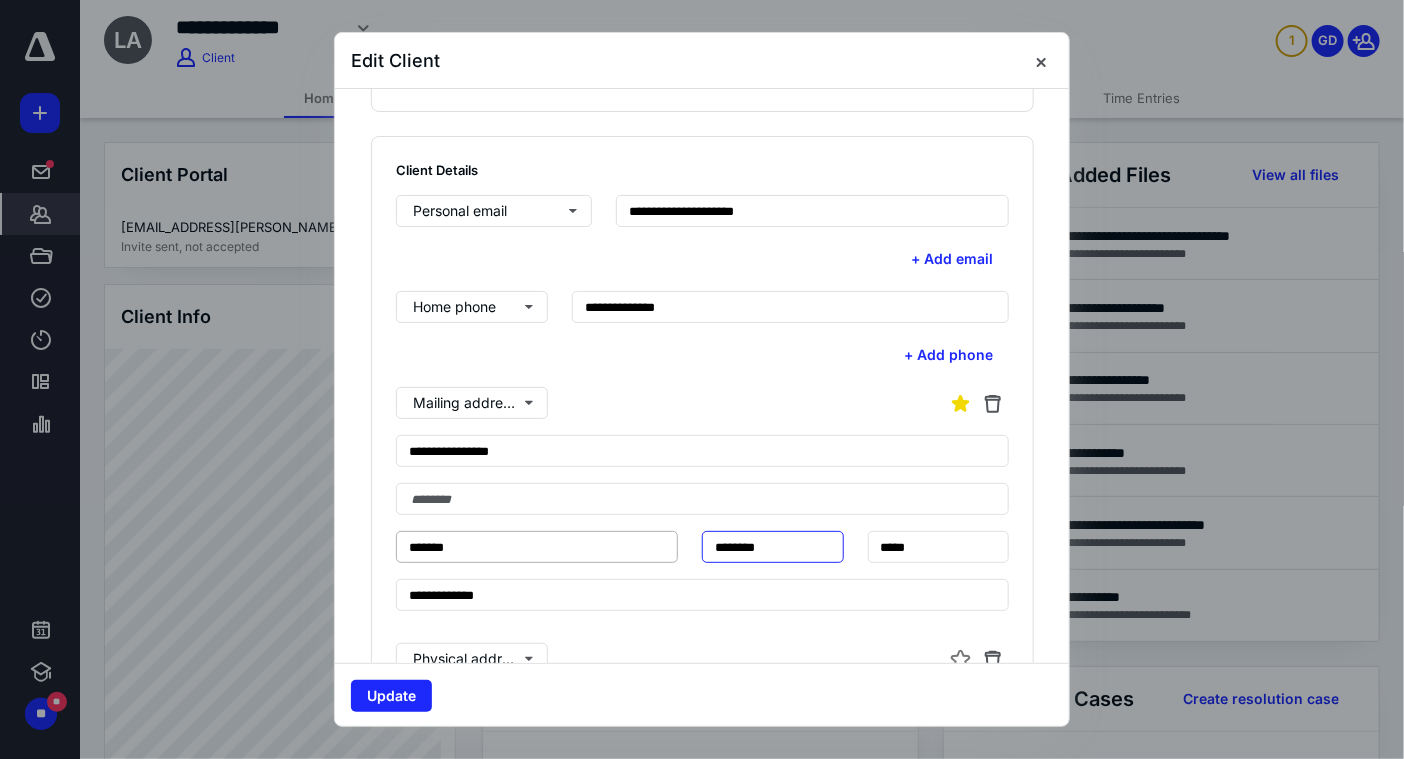 drag, startPoint x: 773, startPoint y: 544, endPoint x: 660, endPoint y: 526, distance: 114.424644 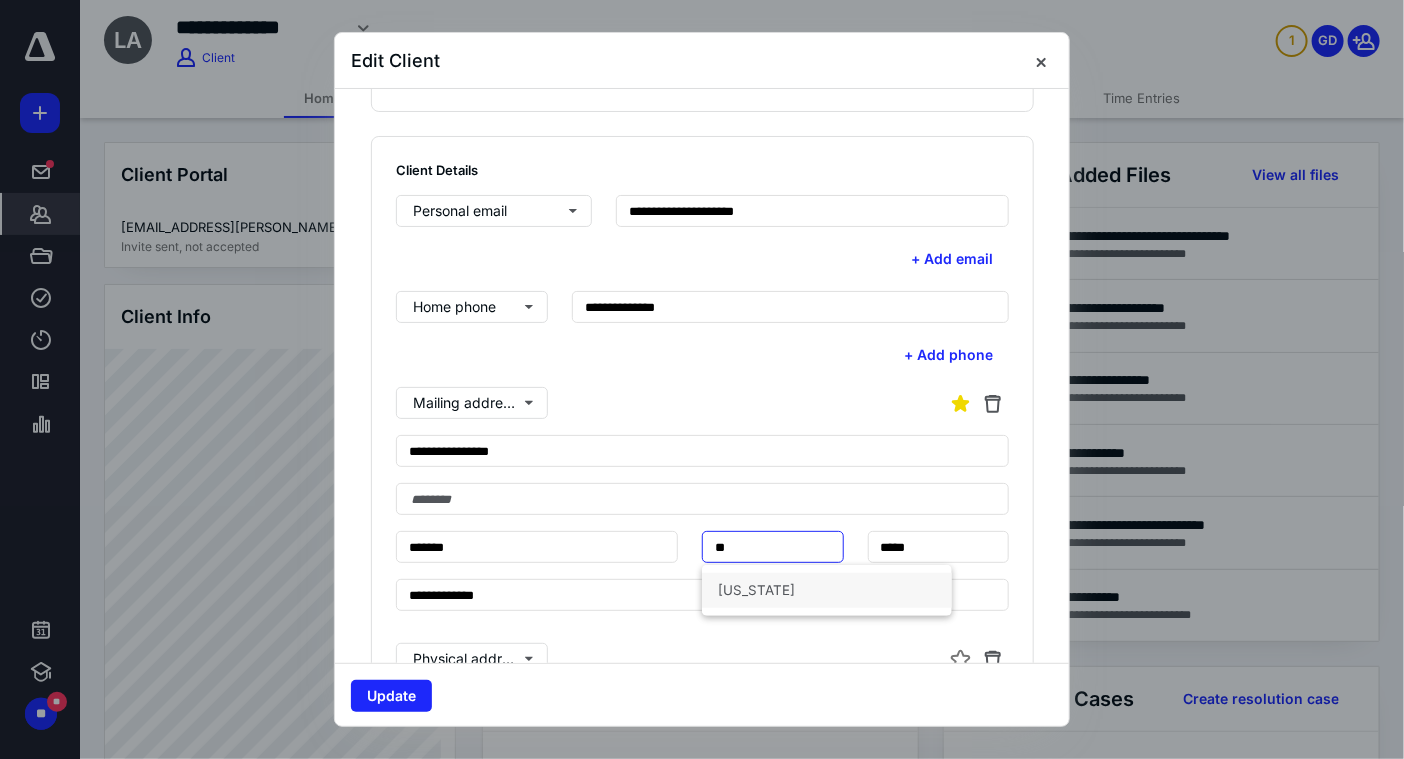 click on "[US_STATE]" at bounding box center [827, 590] 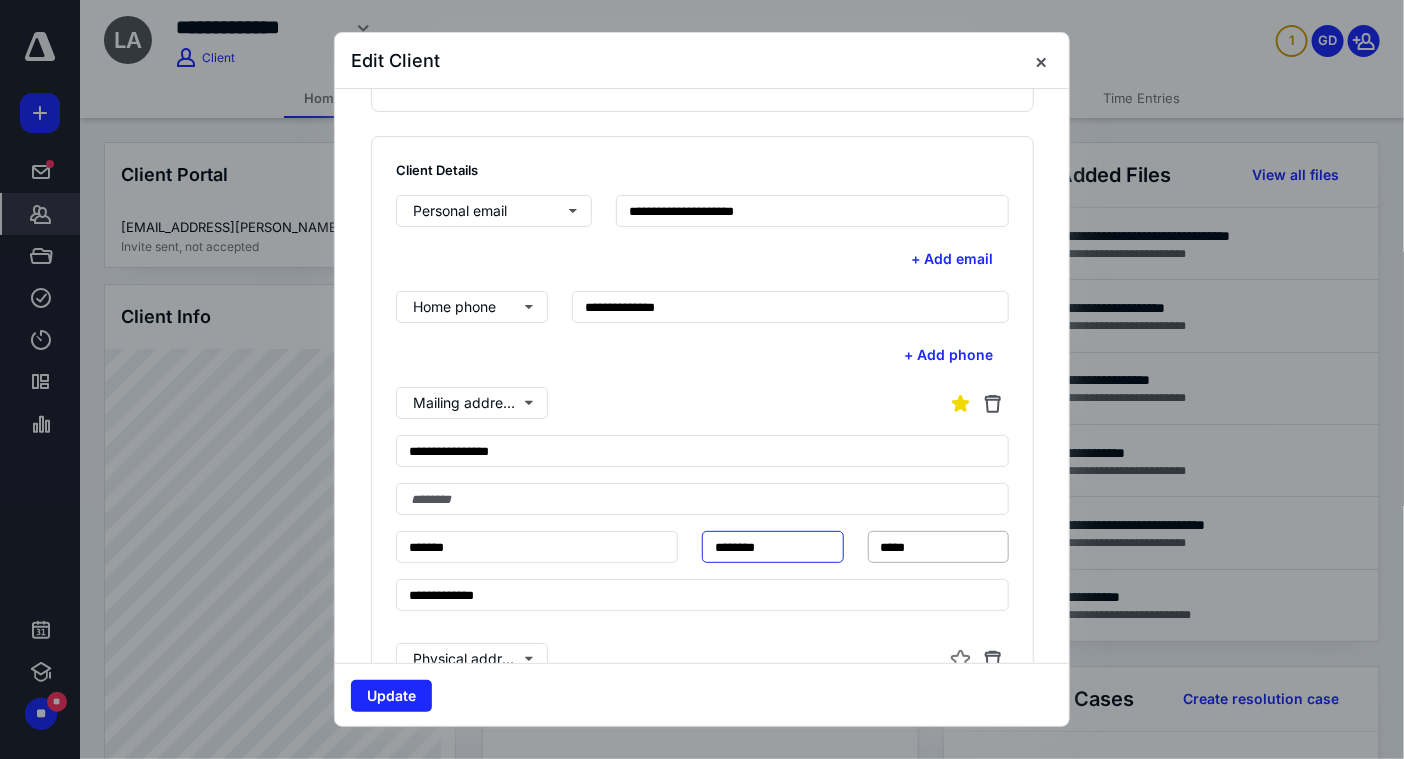 type on "********" 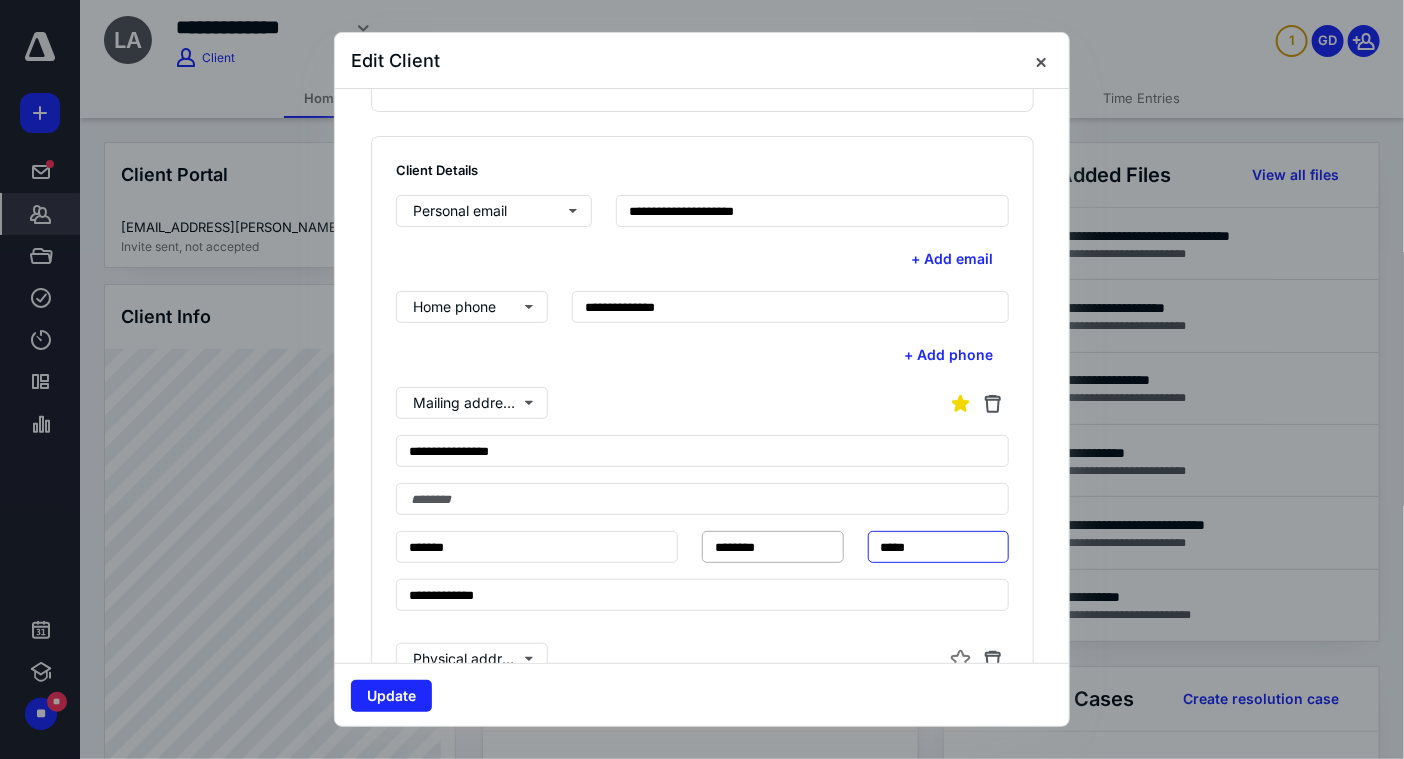 drag, startPoint x: 885, startPoint y: 545, endPoint x: 805, endPoint y: 531, distance: 81.21576 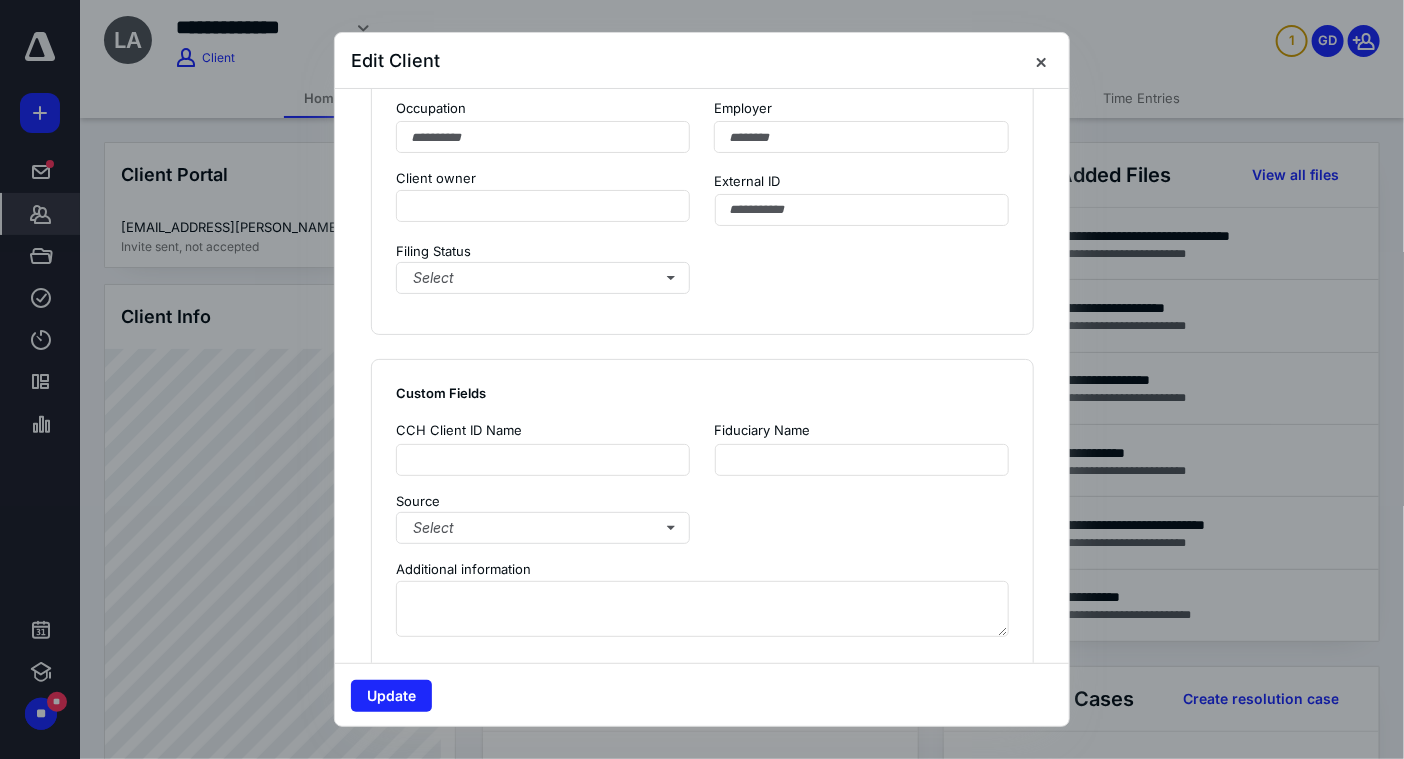 scroll, scrollTop: 1500, scrollLeft: 0, axis: vertical 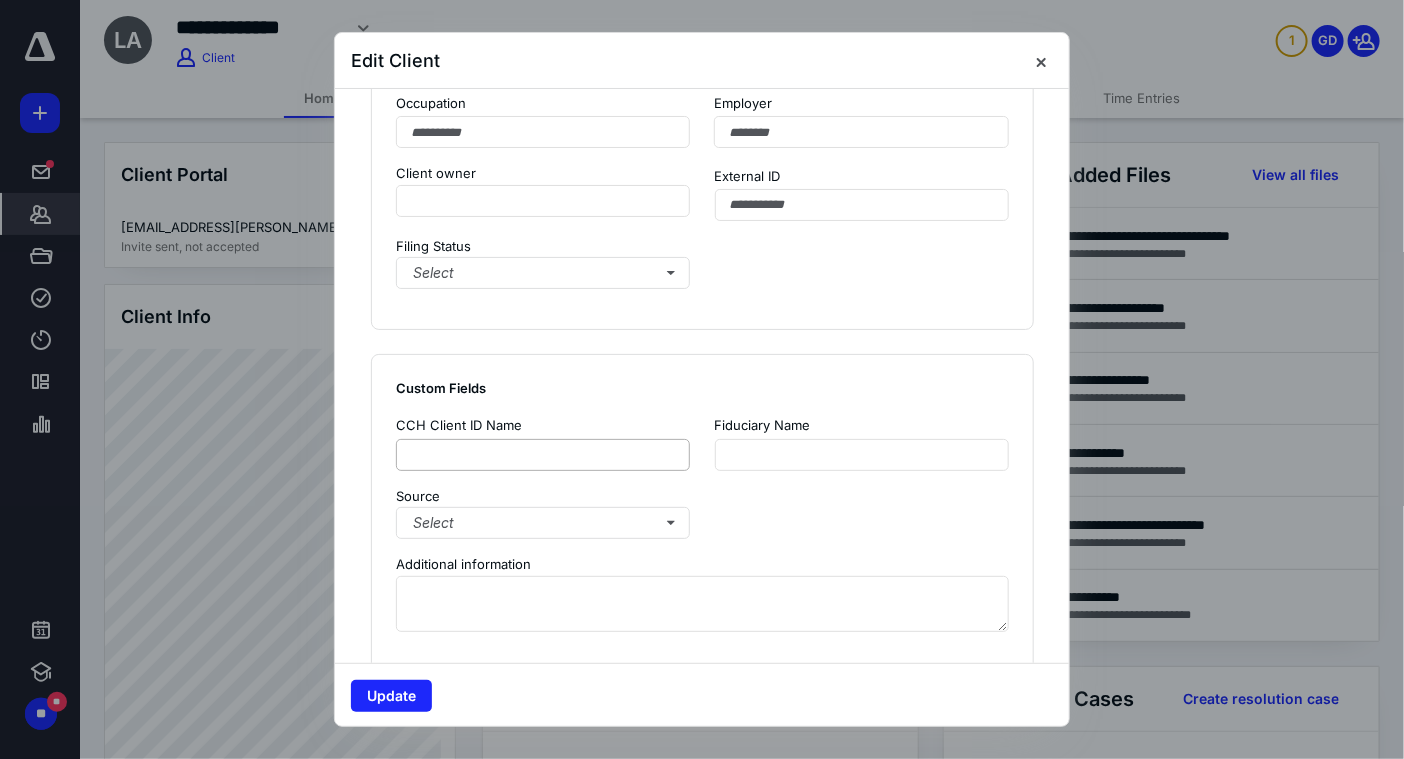 type on "*****" 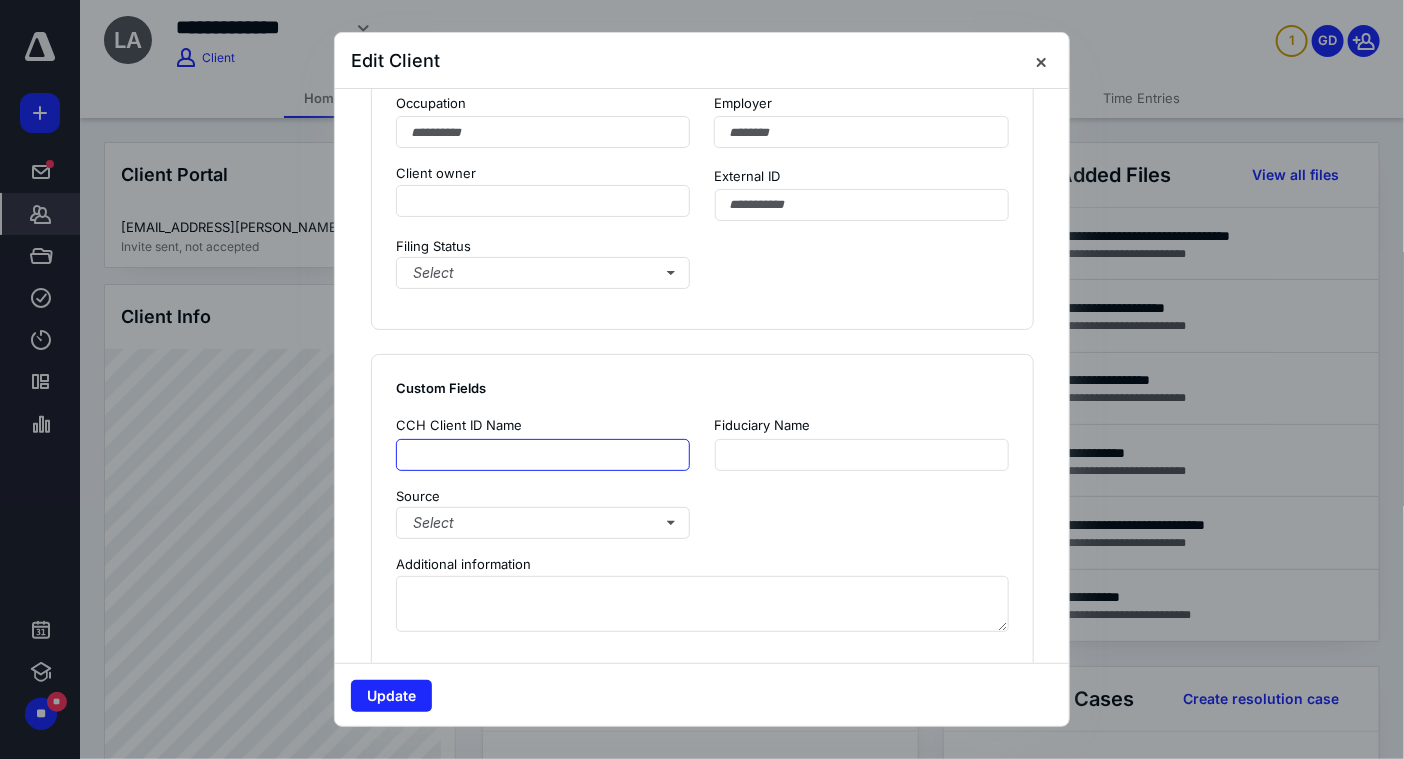 click at bounding box center [543, 455] 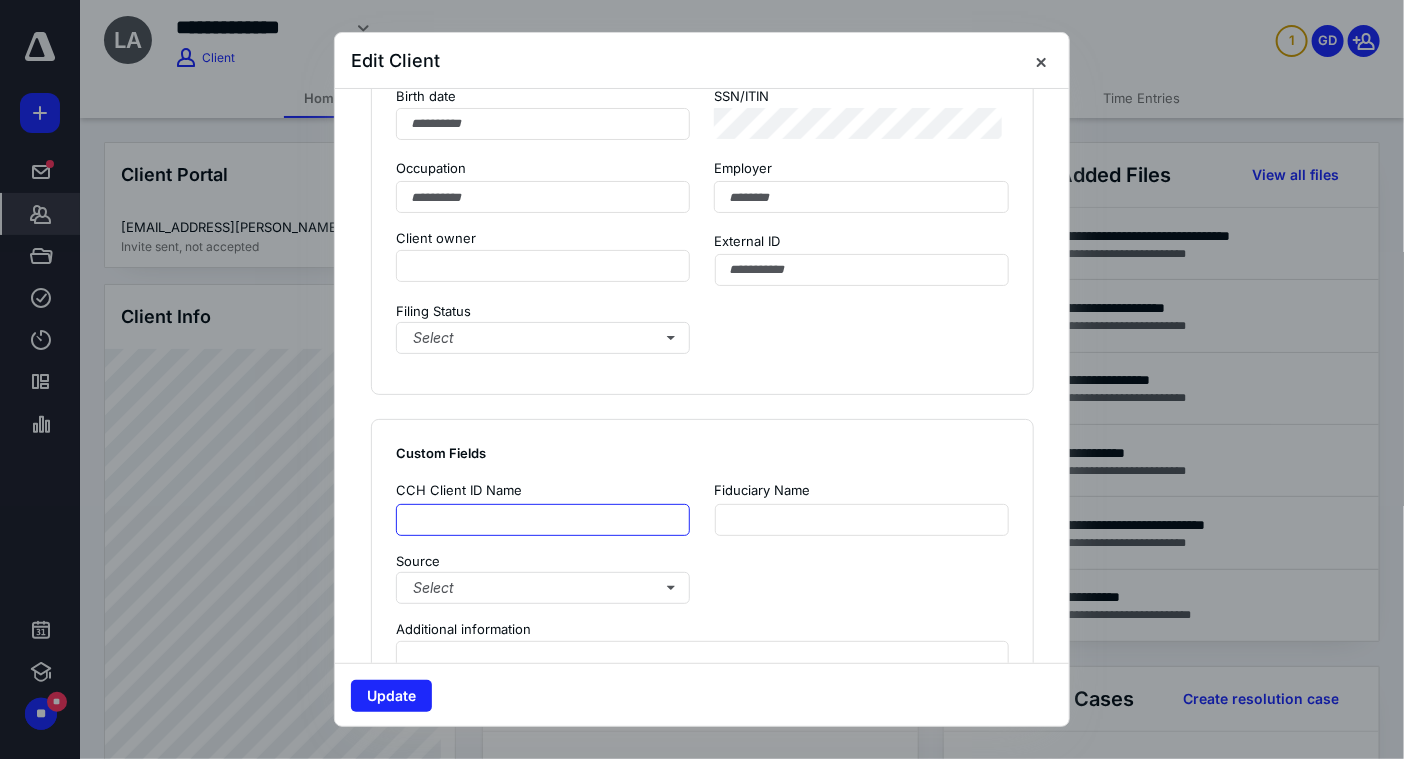 scroll, scrollTop: 1500, scrollLeft: 0, axis: vertical 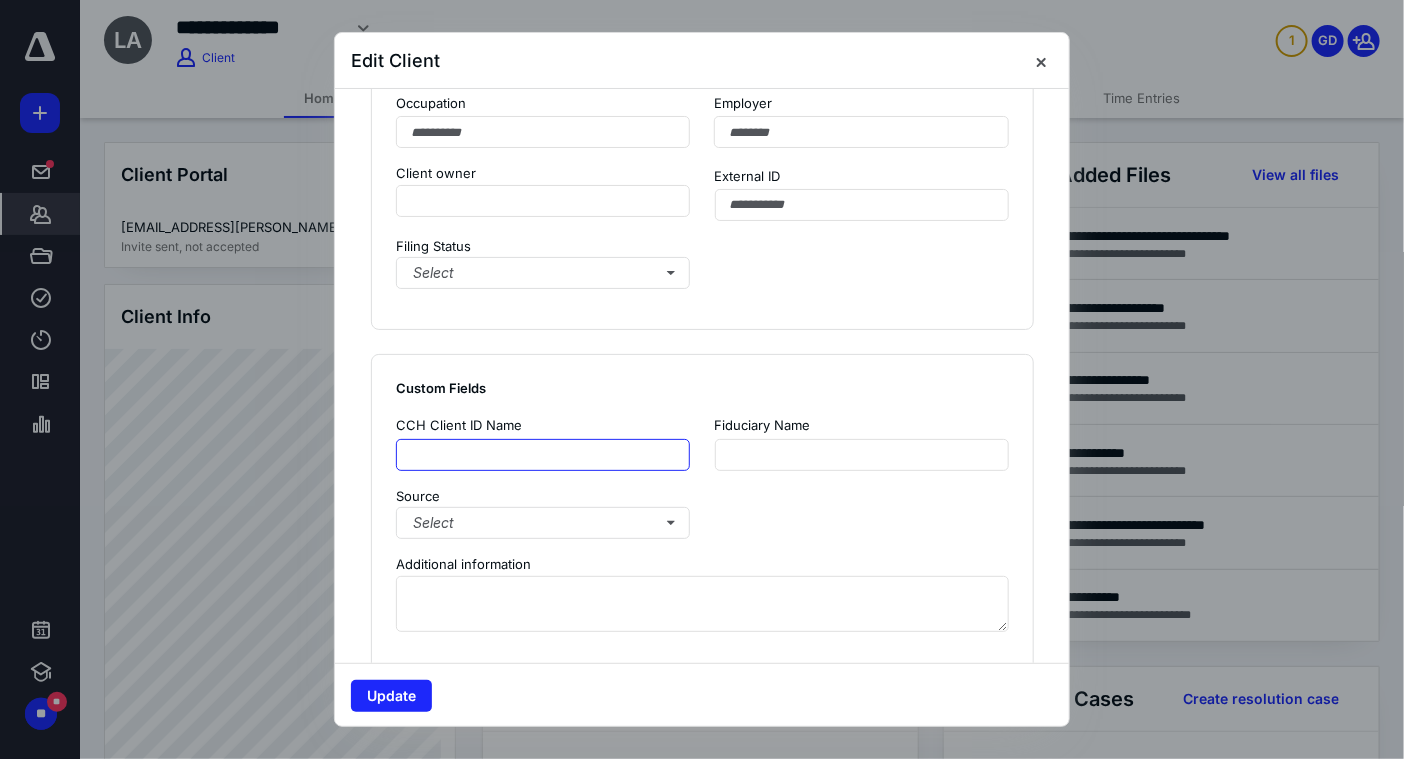 click at bounding box center (543, 455) 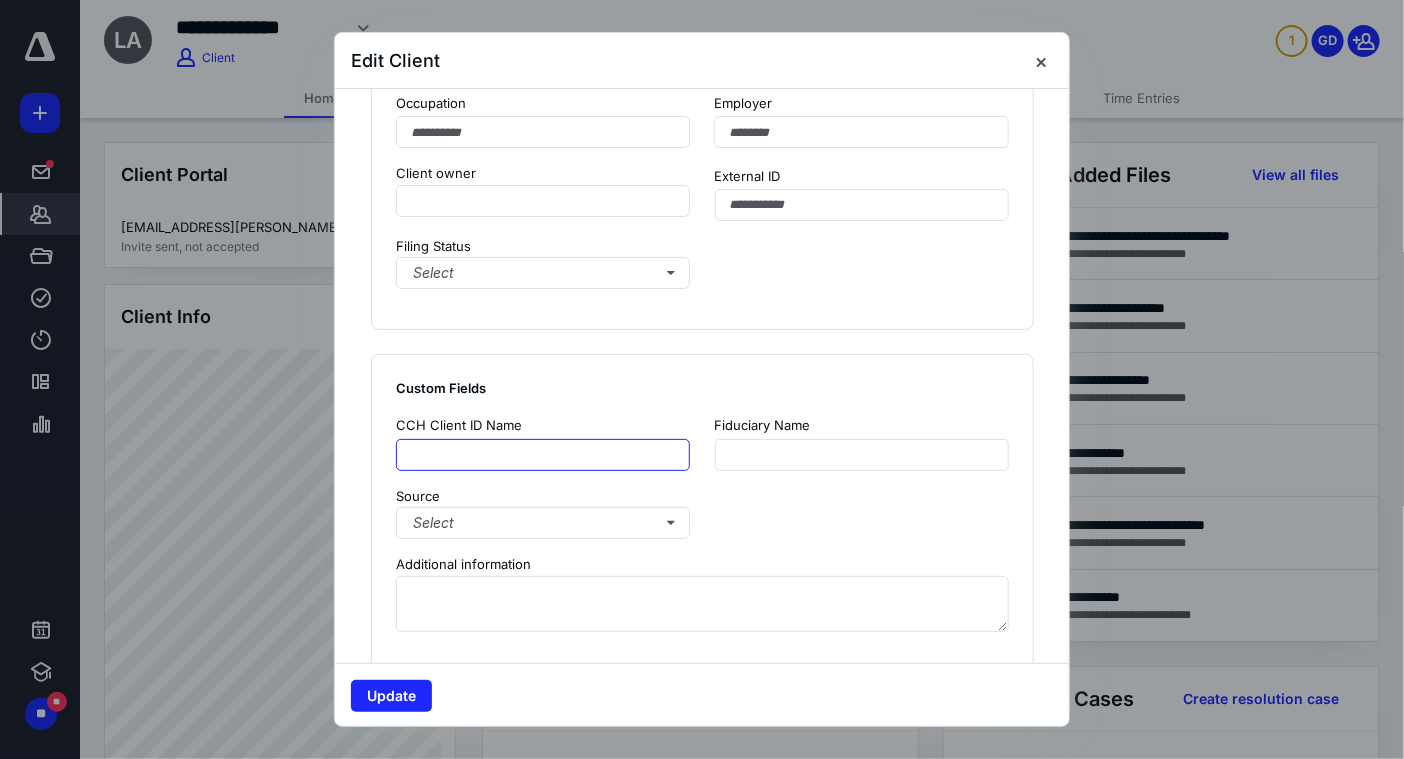 click at bounding box center [543, 455] 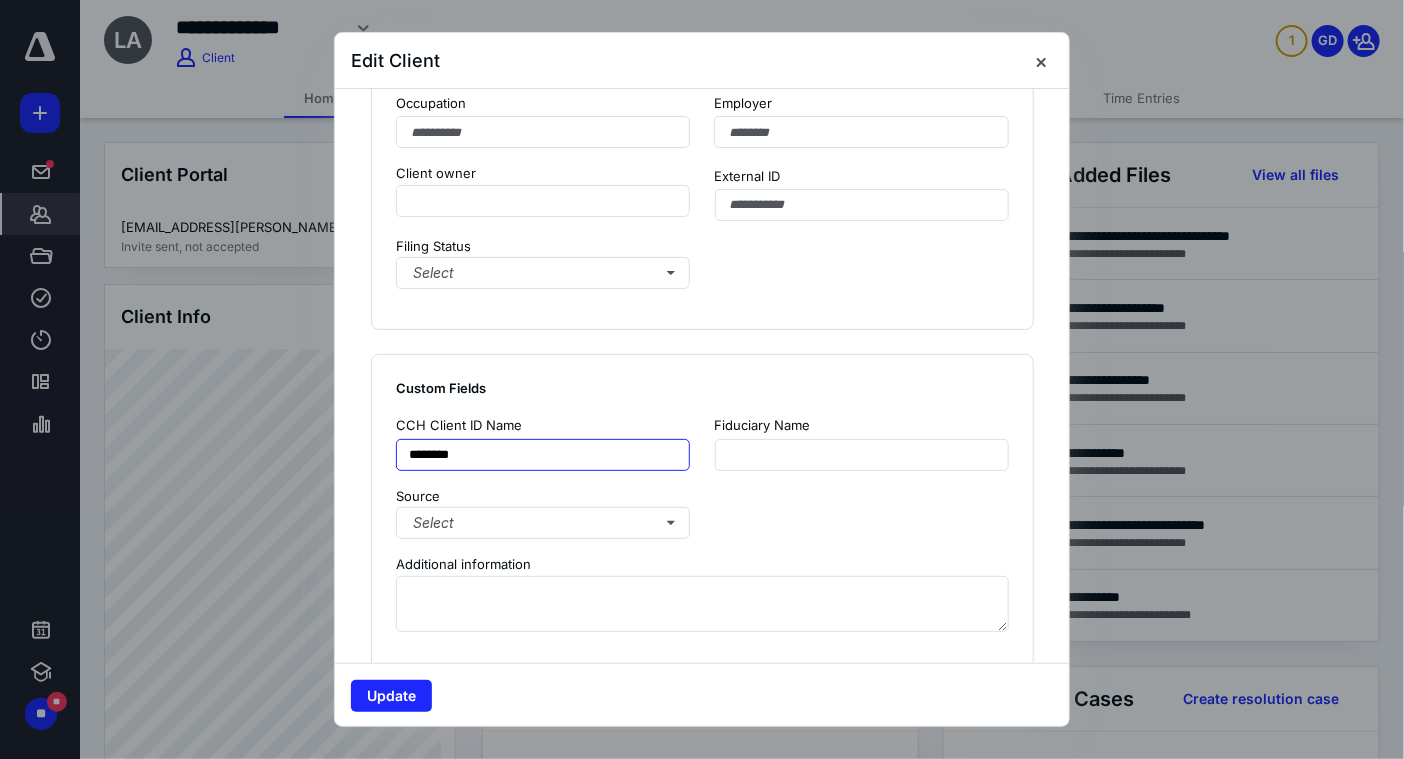 type on "********" 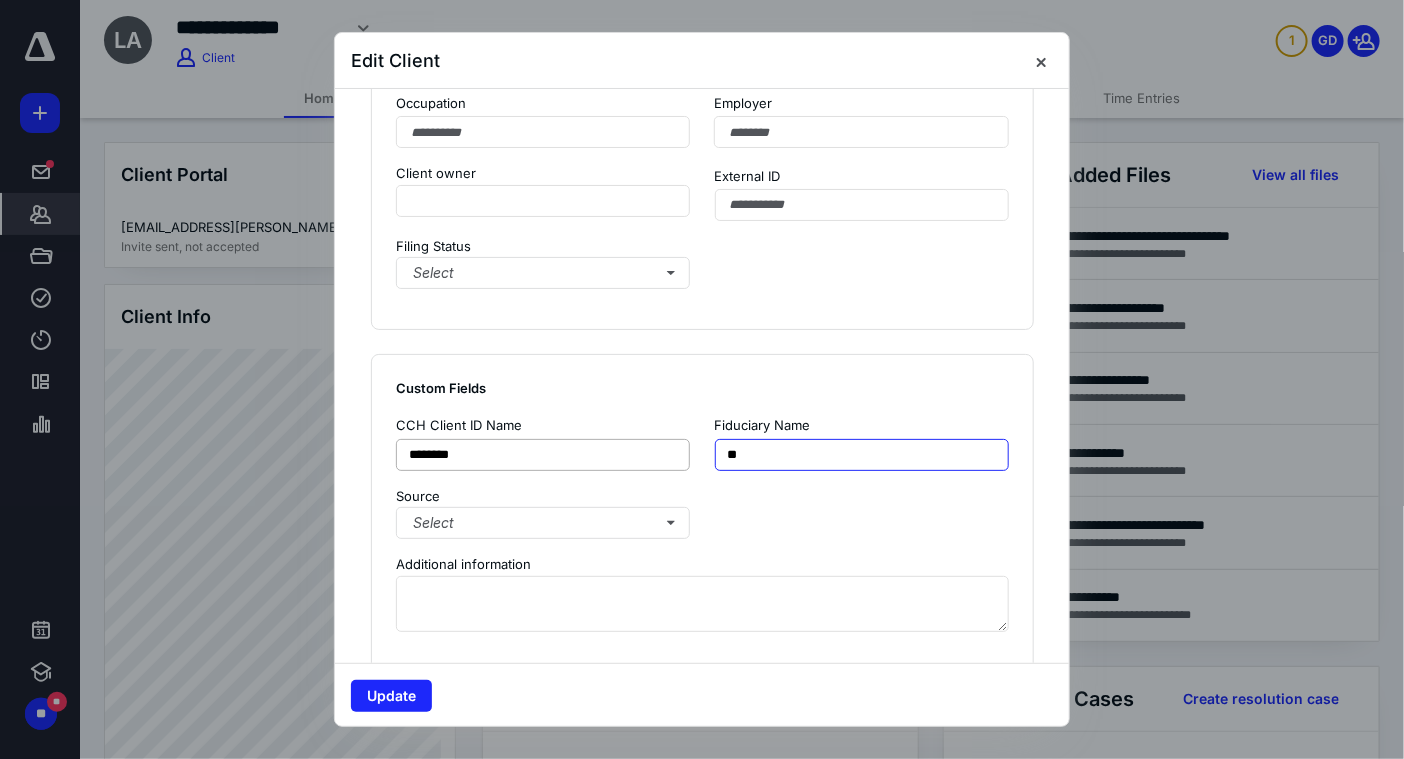 type on "*" 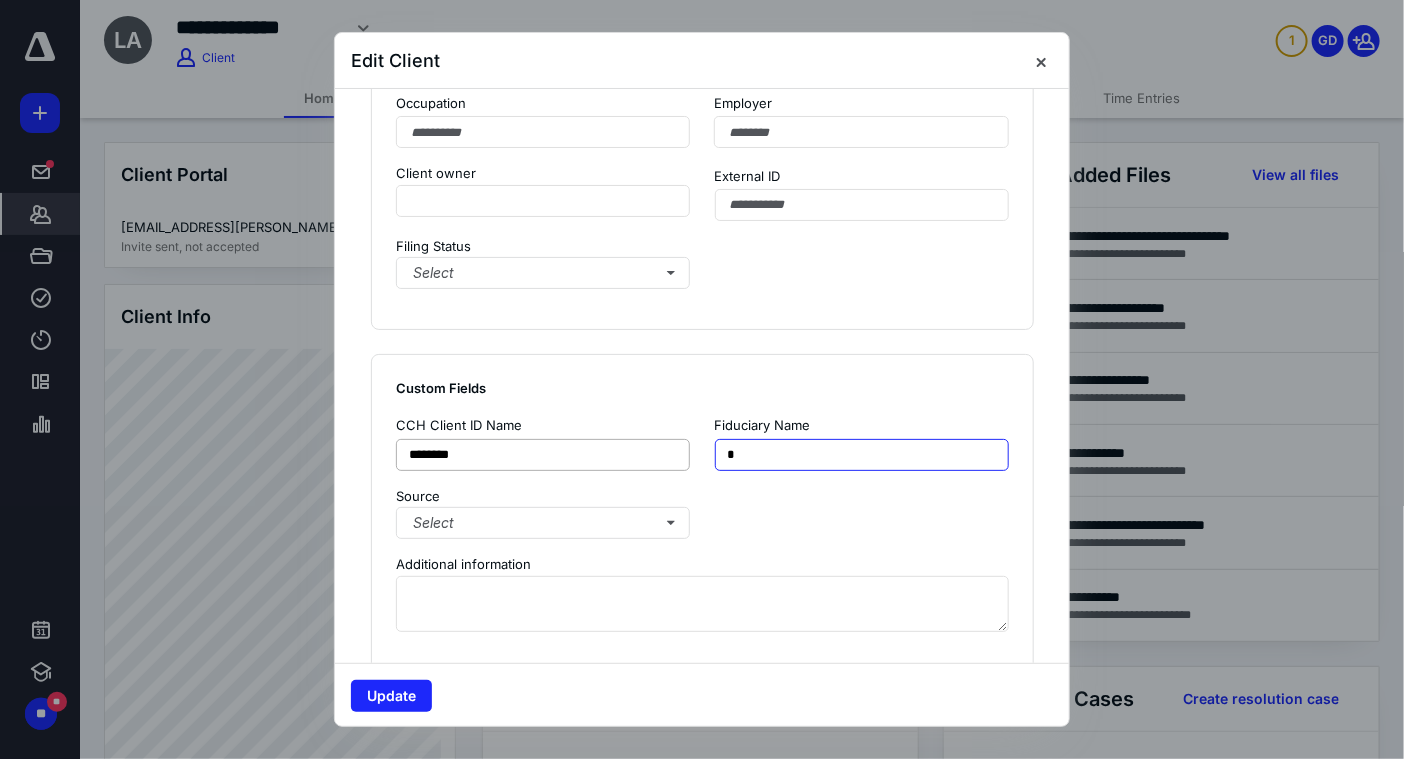 type 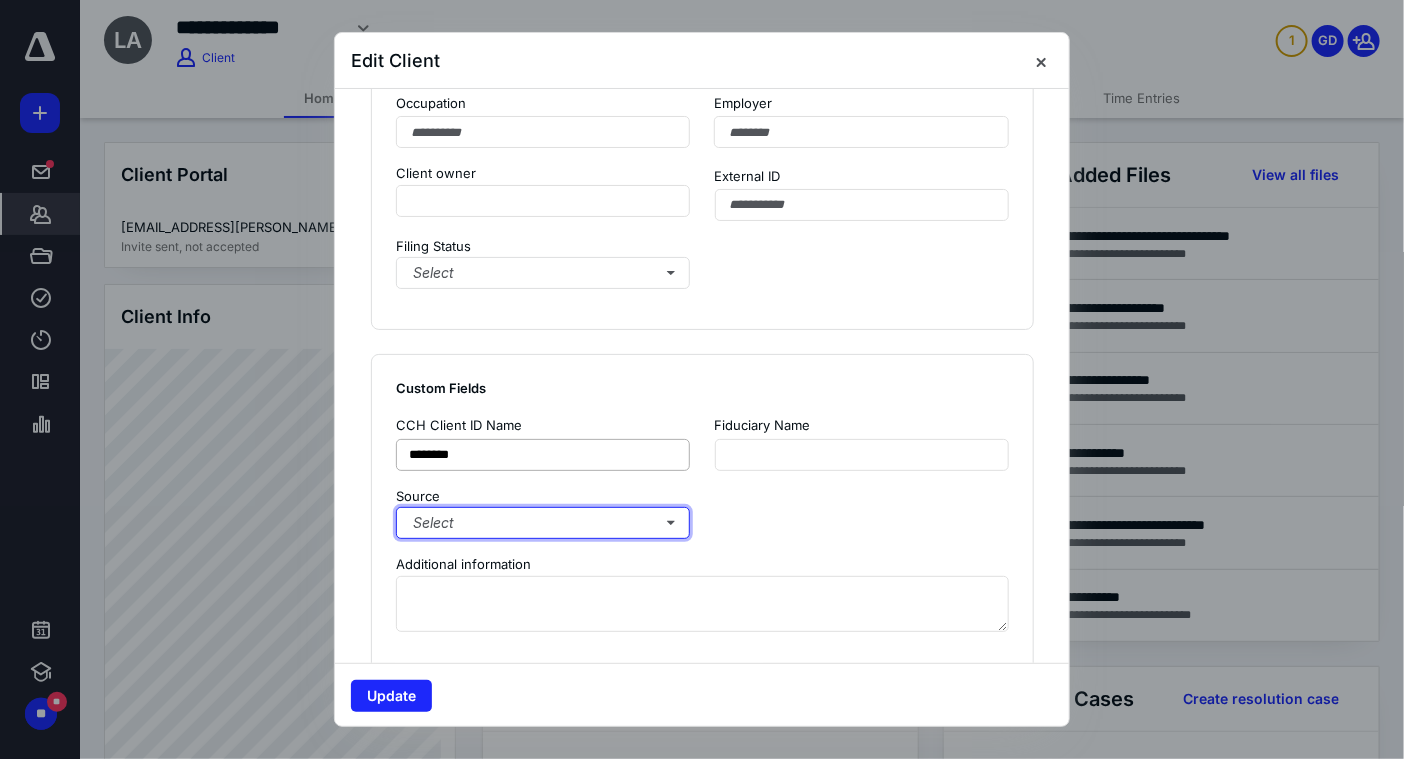 type 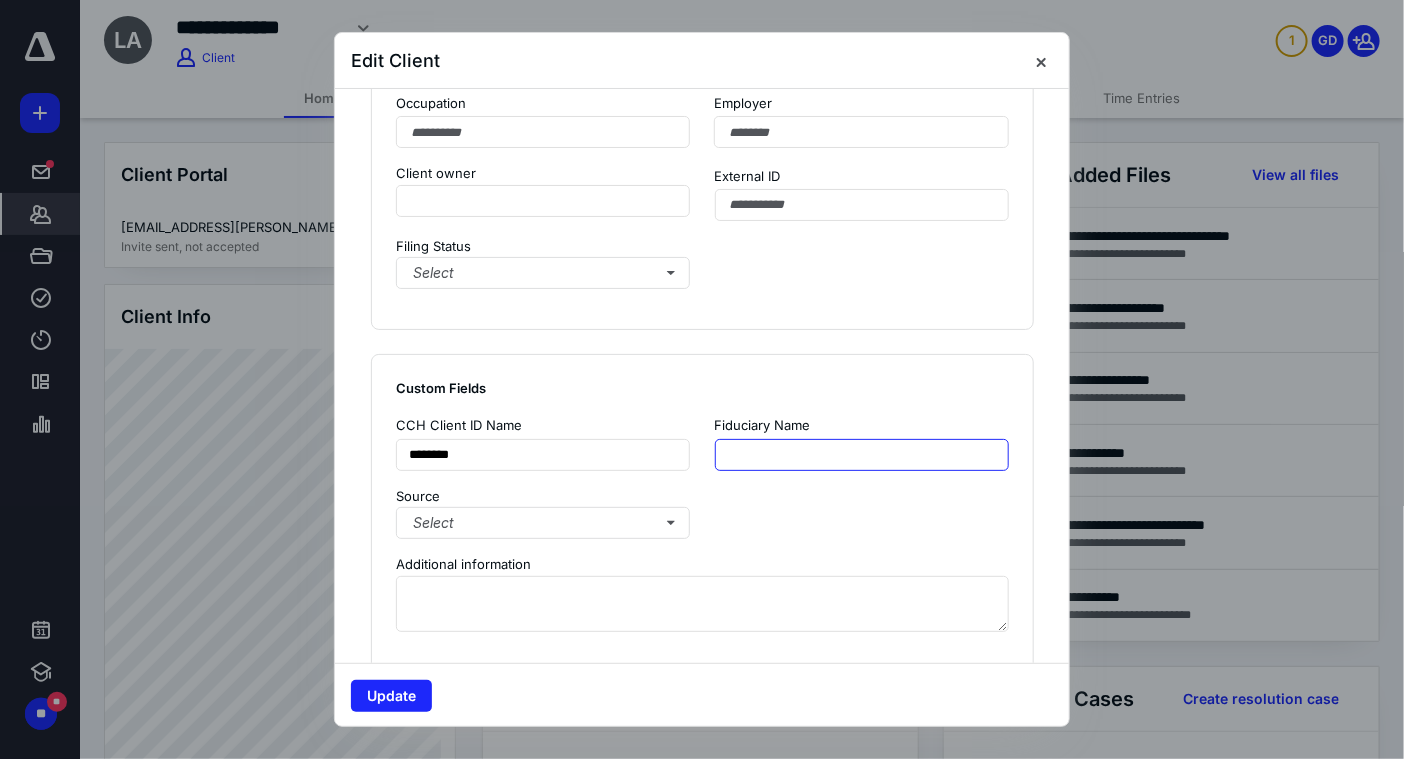 click at bounding box center (862, 455) 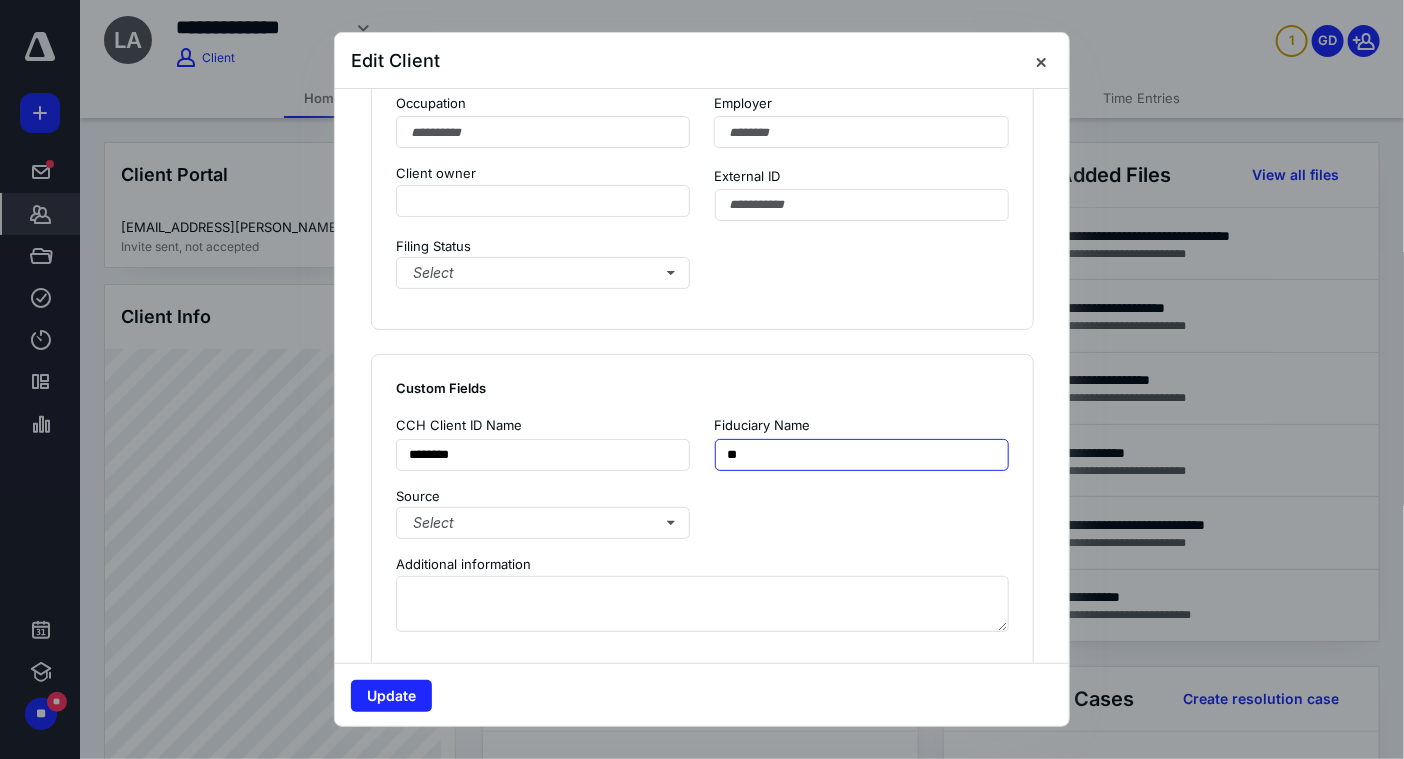 type on "*" 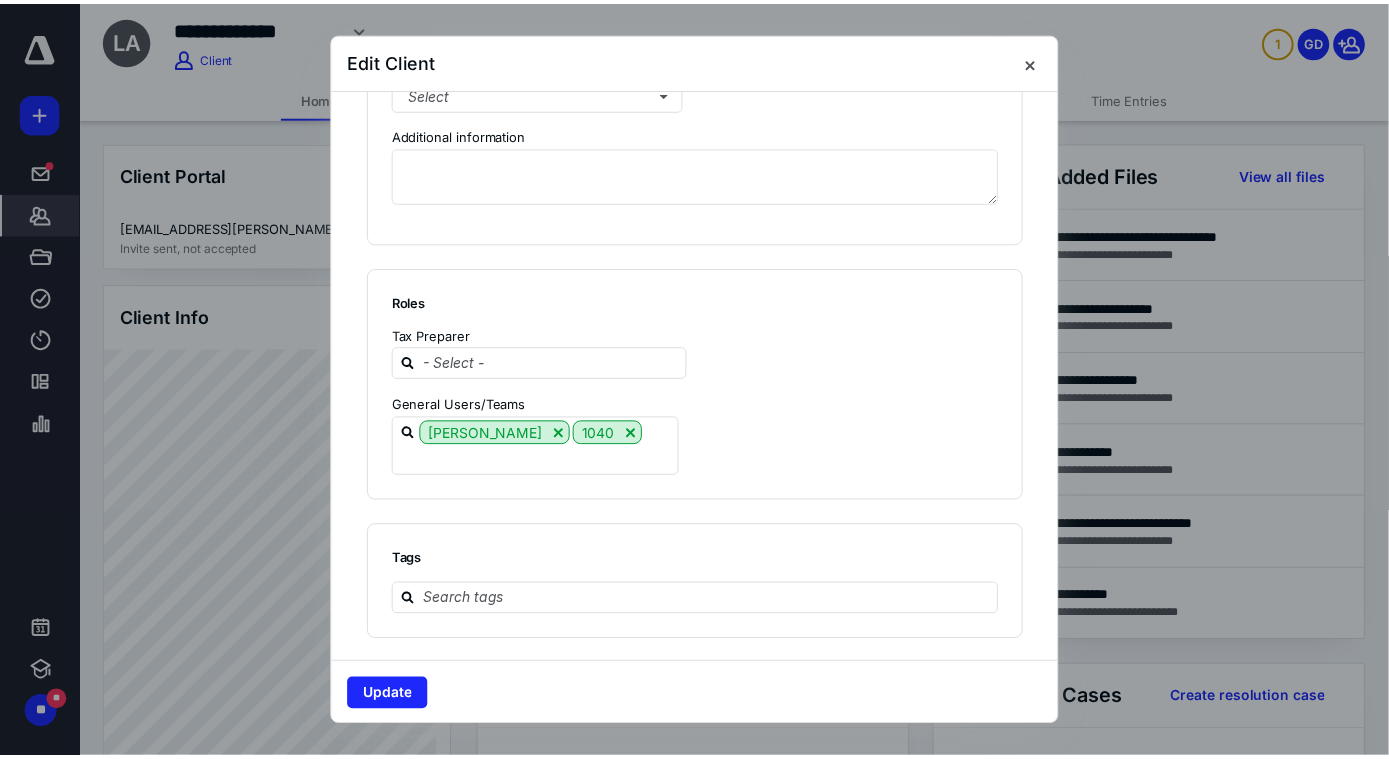 scroll, scrollTop: 1931, scrollLeft: 0, axis: vertical 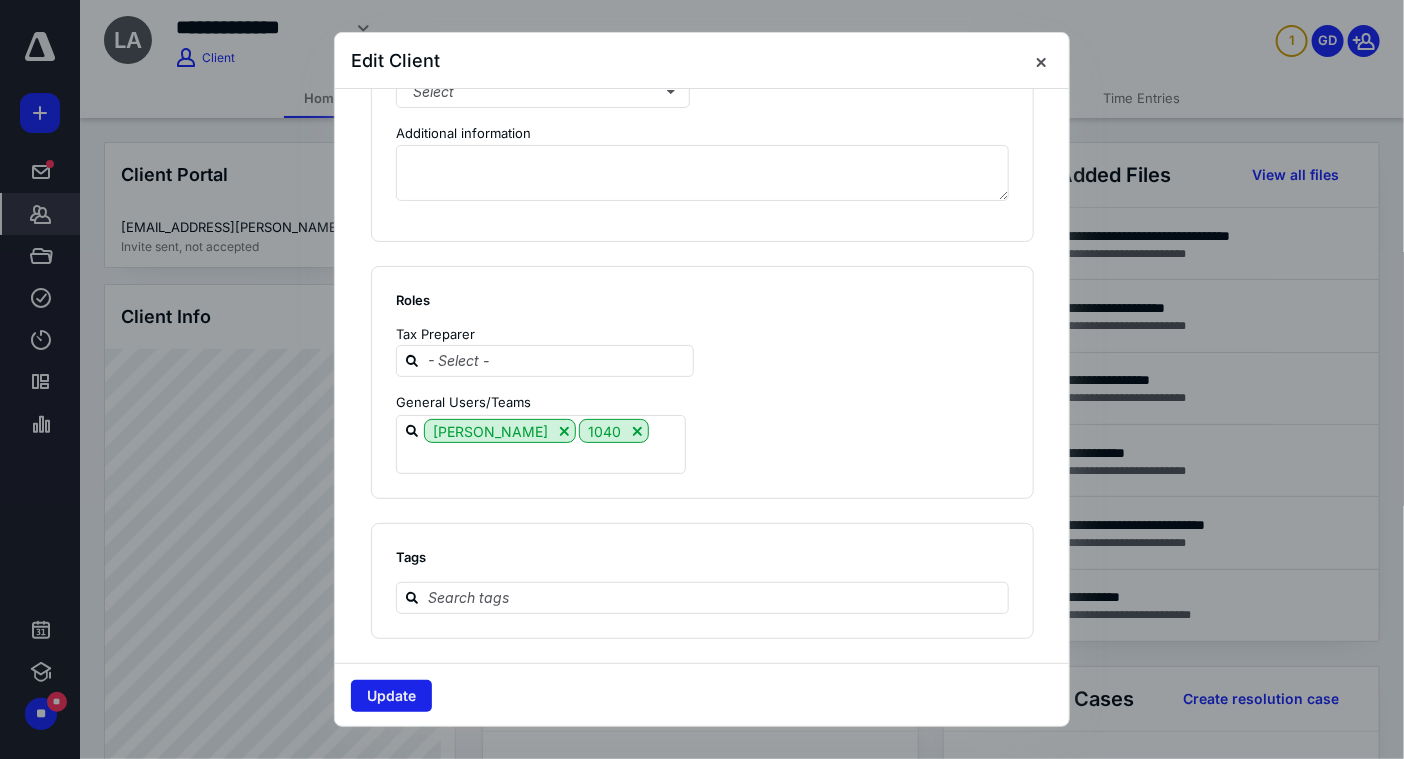 type on "**********" 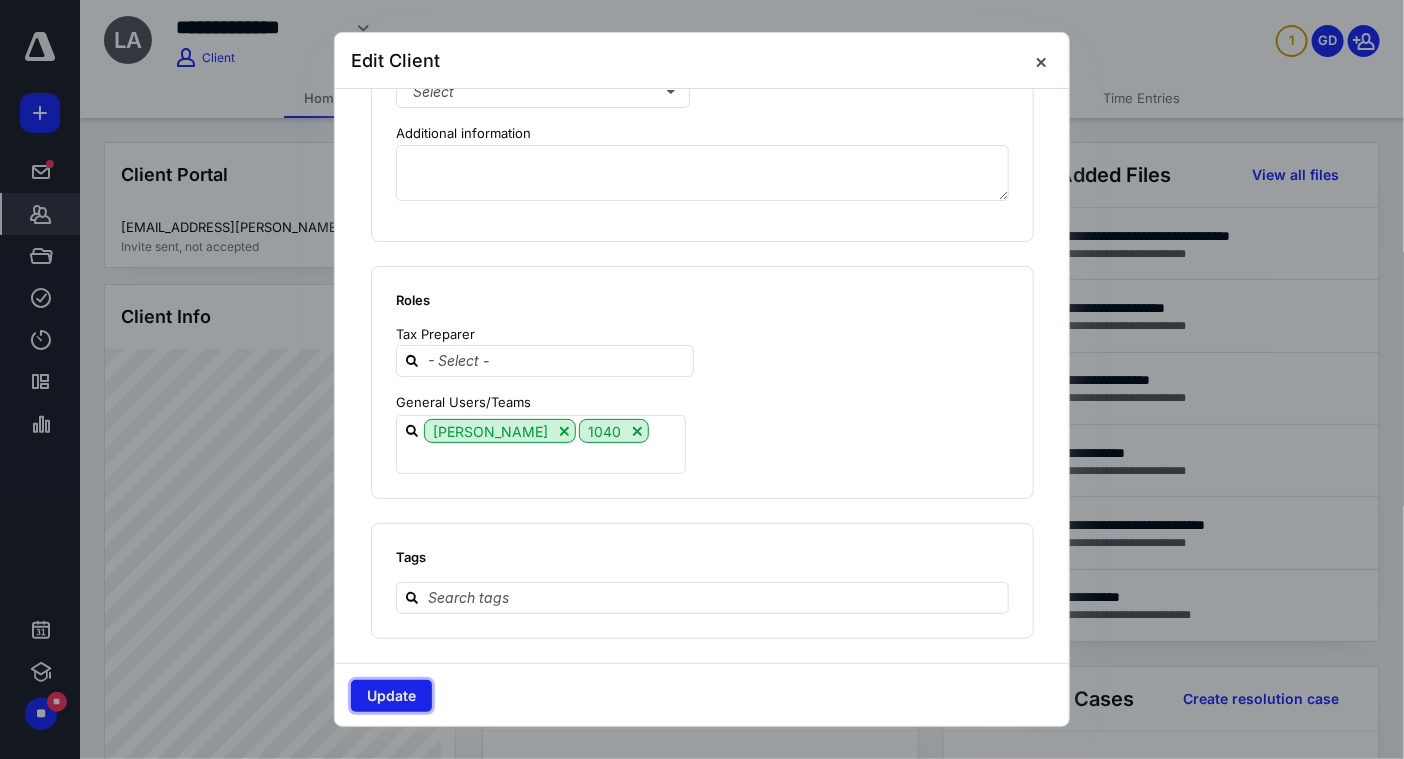 click on "Update" at bounding box center [391, 696] 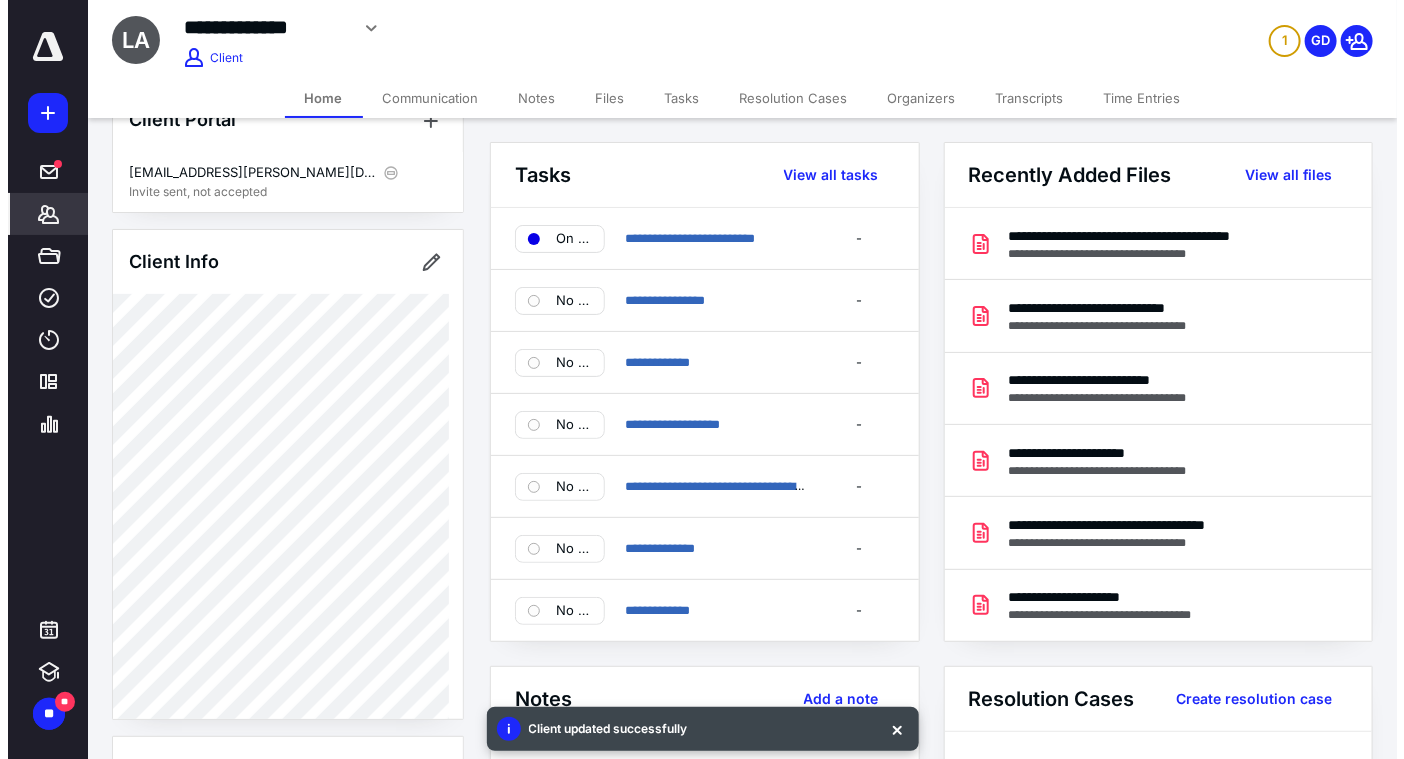 scroll, scrollTop: 0, scrollLeft: 0, axis: both 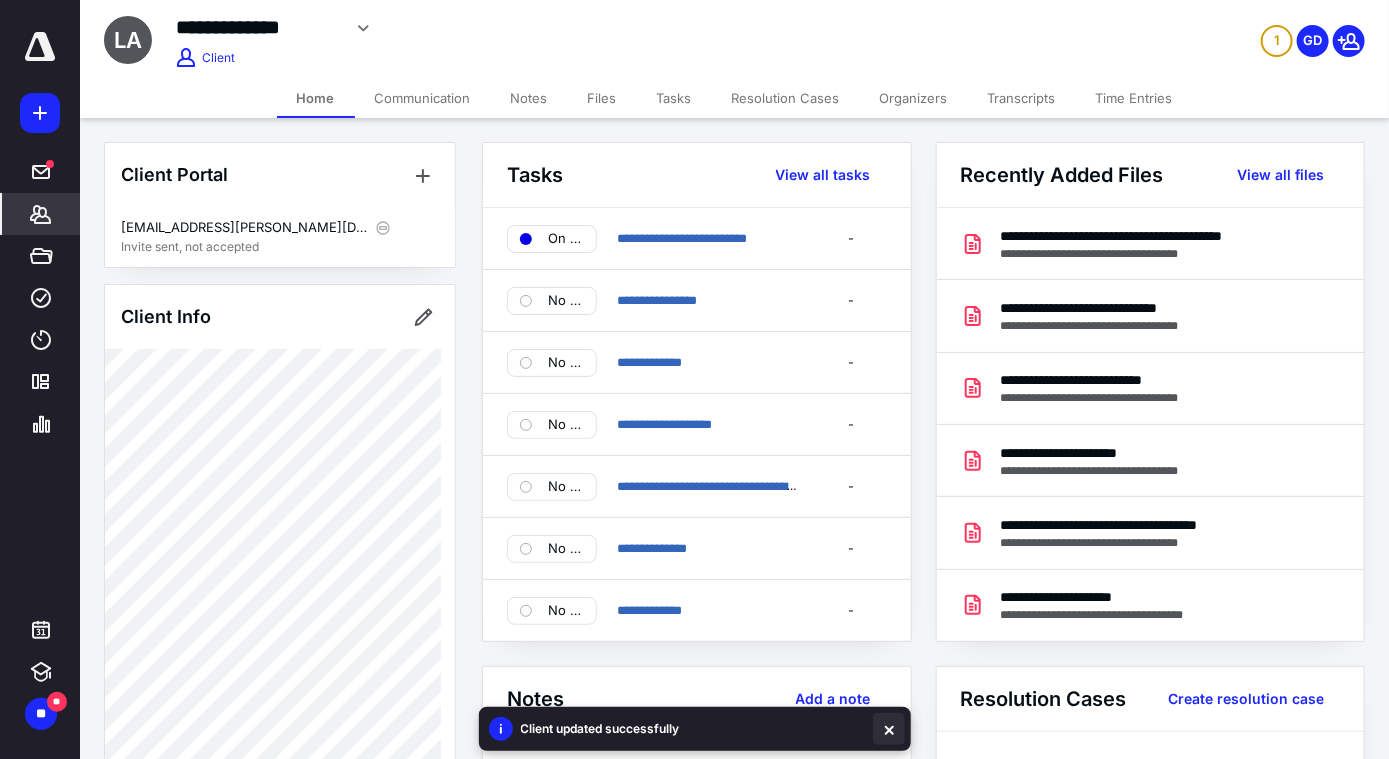 click at bounding box center [889, 729] 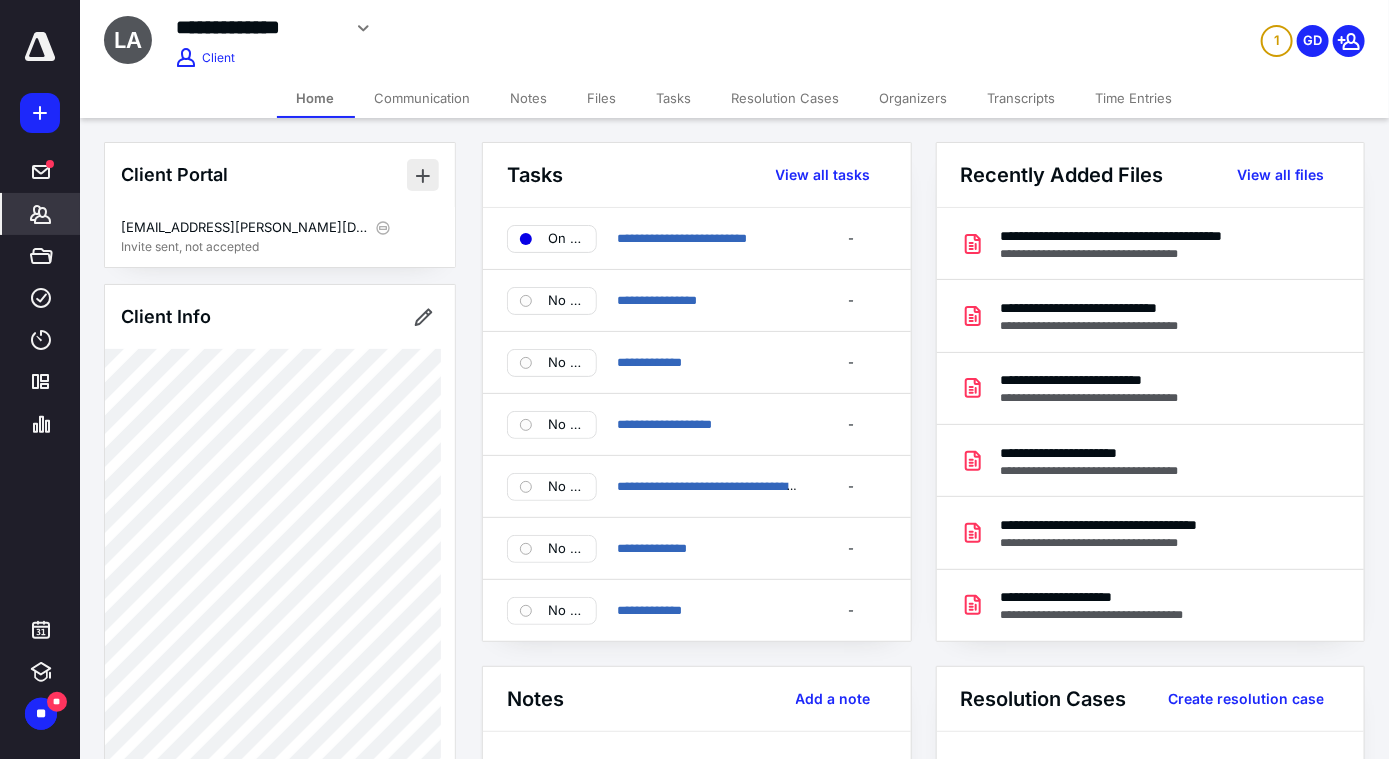 click at bounding box center [423, 175] 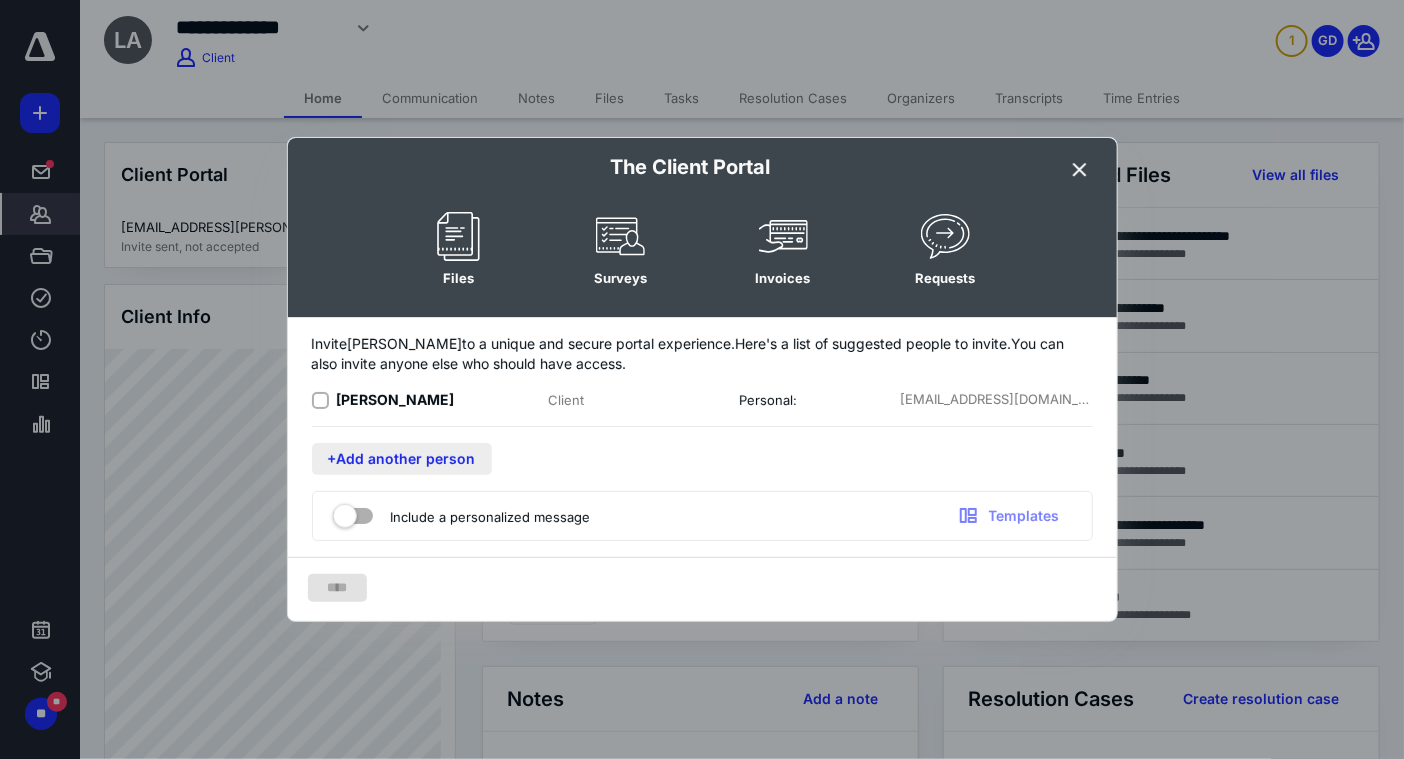 click on "+Add another person" at bounding box center (402, 459) 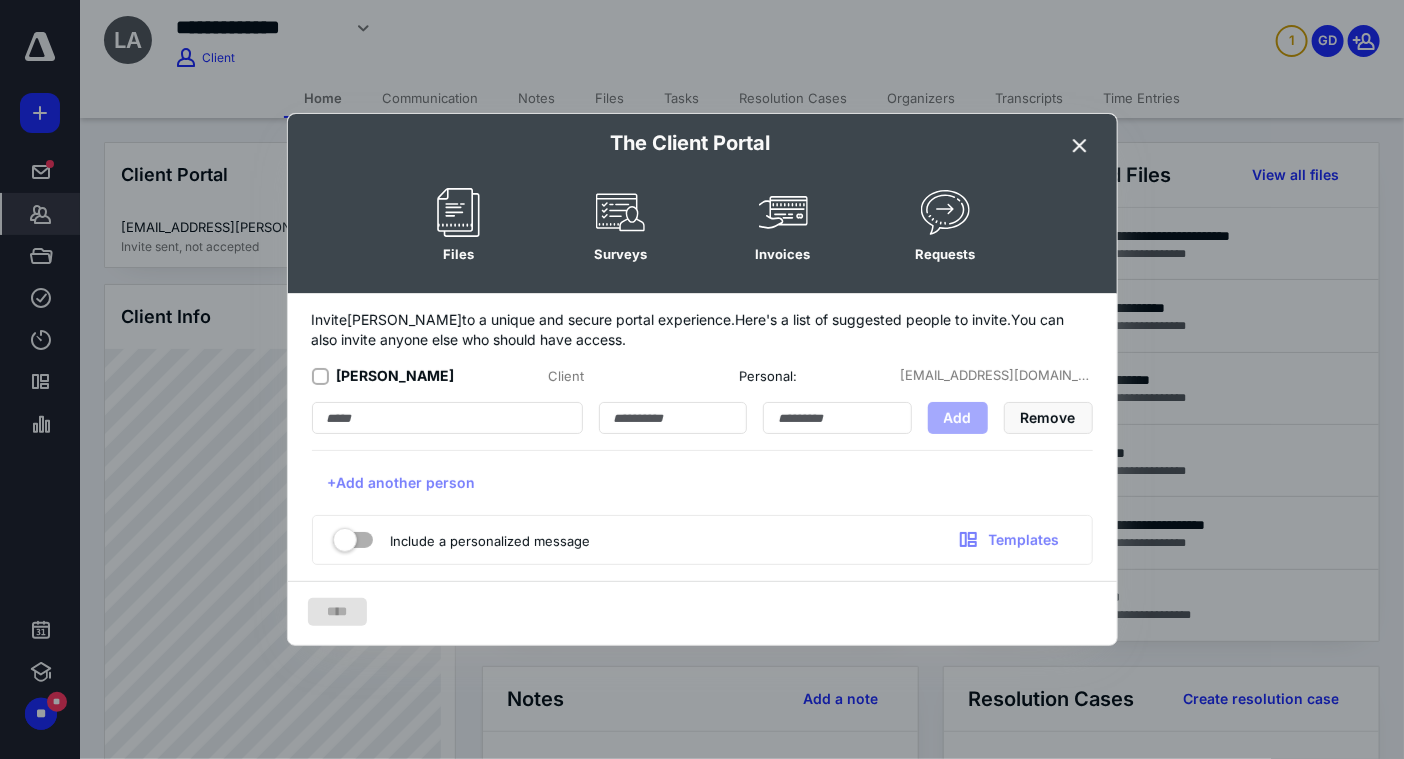 click 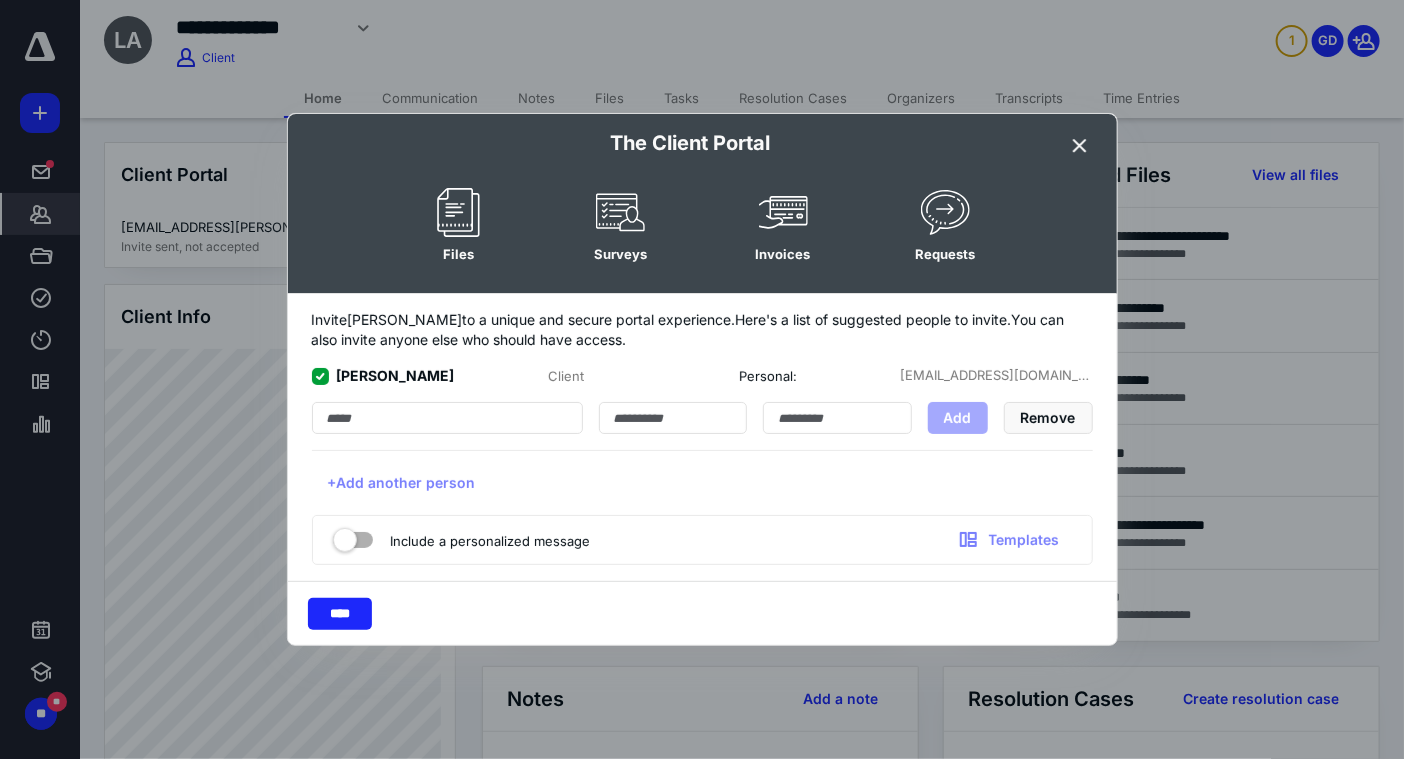 click on "+Add another person" at bounding box center (702, 482) 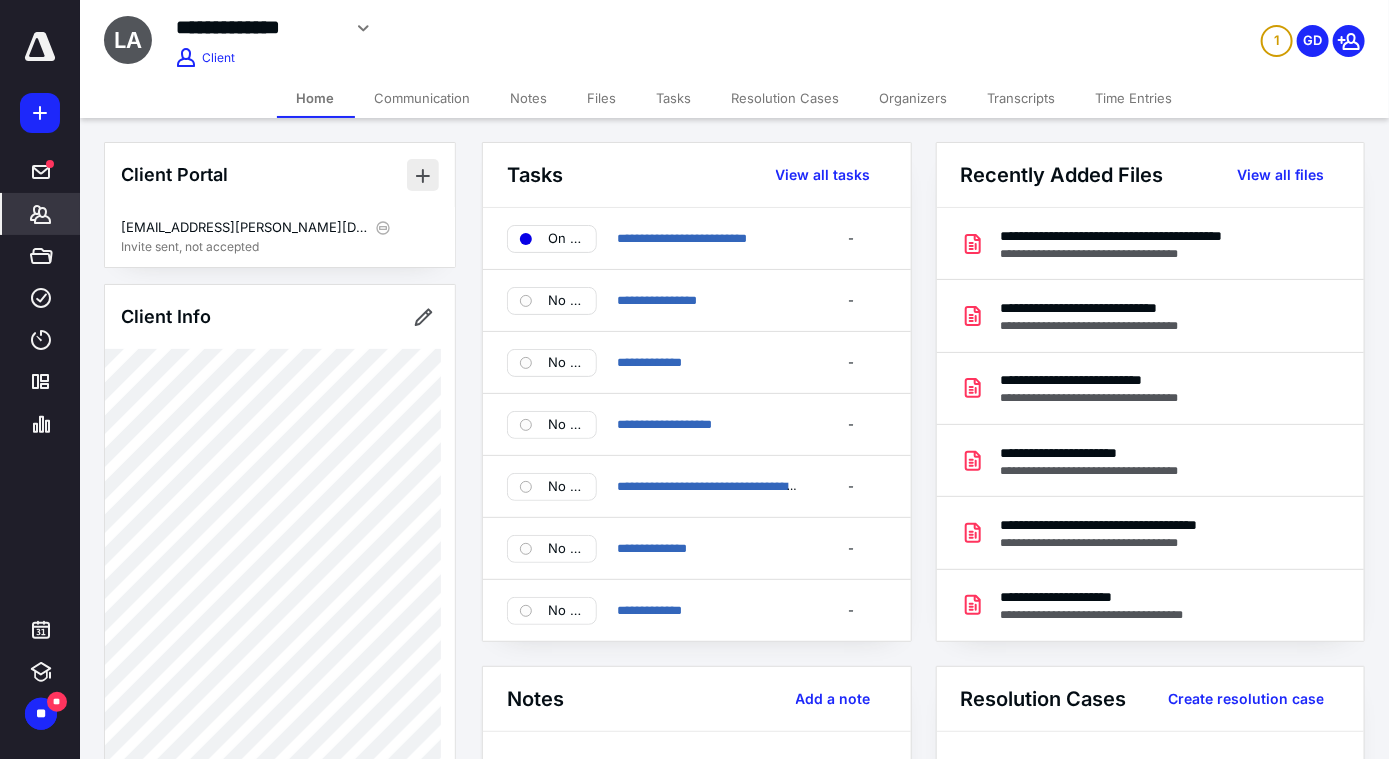 click at bounding box center [423, 175] 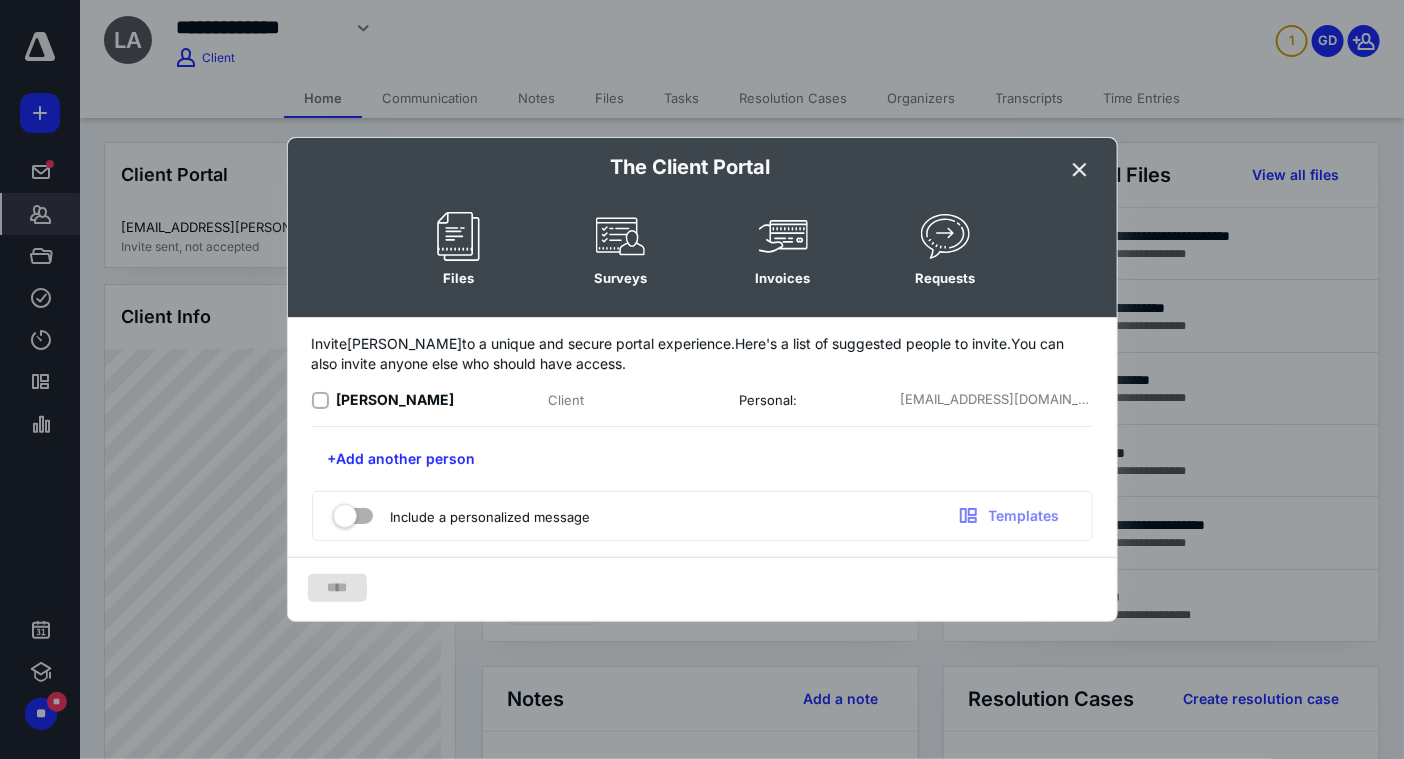 click at bounding box center [320, 401] 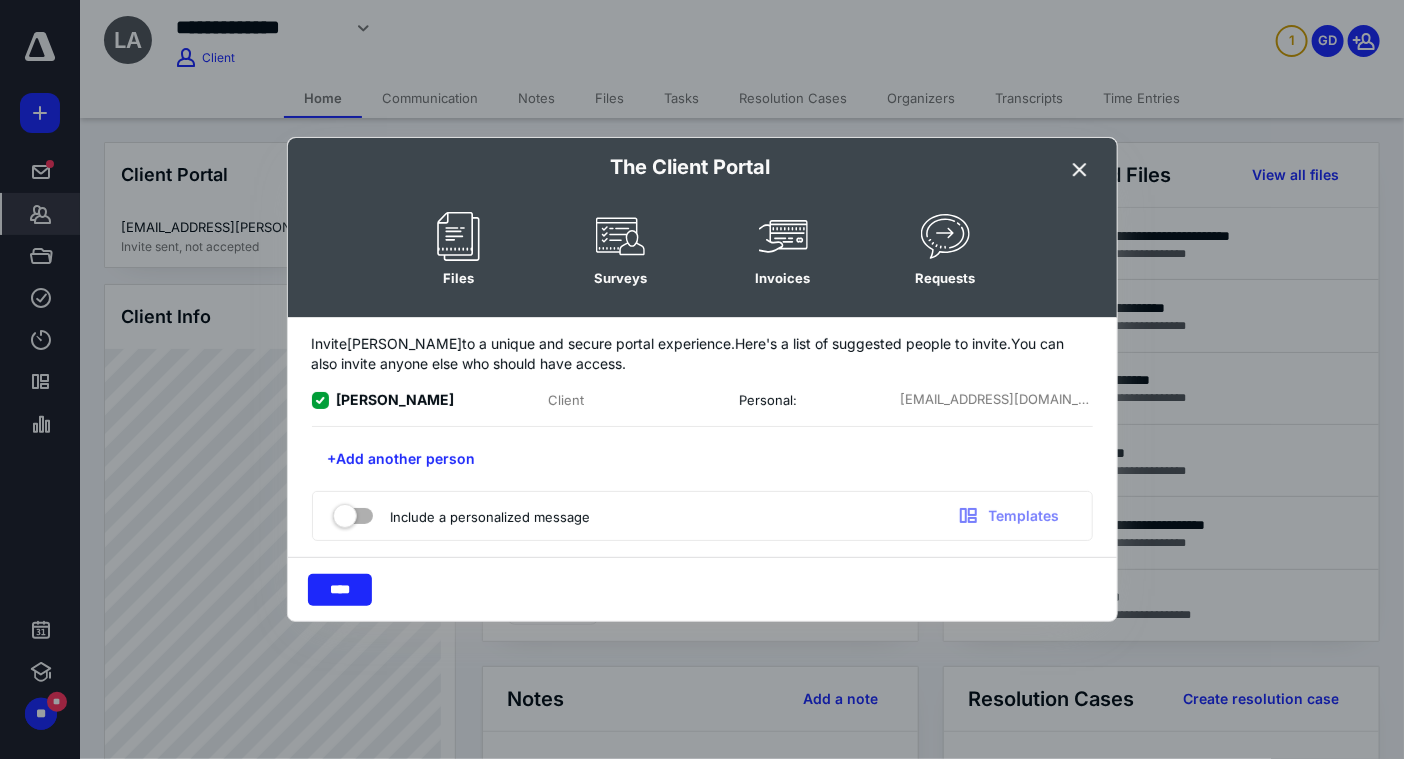 click 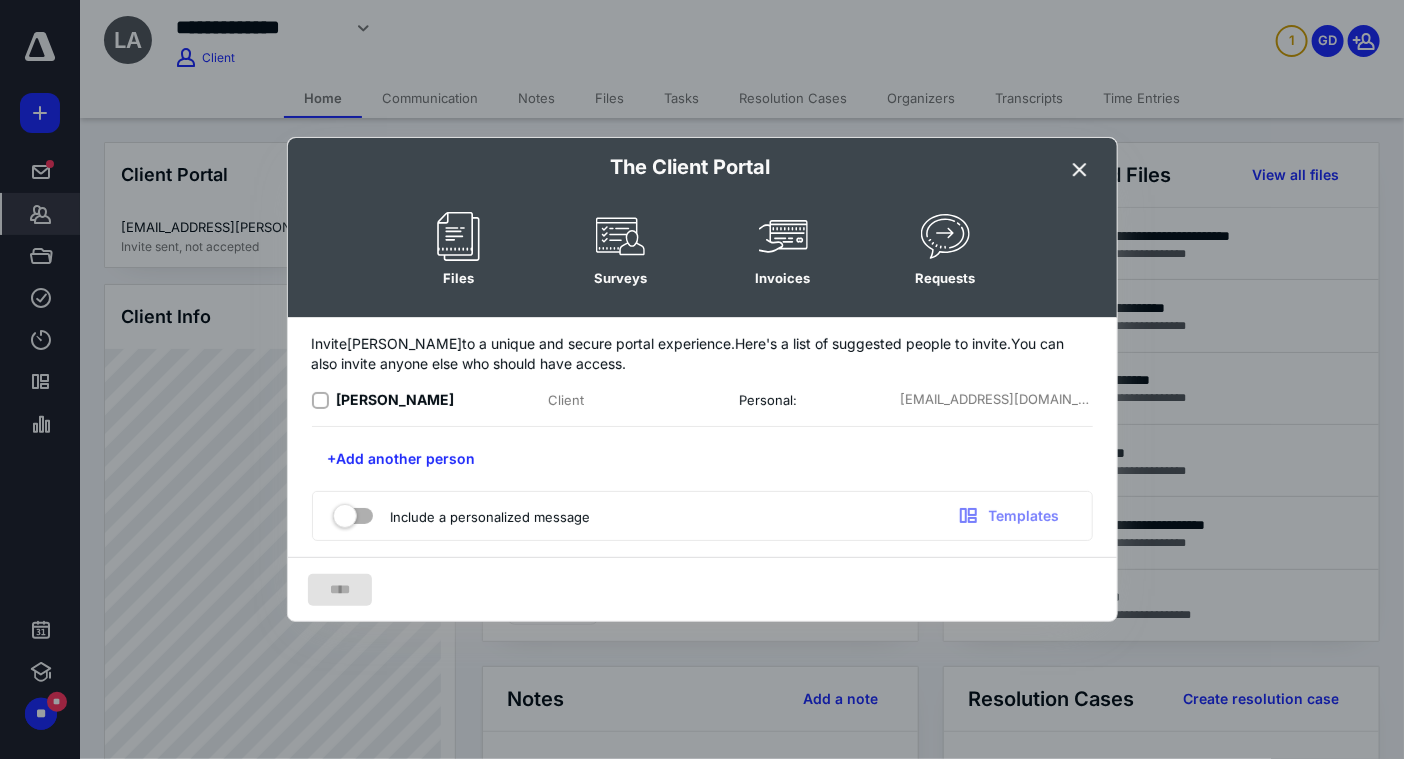 click at bounding box center [1081, 170] 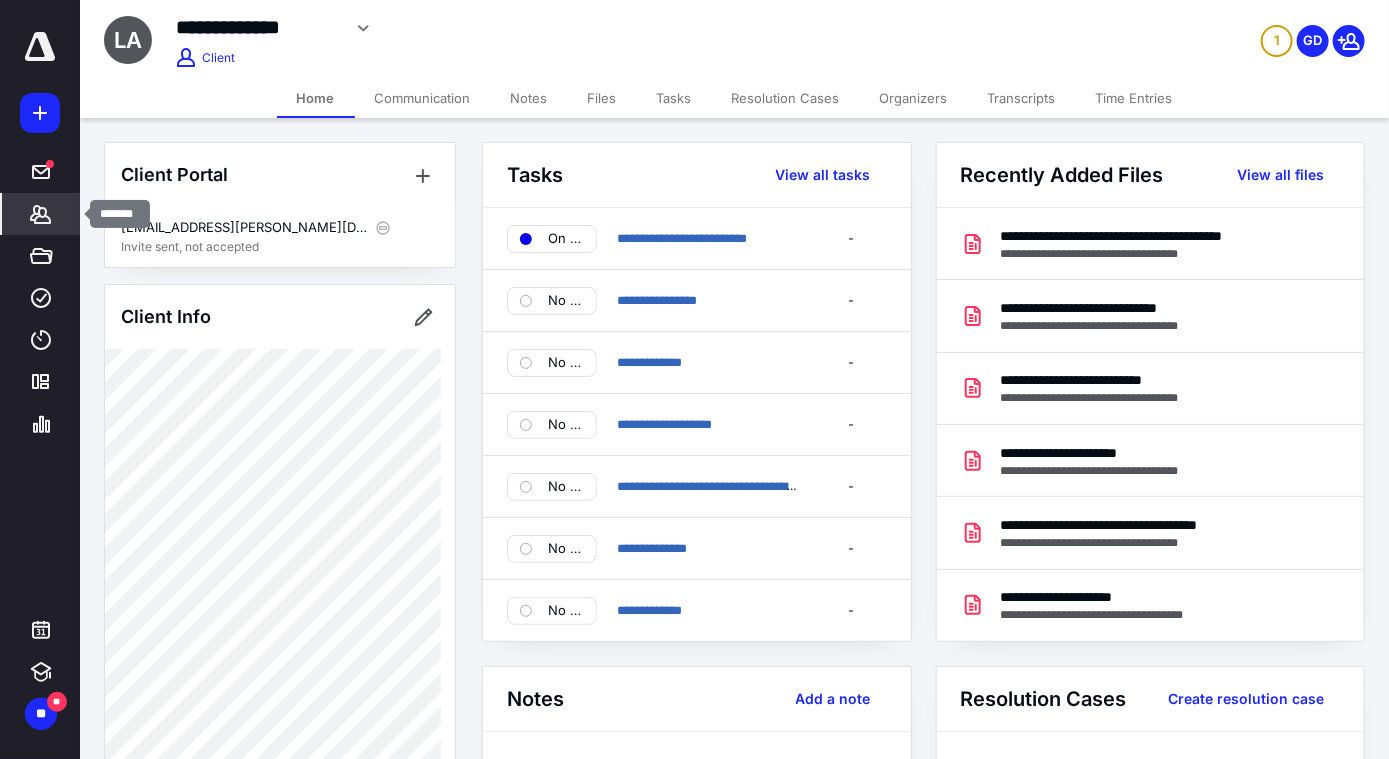 click 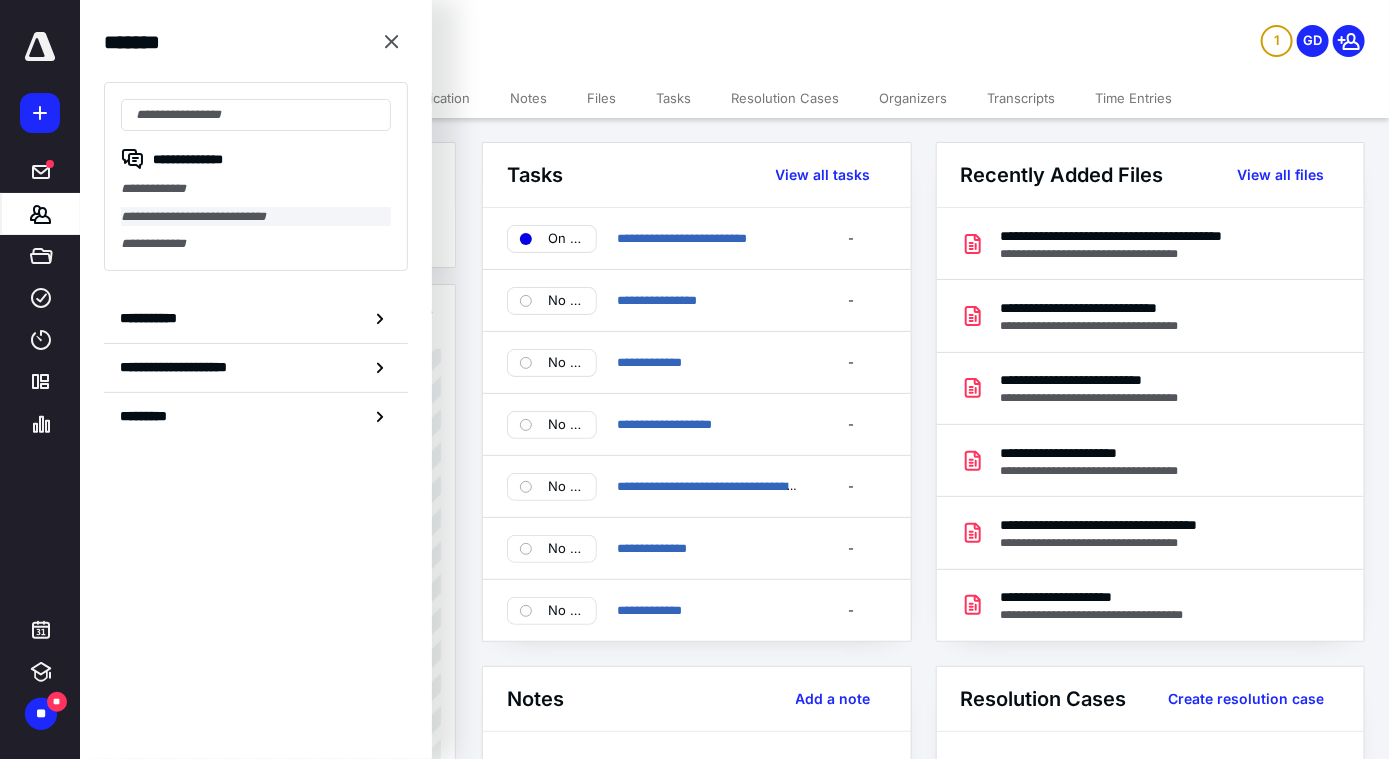 click on "**********" at bounding box center (256, 217) 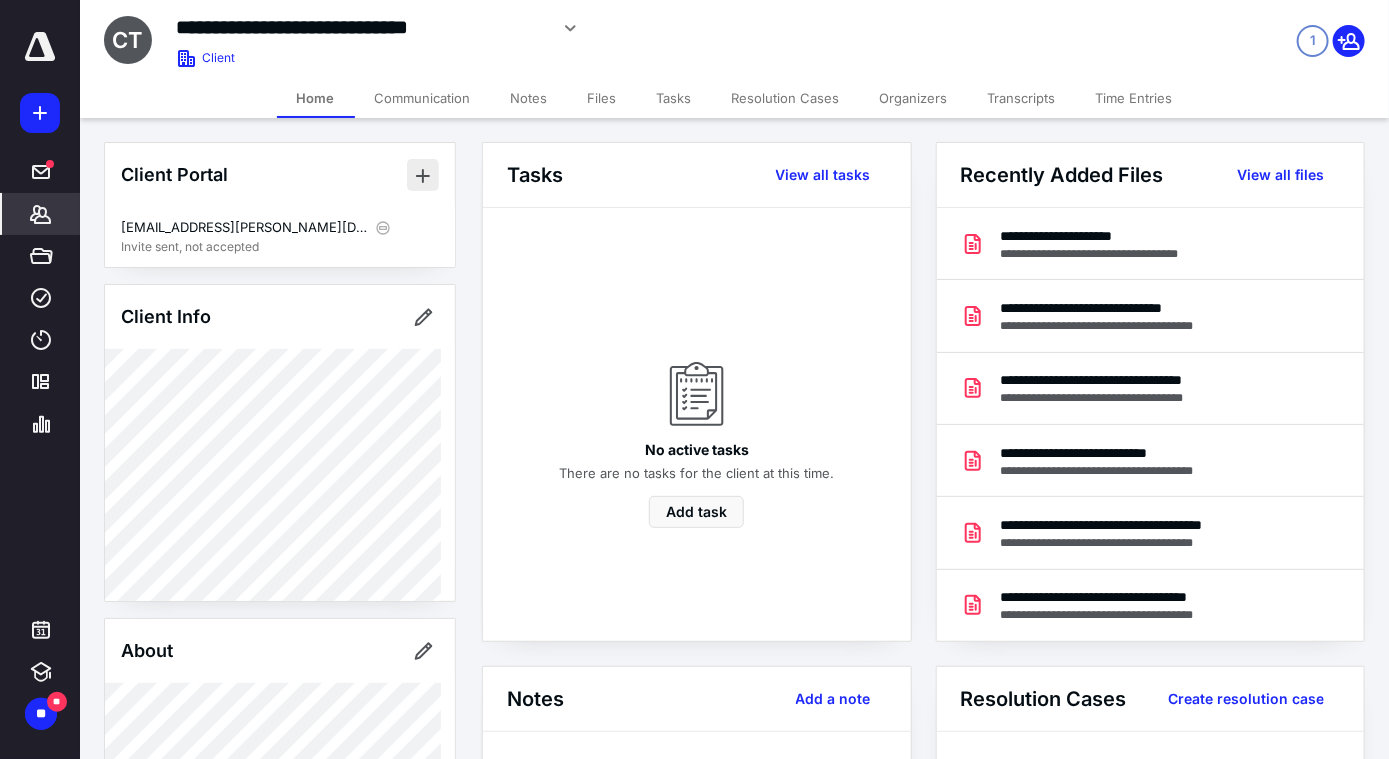 click at bounding box center (423, 175) 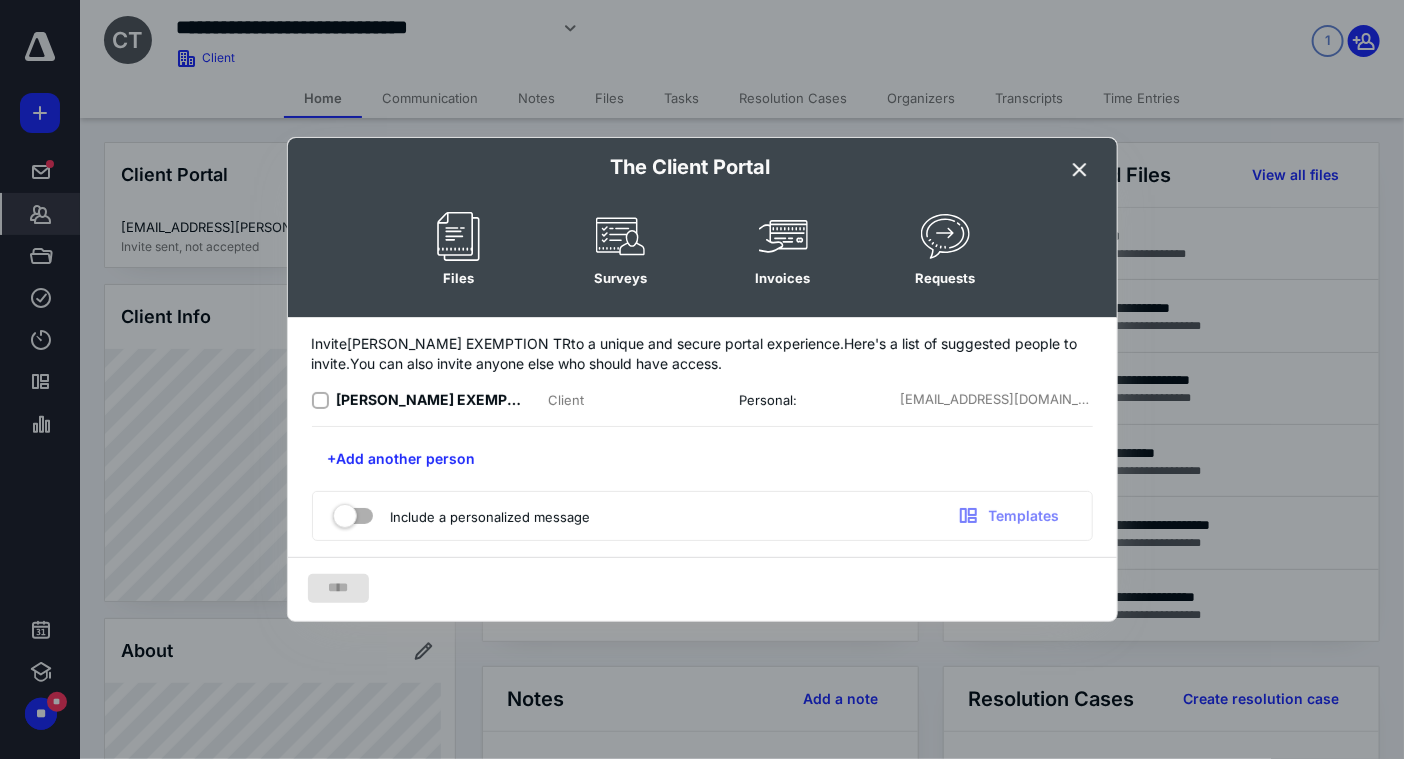 click 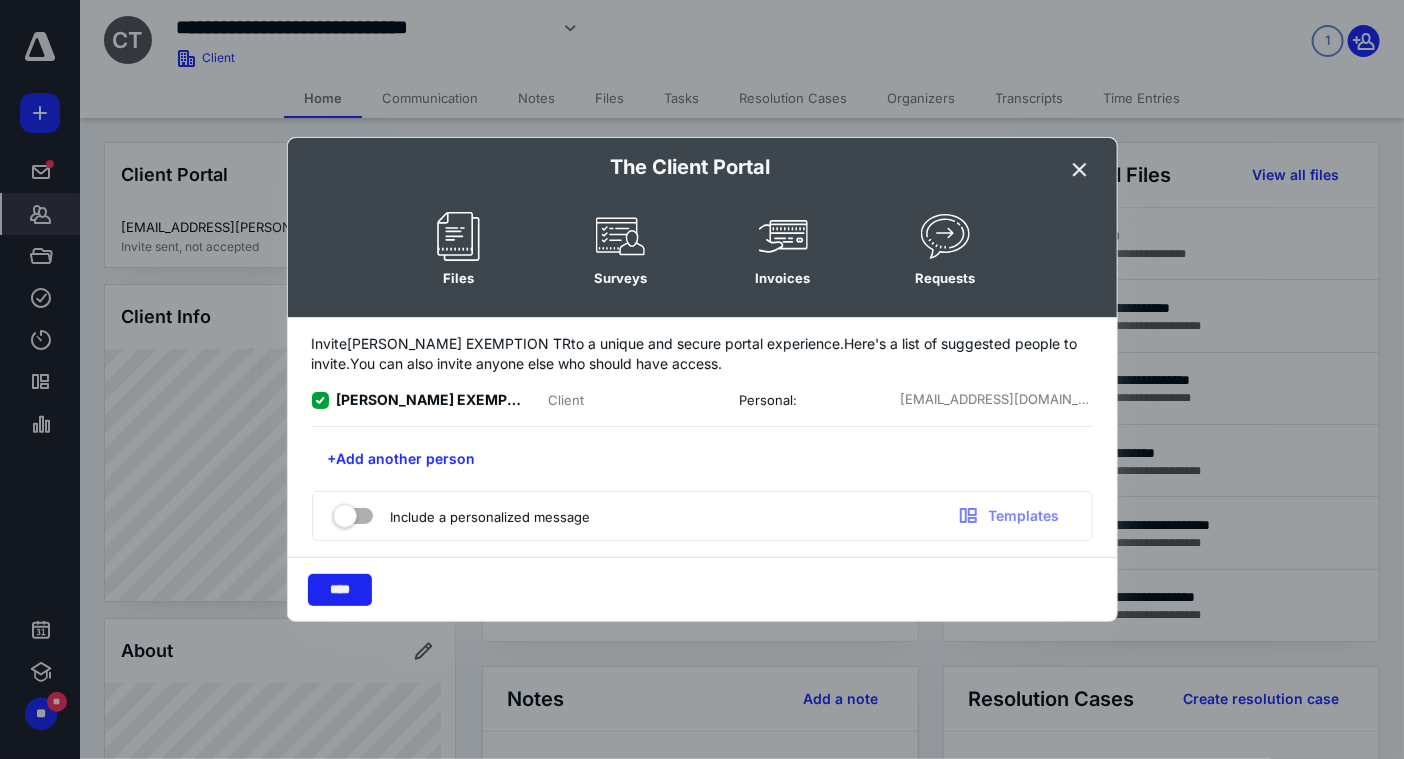 click on "****" at bounding box center (340, 590) 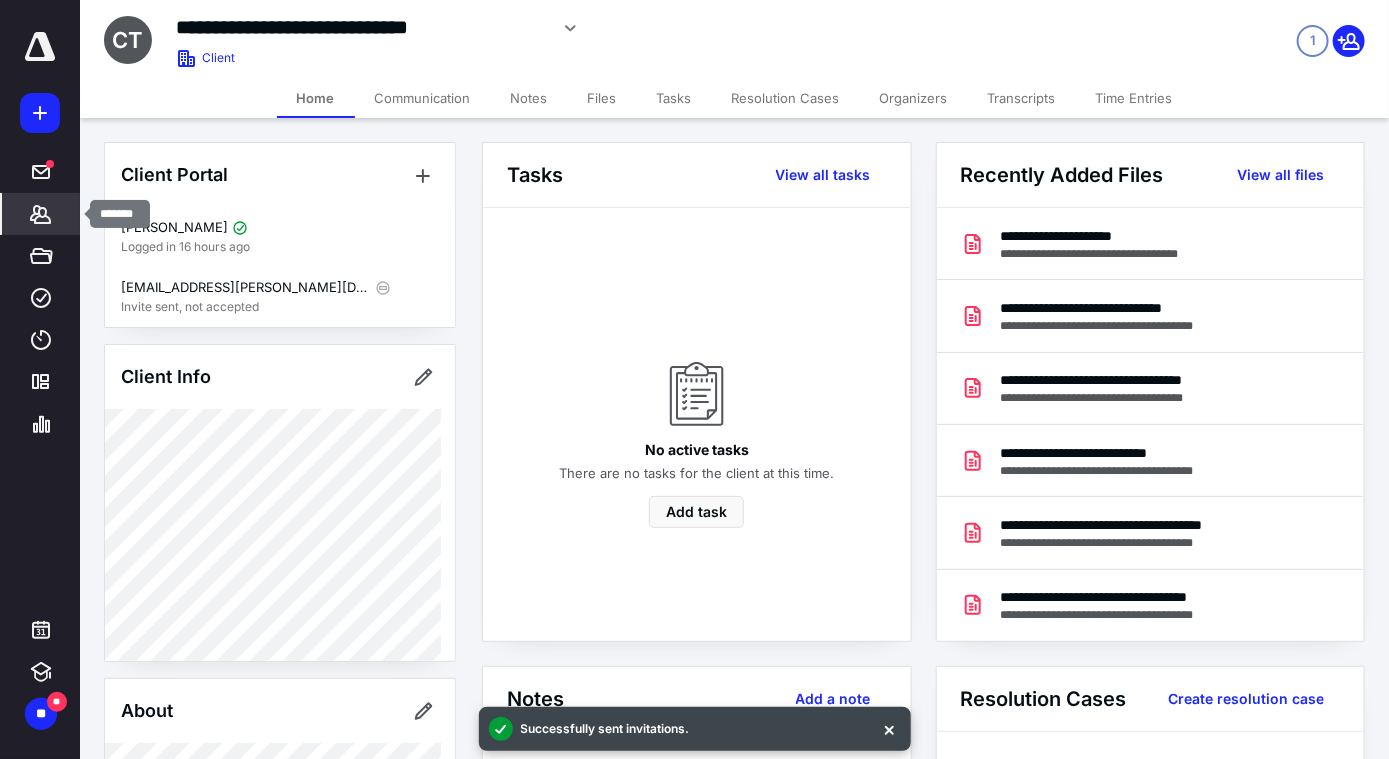 click 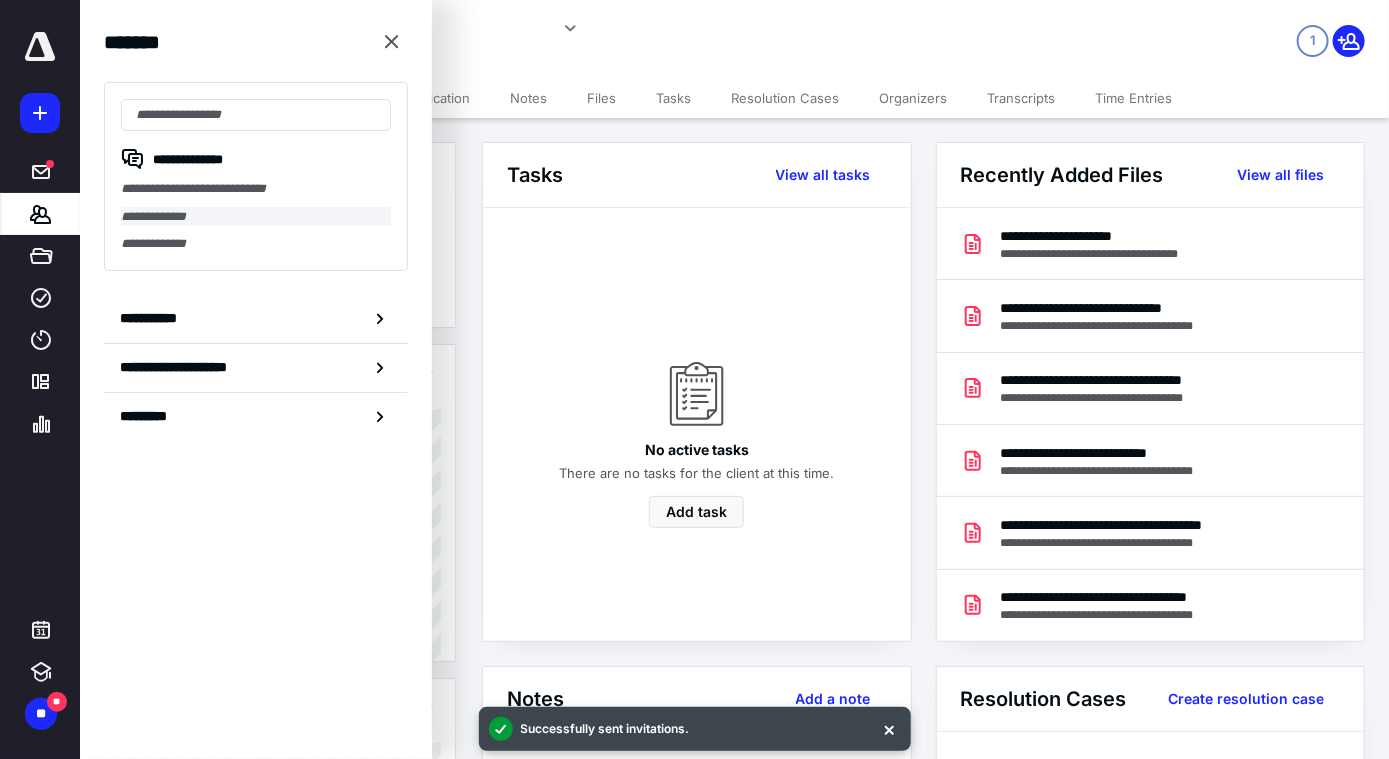 click on "**********" at bounding box center (256, 217) 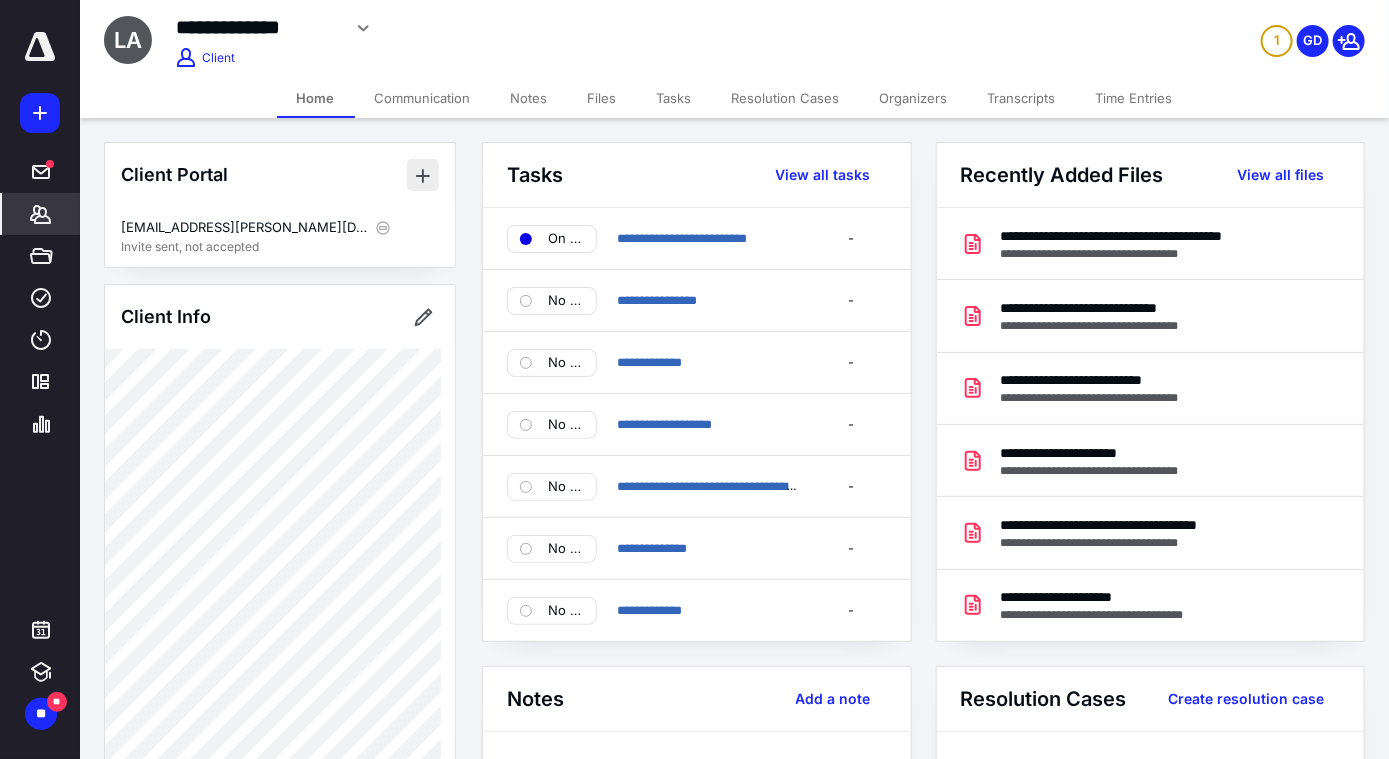 click at bounding box center (423, 175) 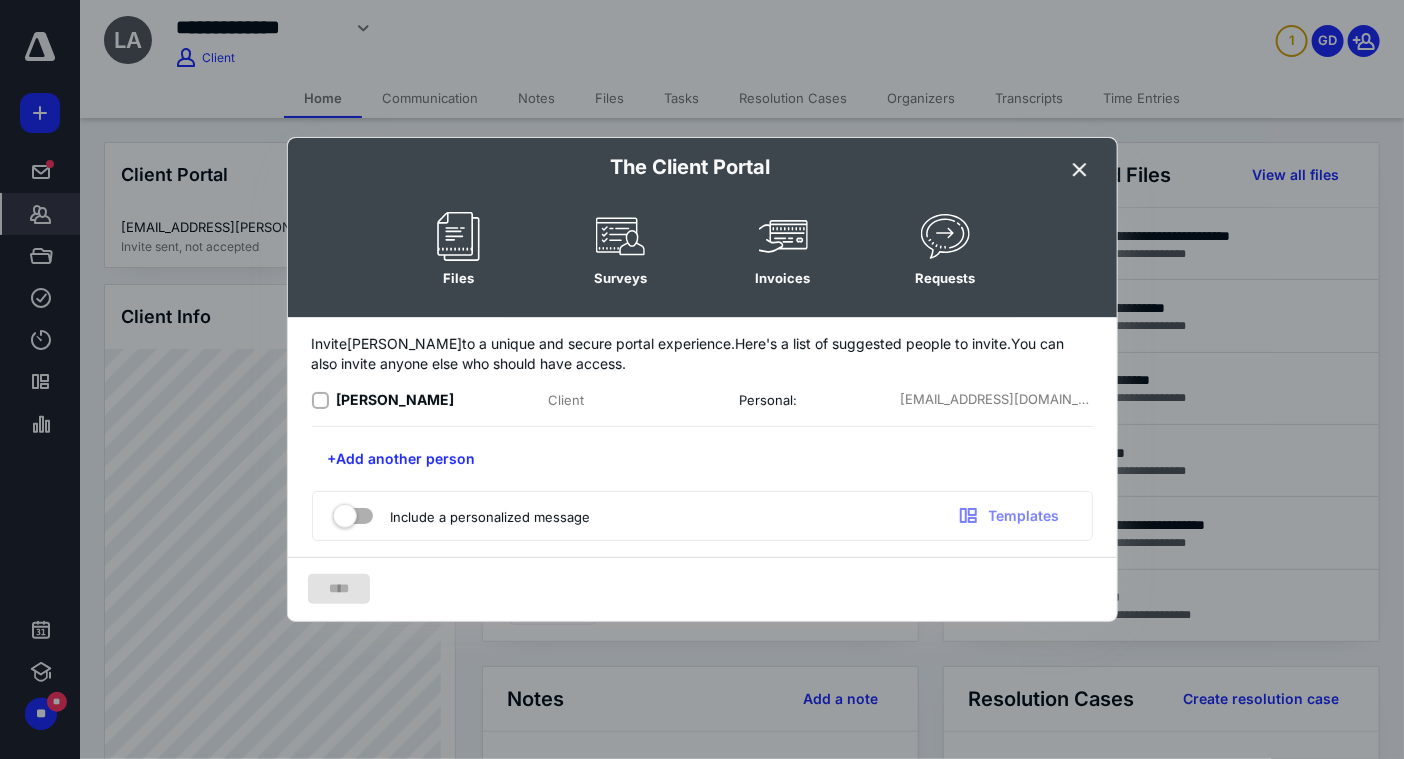 click 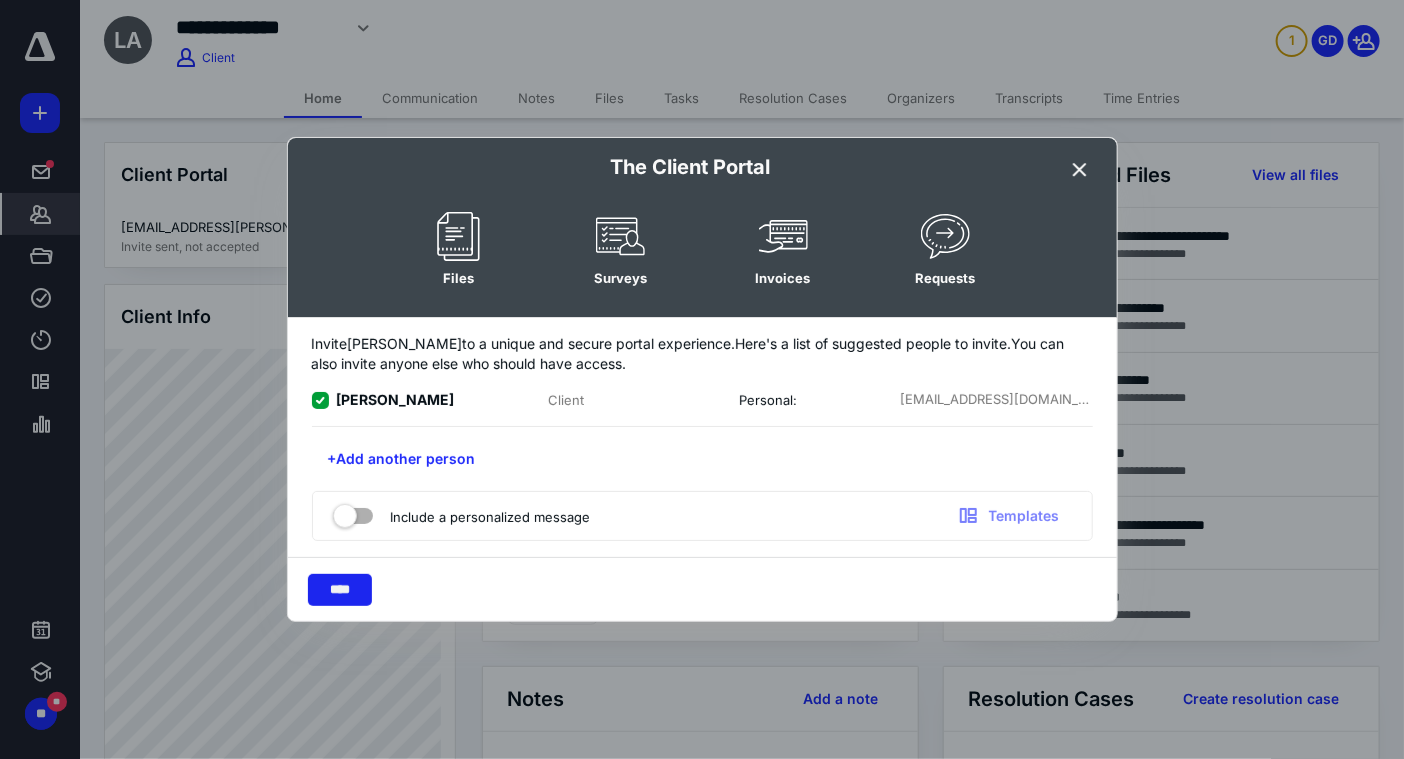 click on "****" at bounding box center [340, 590] 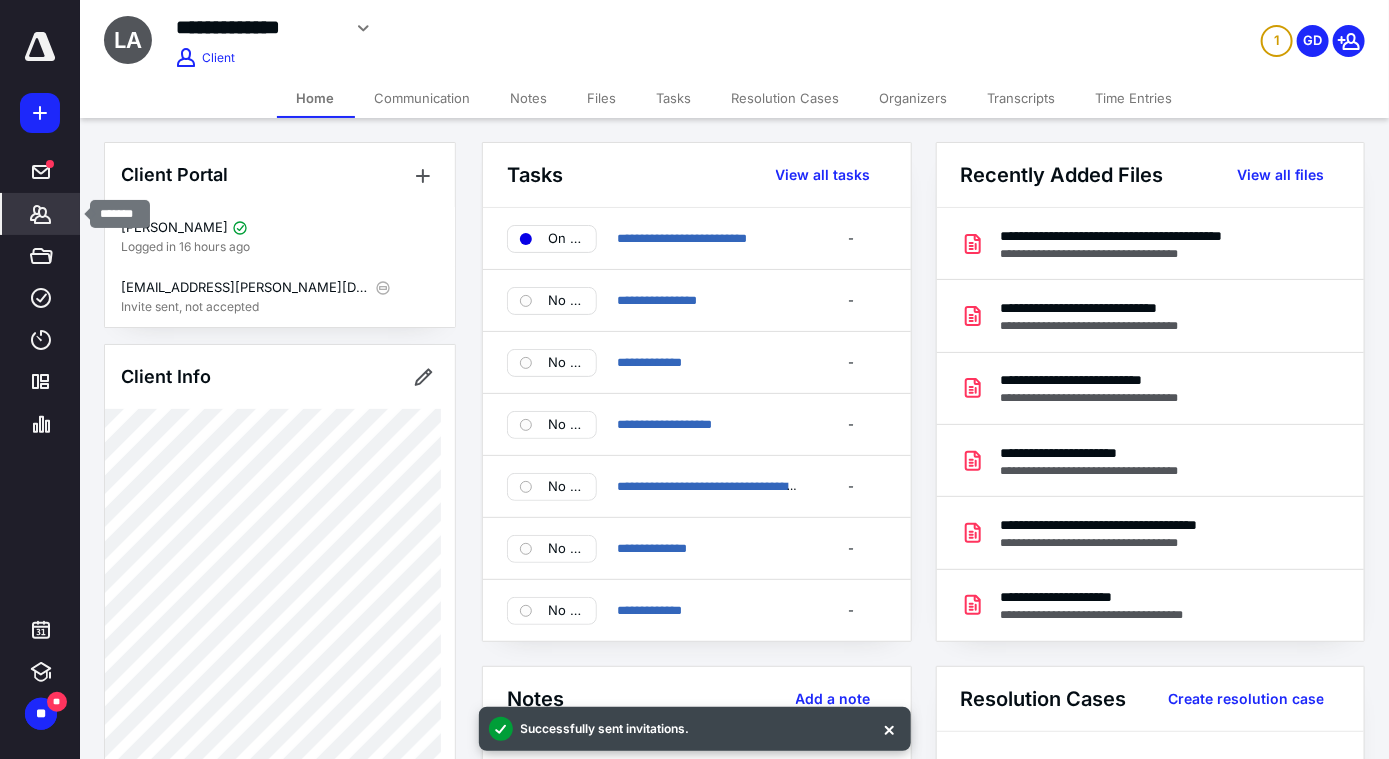 click 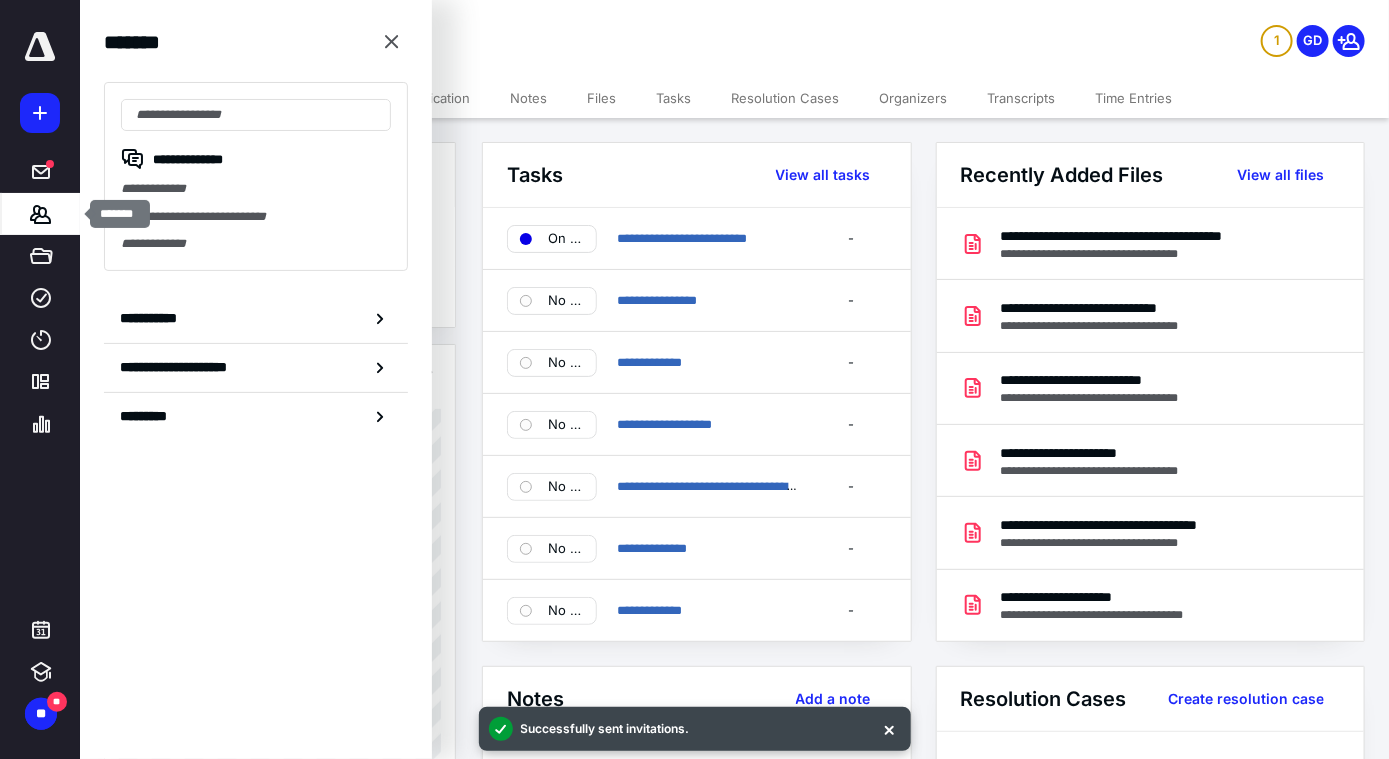 click 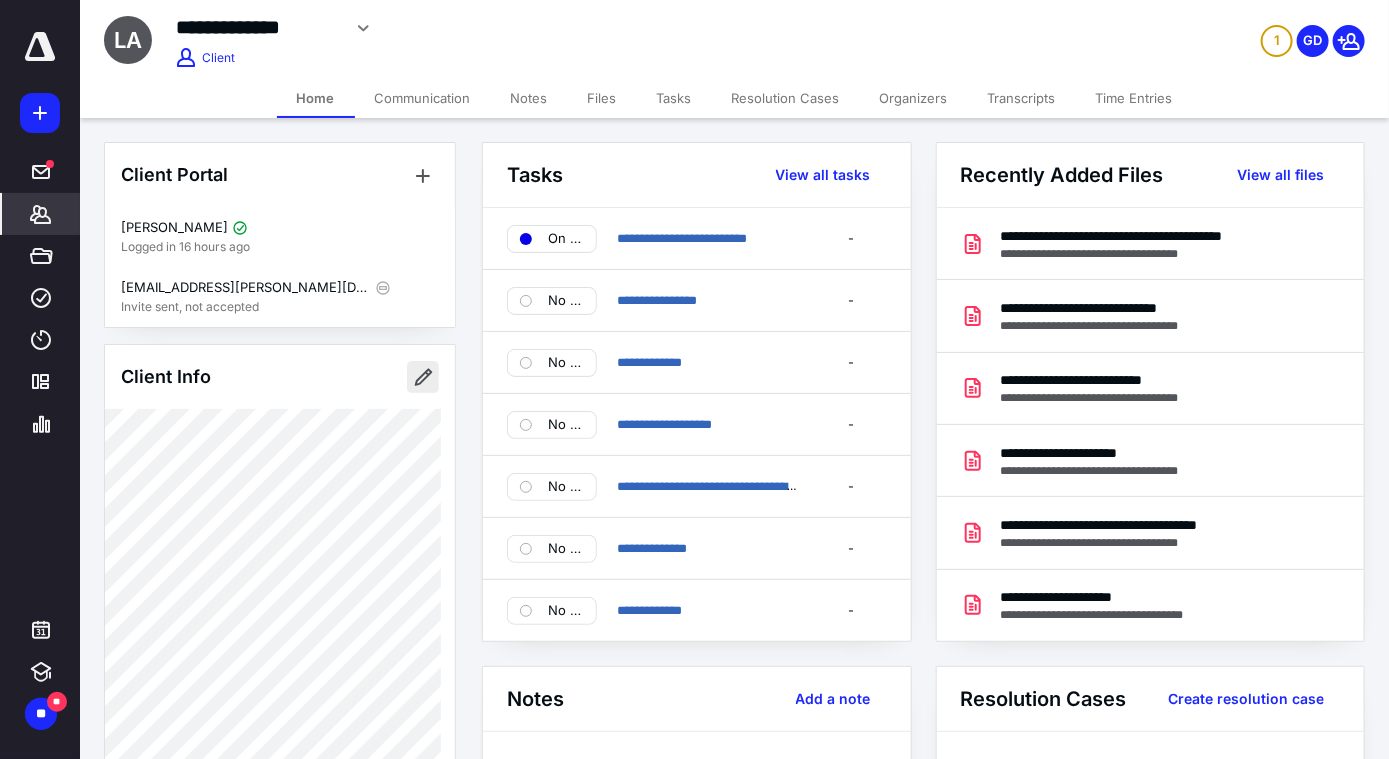 click at bounding box center [423, 377] 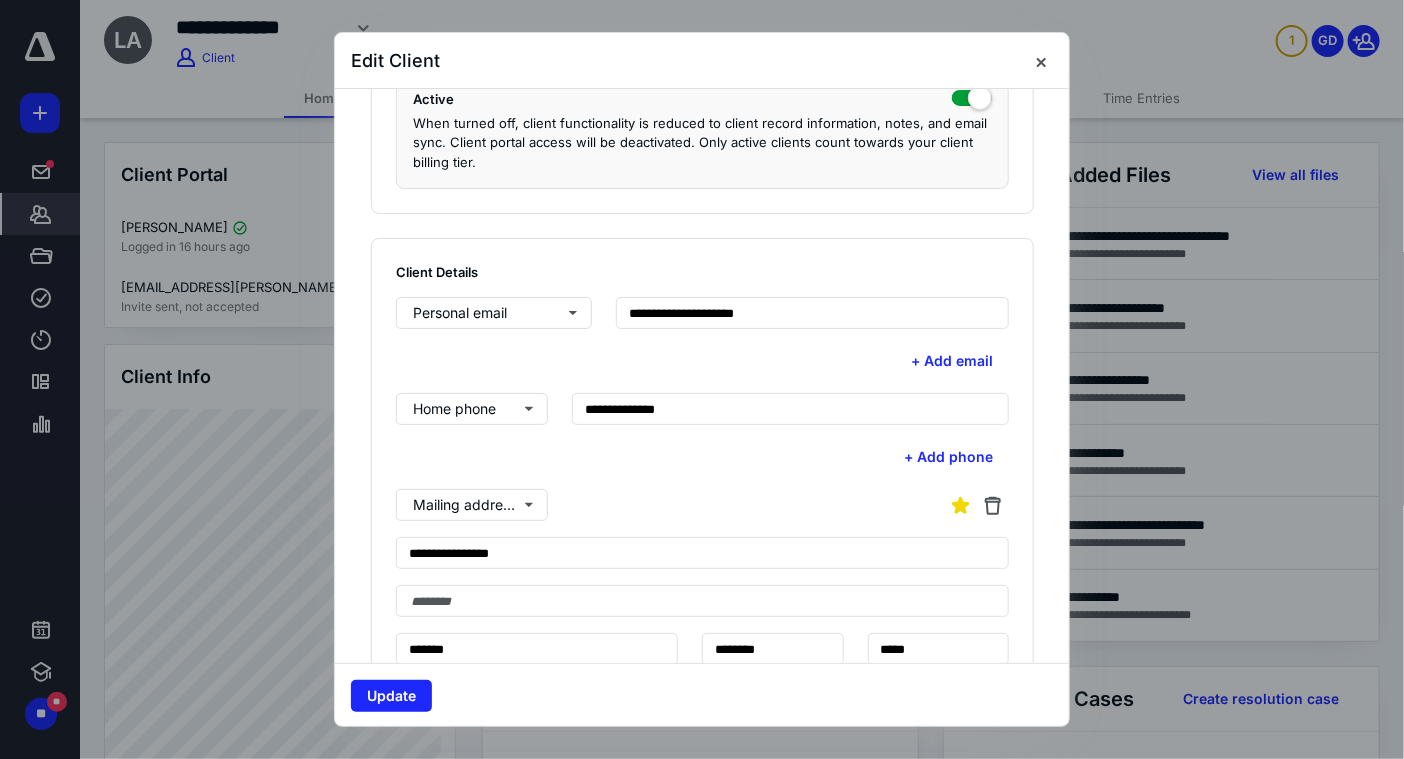 scroll, scrollTop: 410, scrollLeft: 0, axis: vertical 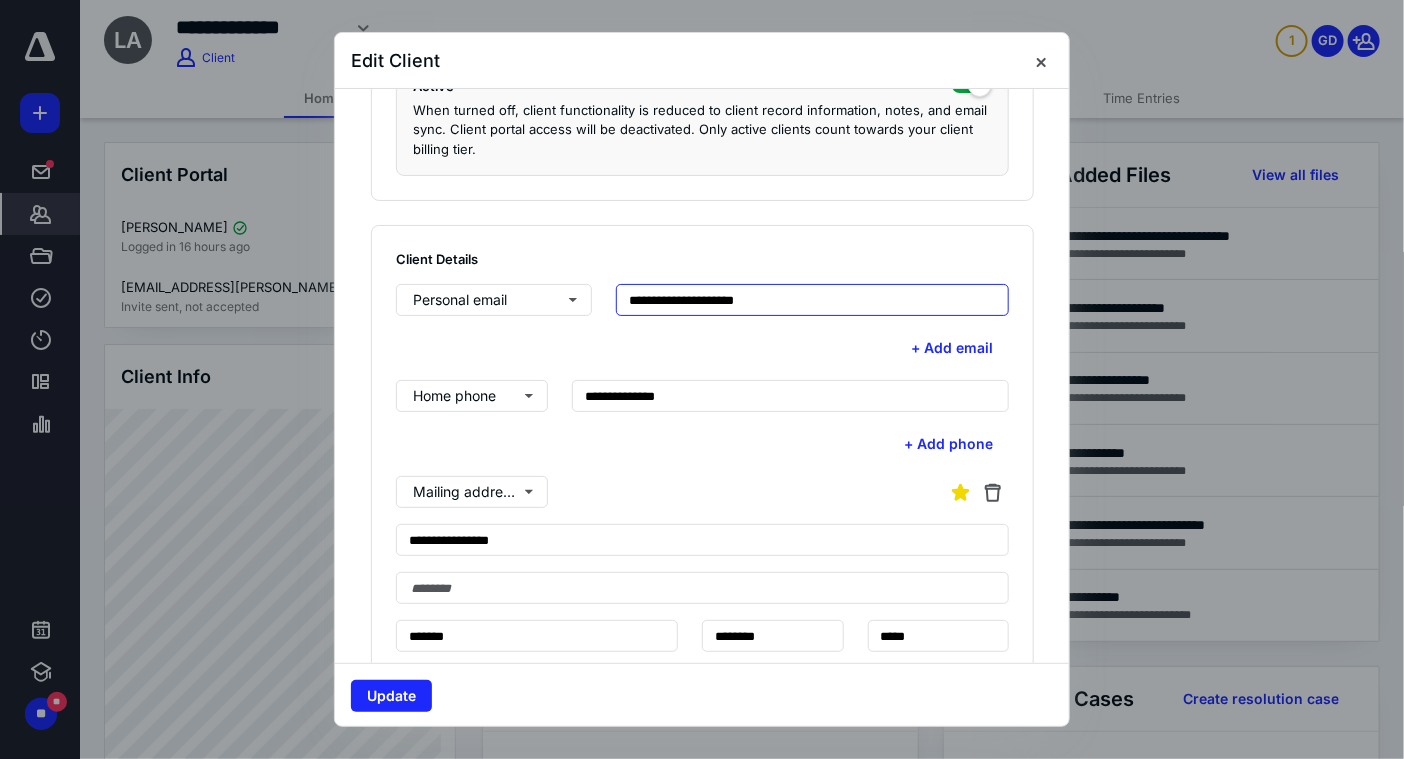 click on "**********" at bounding box center (812, 300) 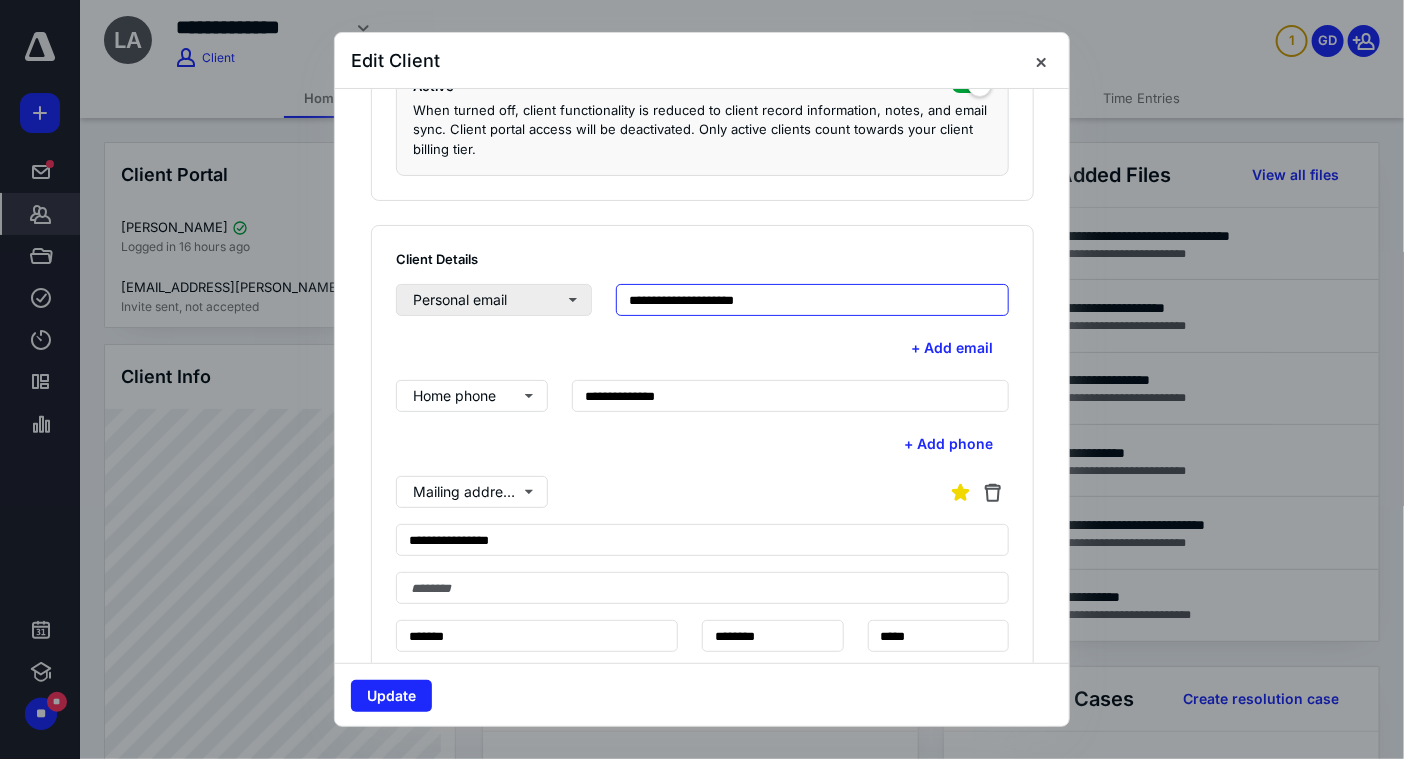 drag, startPoint x: 793, startPoint y: 292, endPoint x: 480, endPoint y: 293, distance: 313.0016 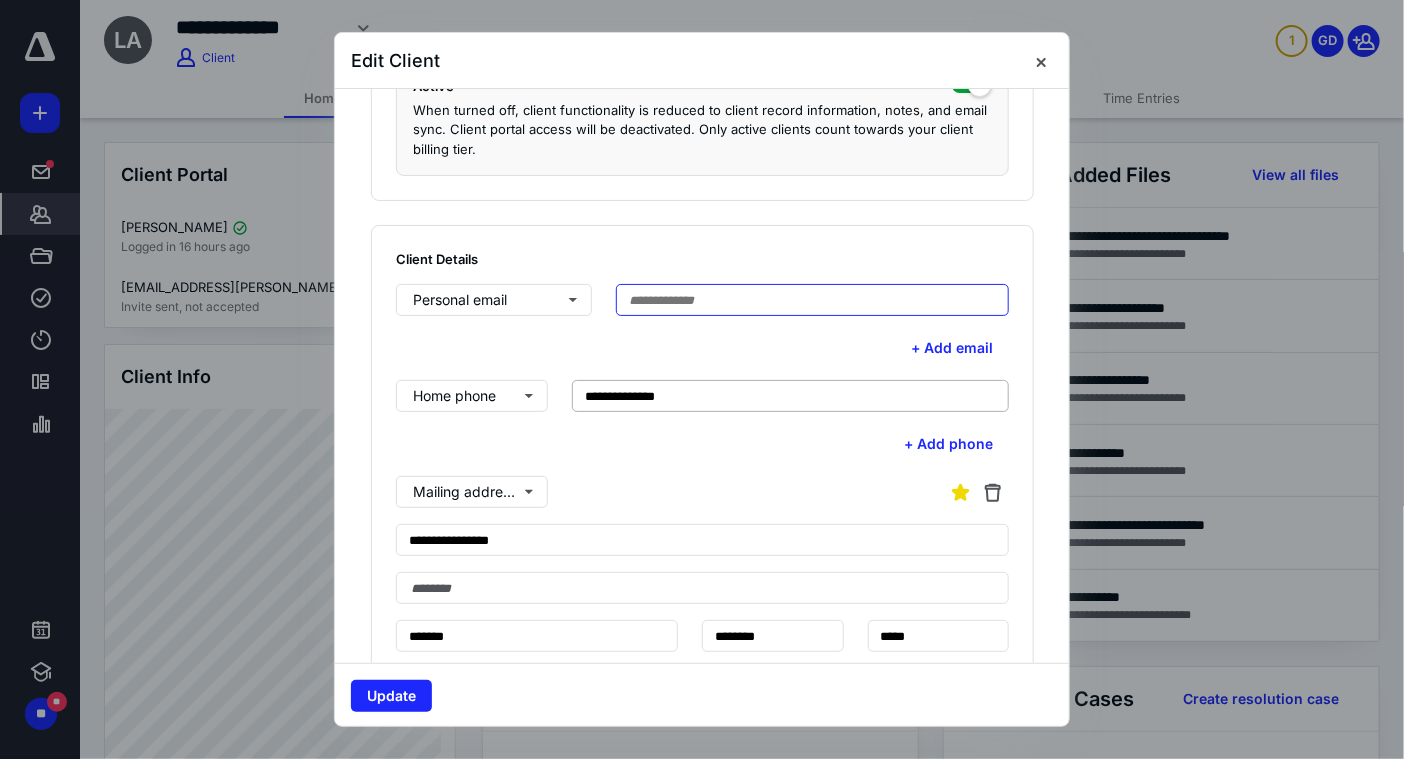 type 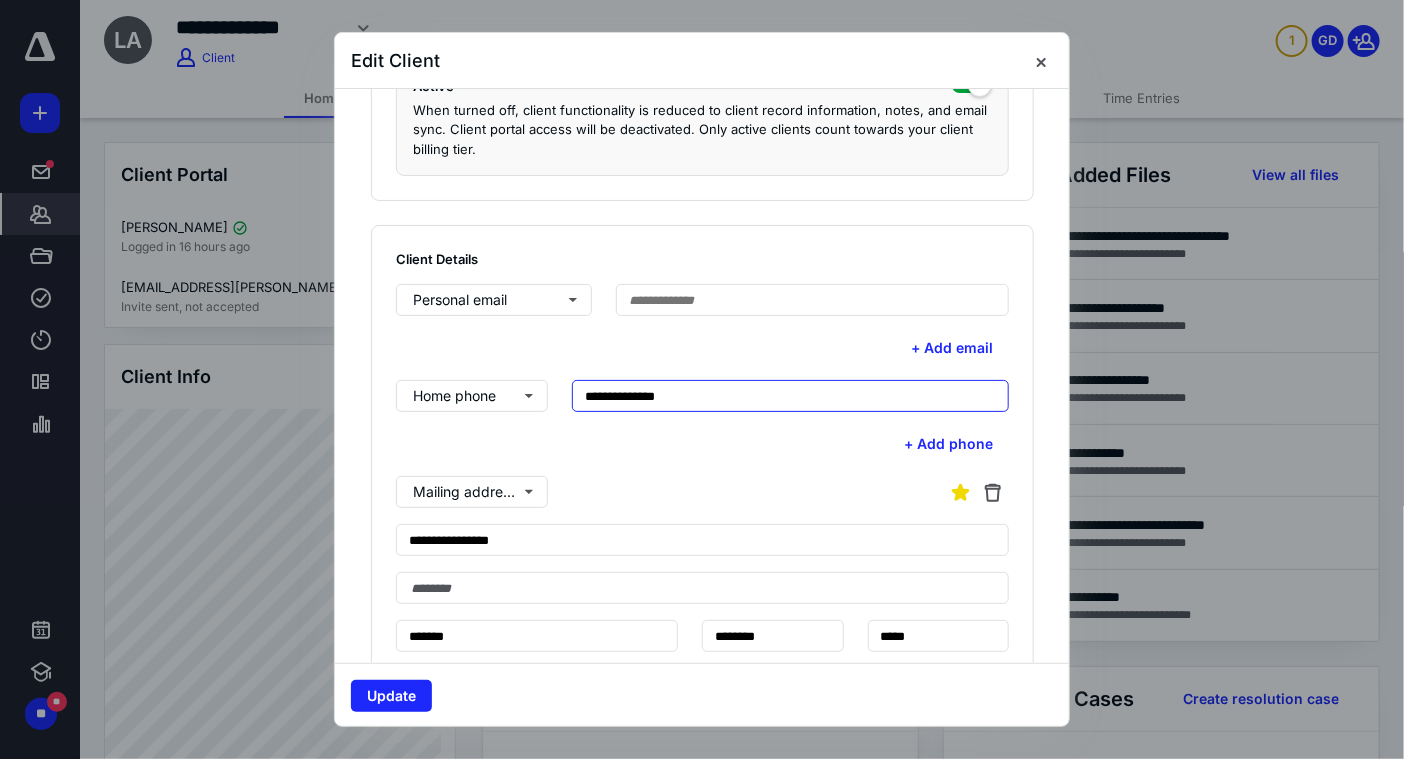 click on "**********" at bounding box center [790, 396] 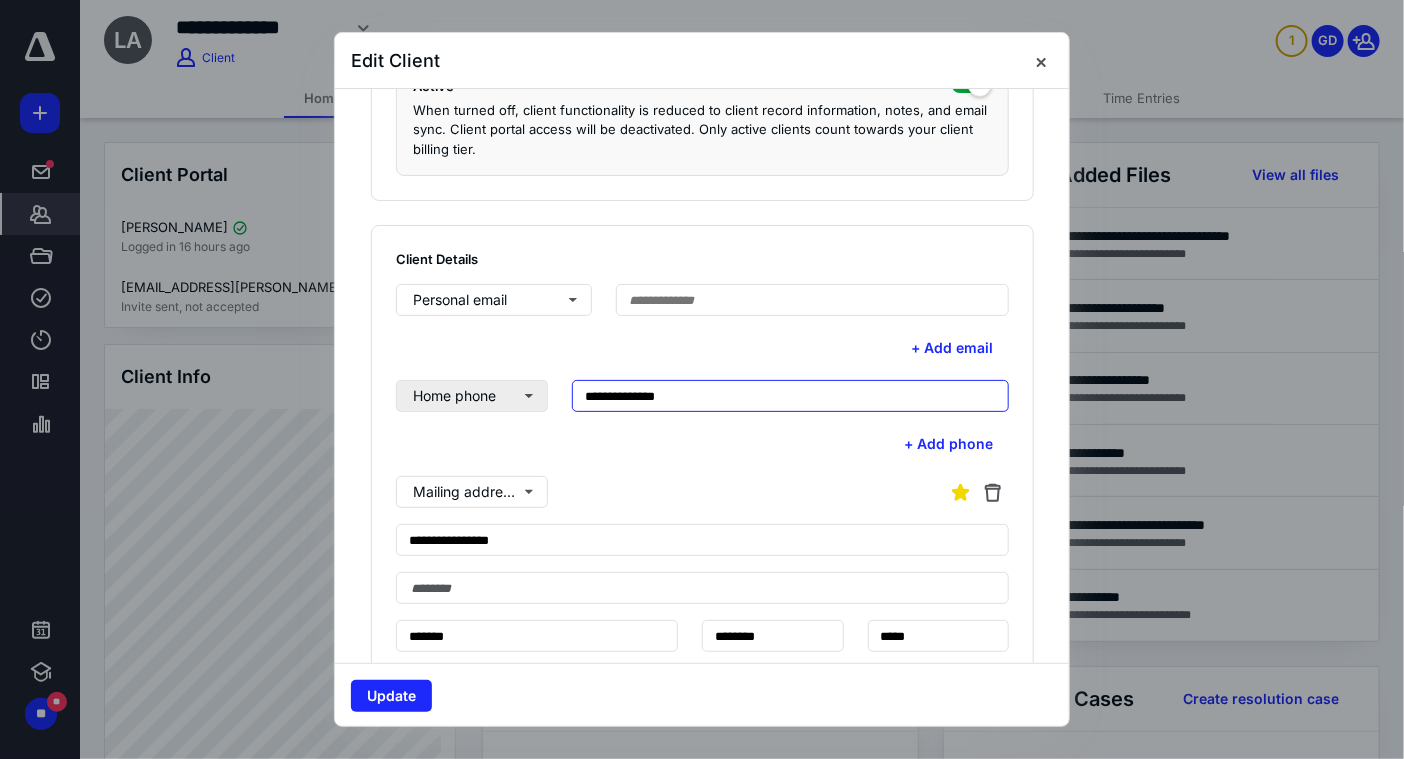 drag, startPoint x: 690, startPoint y: 388, endPoint x: 523, endPoint y: 382, distance: 167.10774 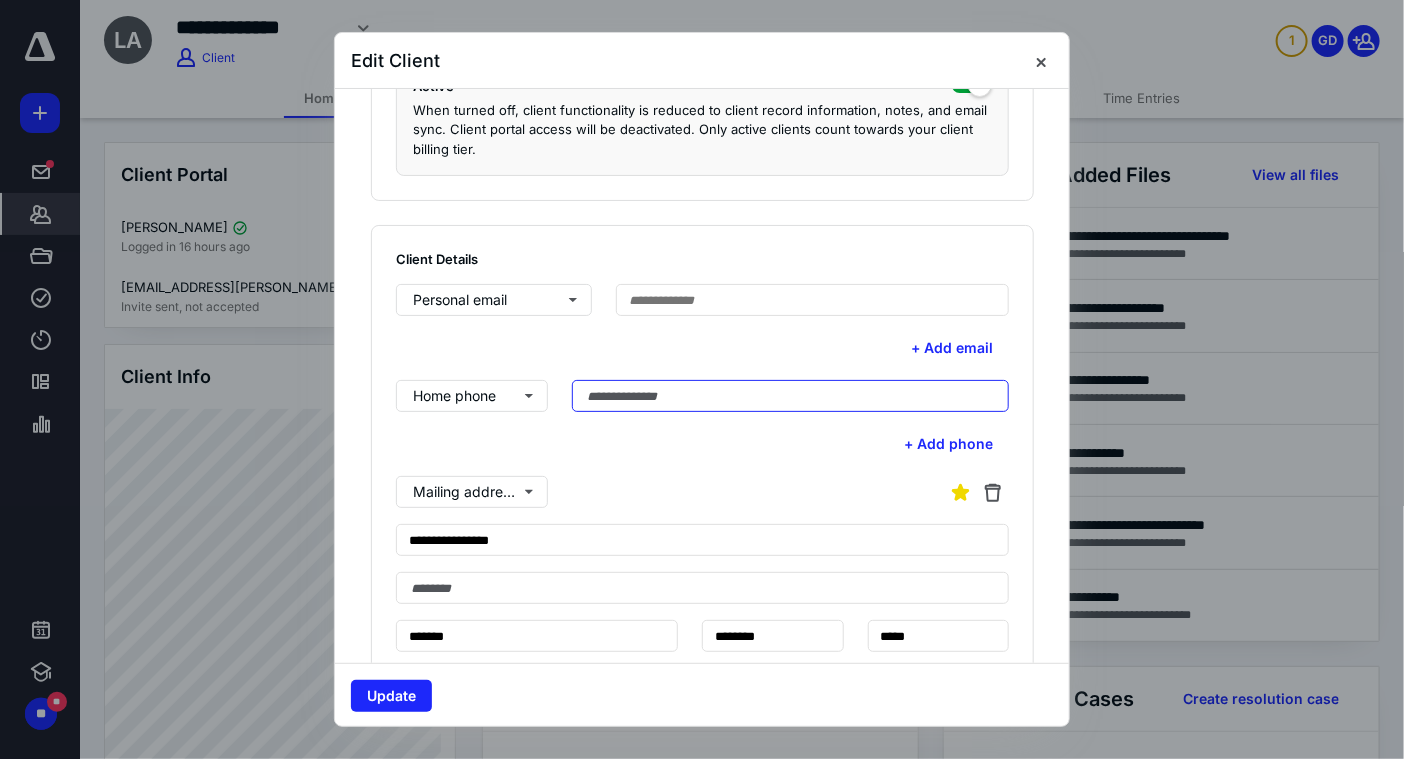 type 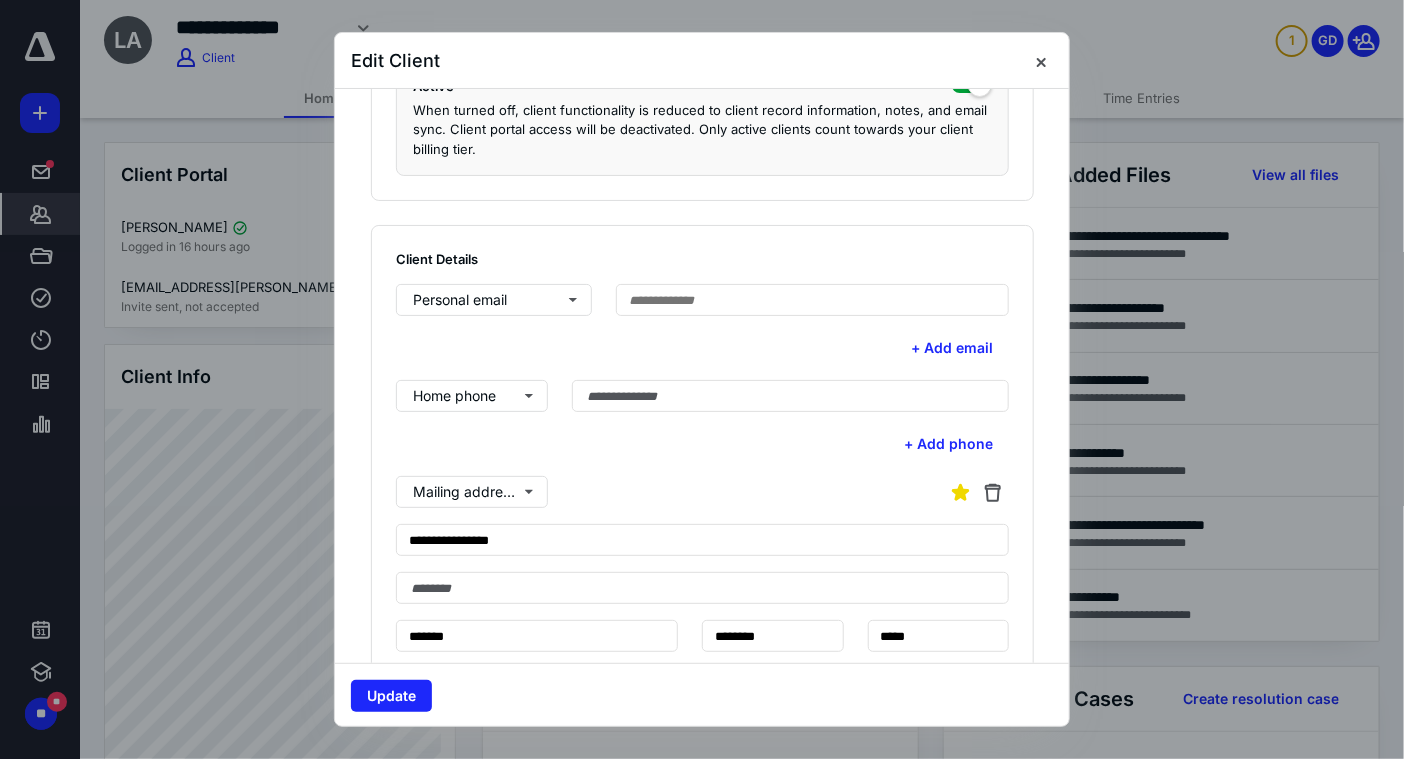 drag, startPoint x: 1053, startPoint y: 267, endPoint x: 1054, endPoint y: 297, distance: 30.016663 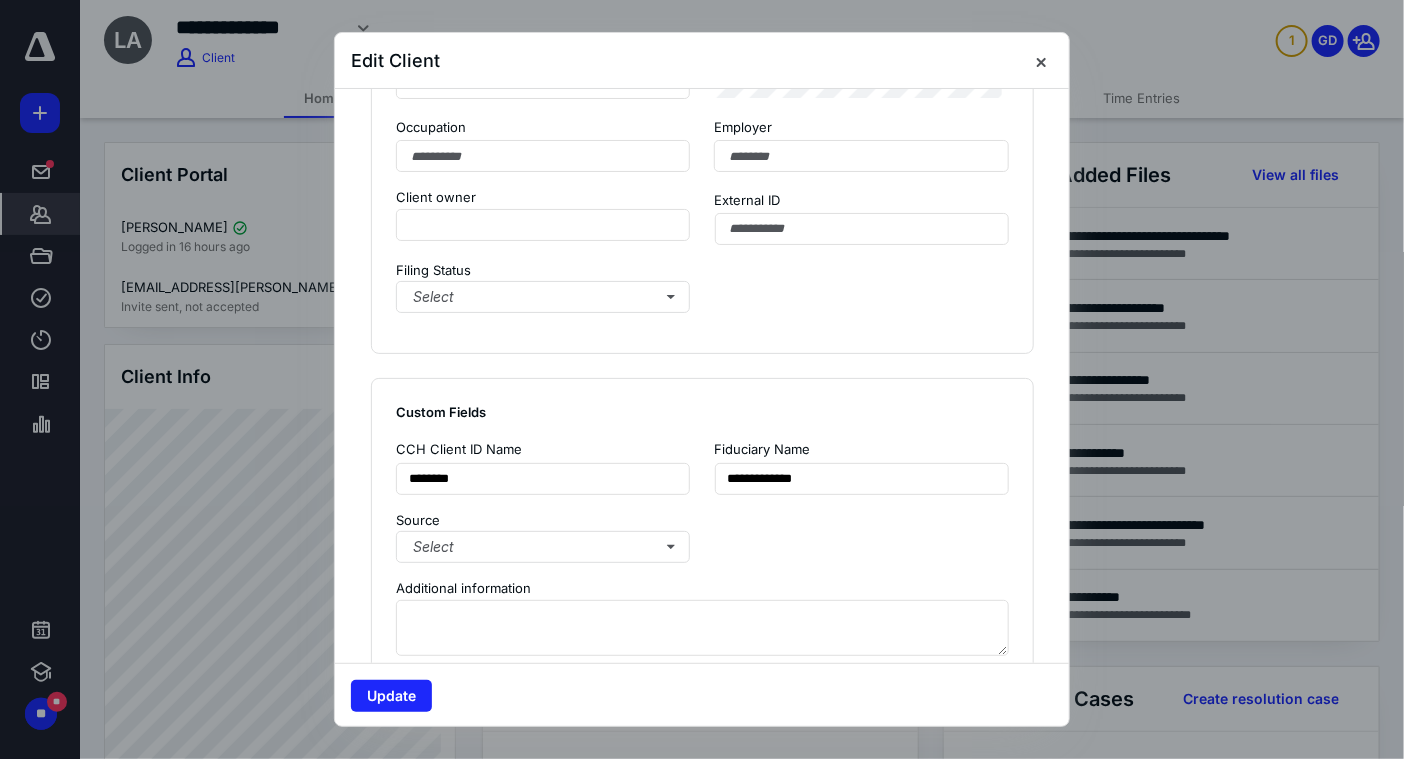 scroll, scrollTop: 1511, scrollLeft: 0, axis: vertical 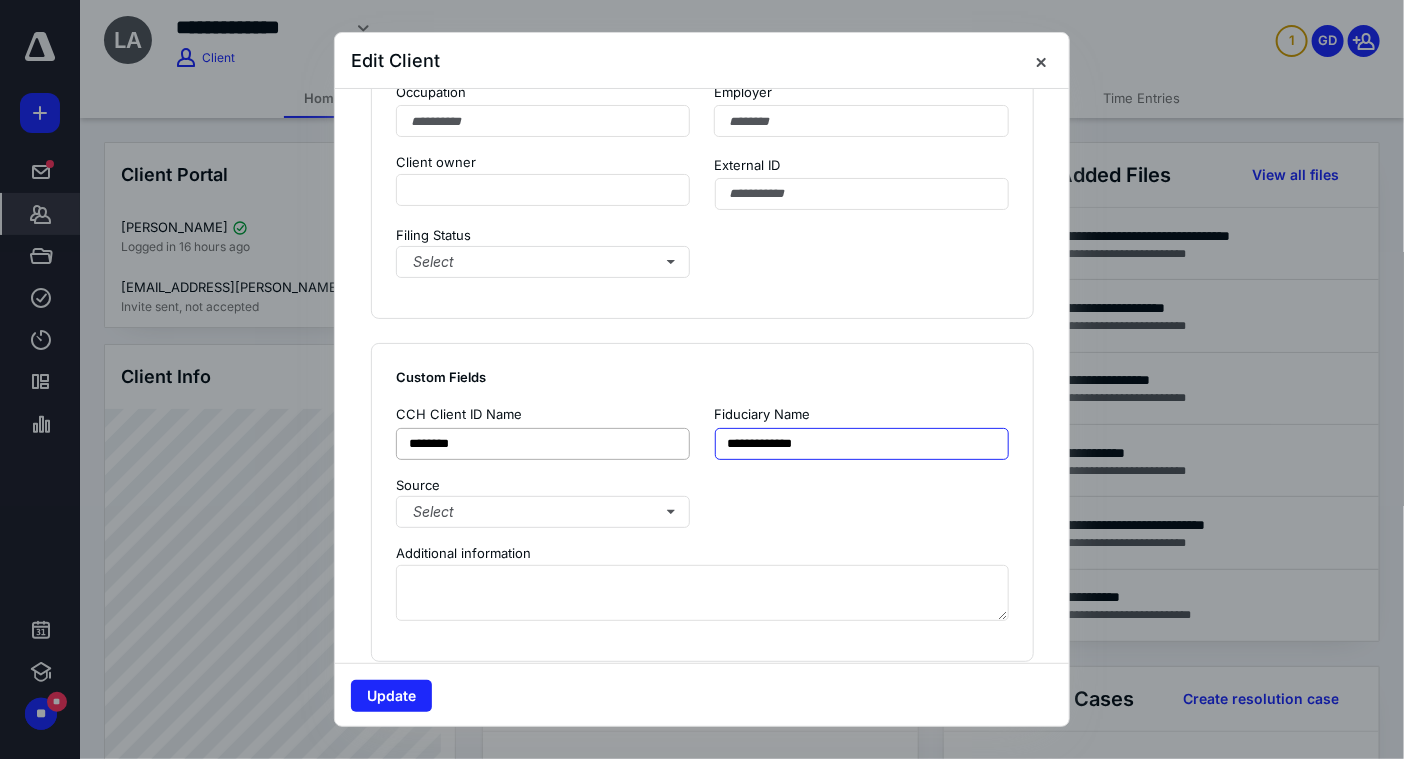 drag, startPoint x: 864, startPoint y: 443, endPoint x: 658, endPoint y: 433, distance: 206.24257 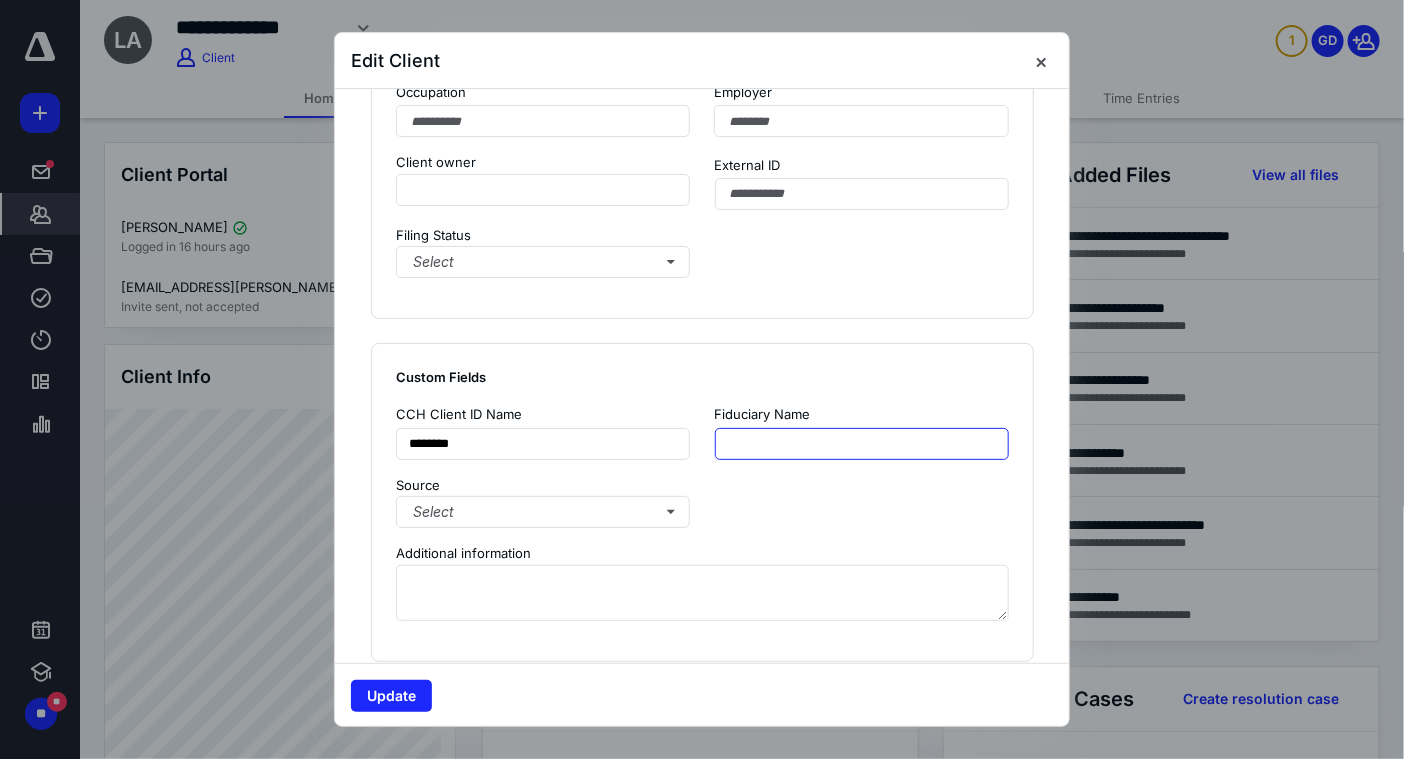 type 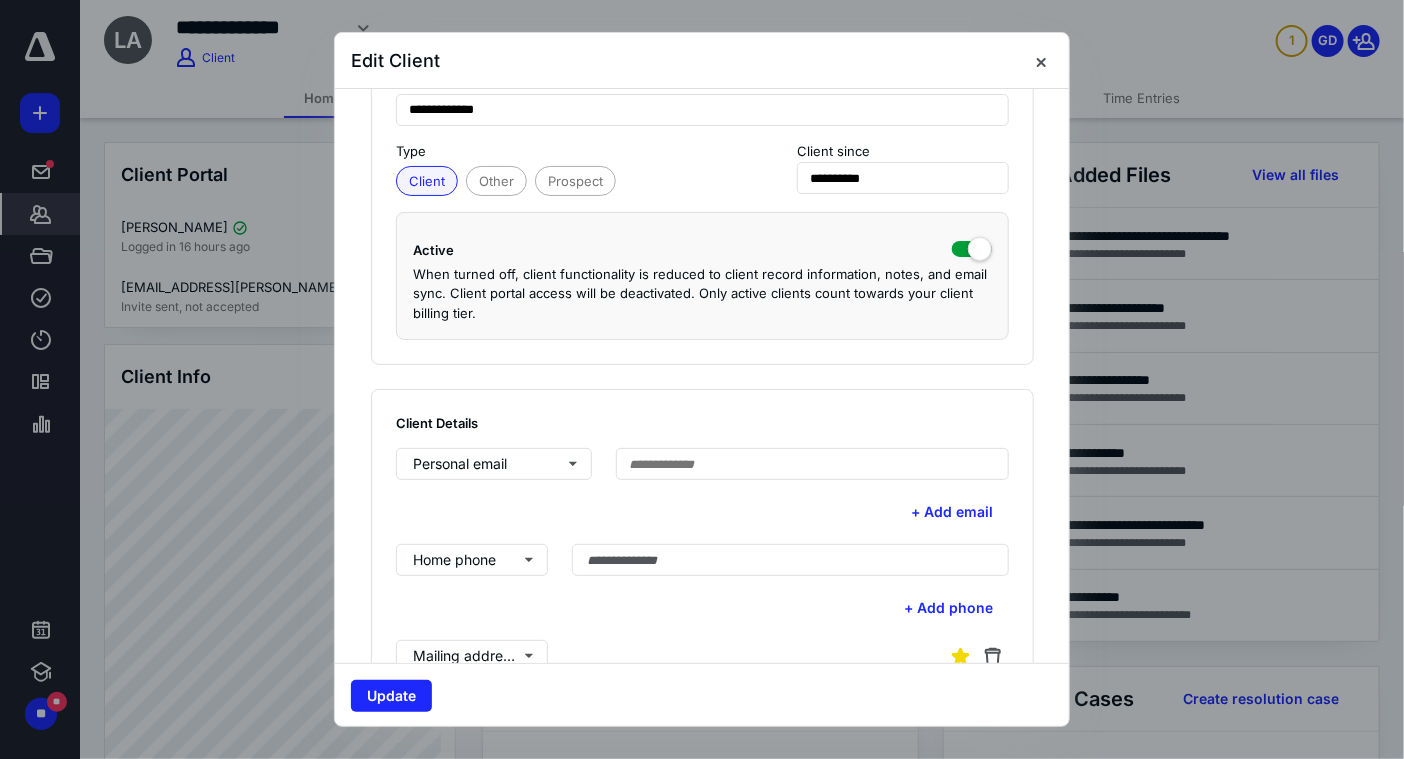 scroll, scrollTop: 362, scrollLeft: 0, axis: vertical 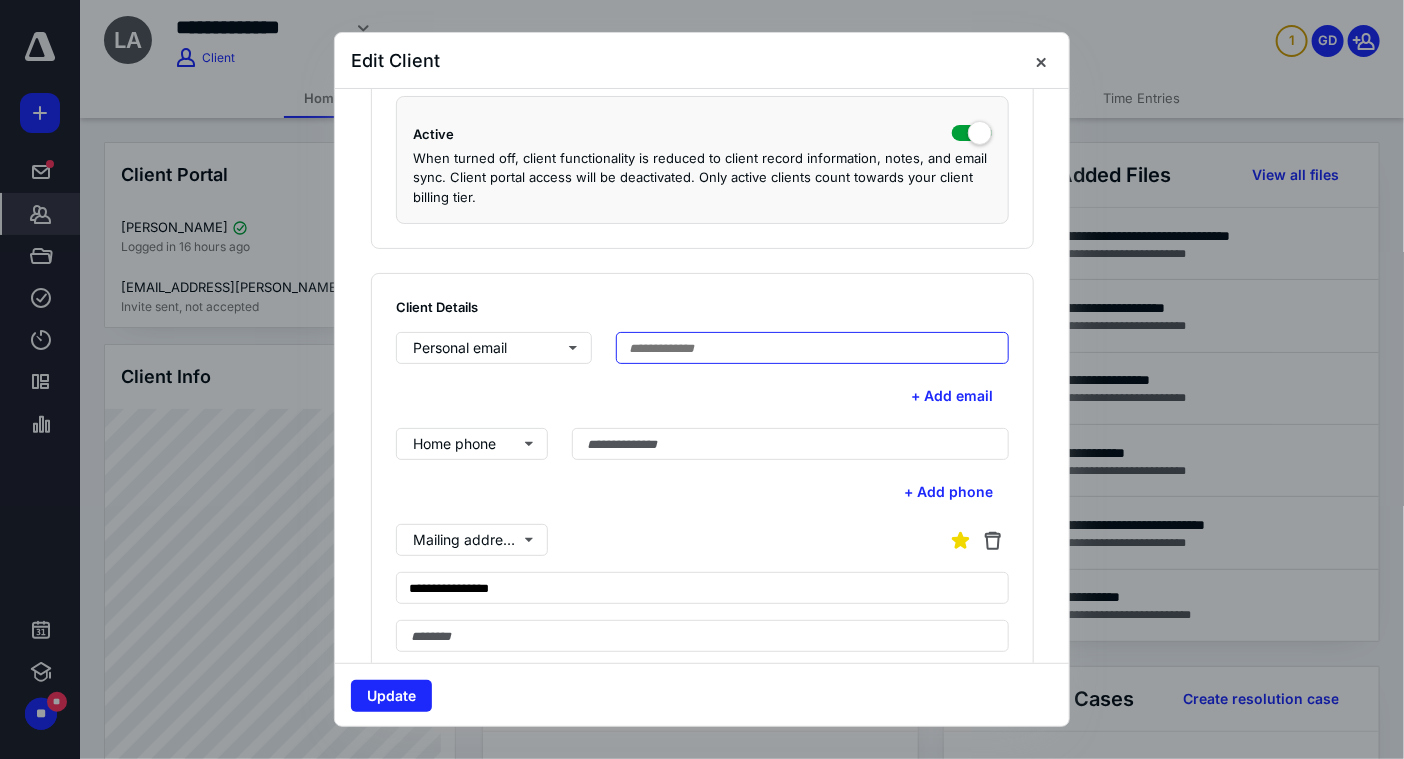 drag, startPoint x: 676, startPoint y: 348, endPoint x: 690, endPoint y: 347, distance: 14.035668 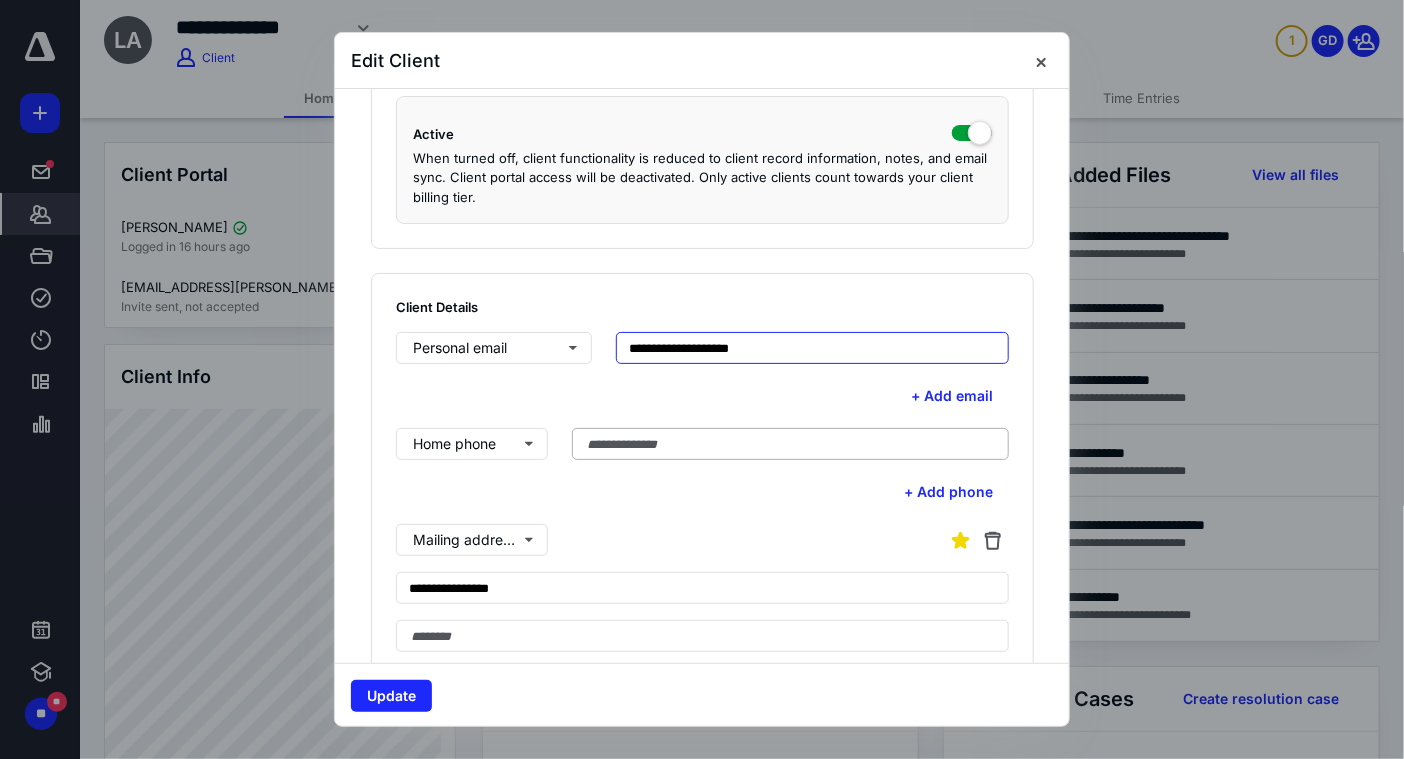 type on "**********" 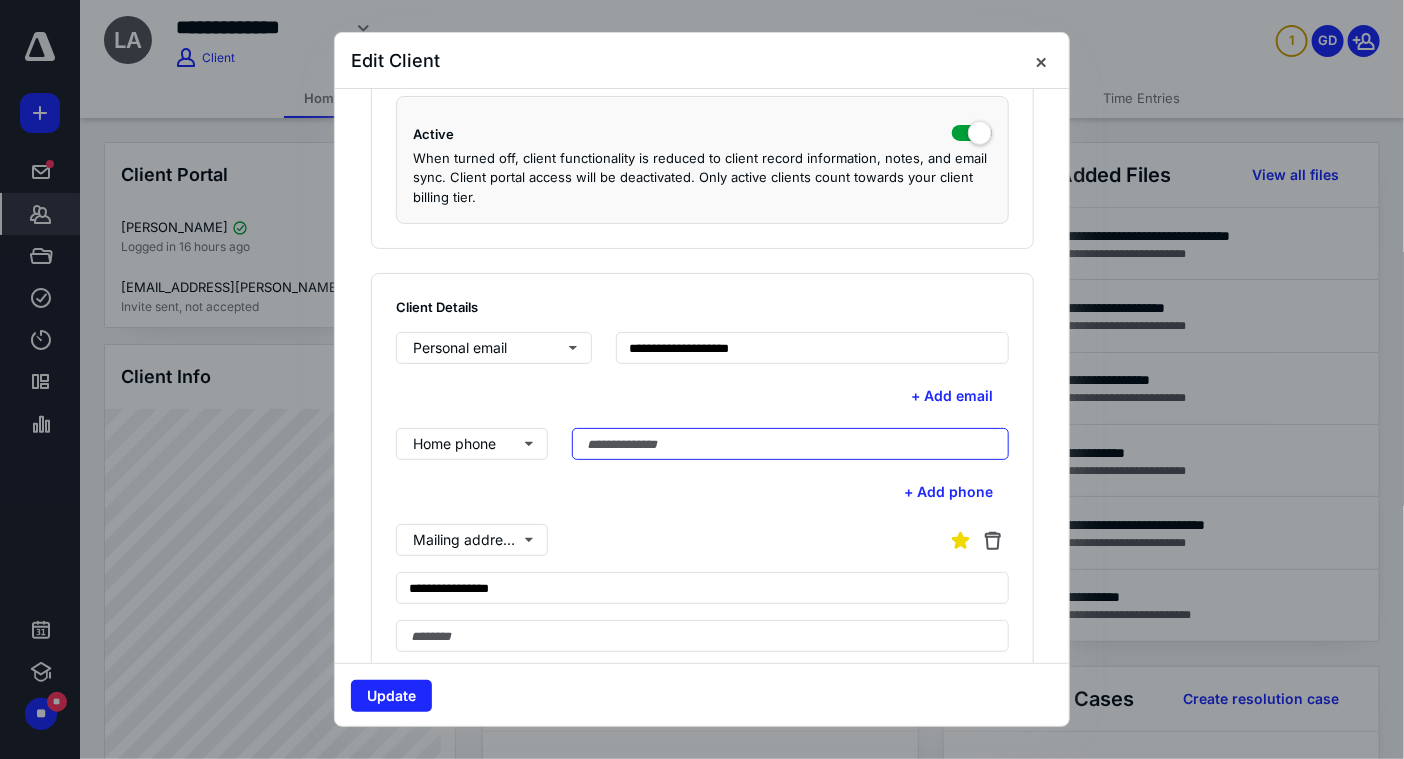 click at bounding box center (790, 444) 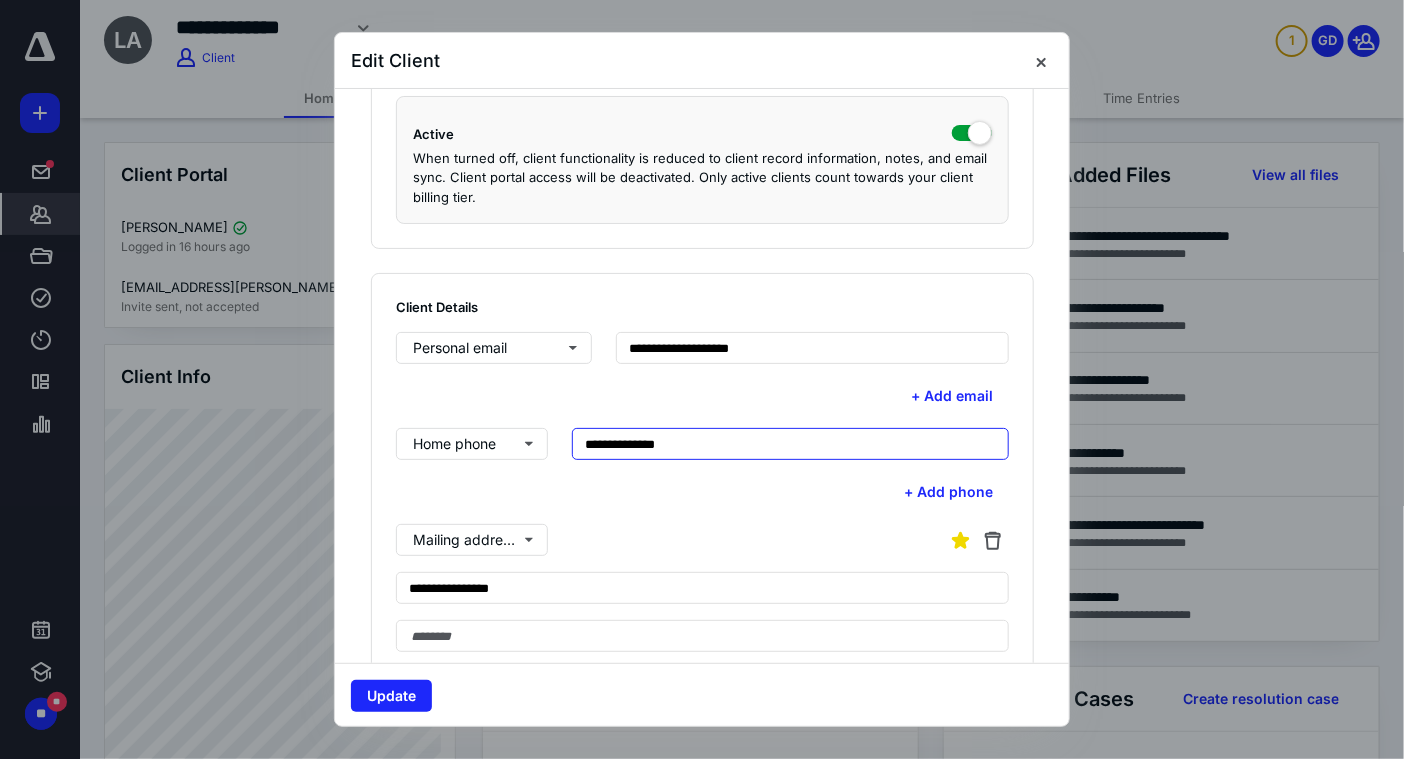 type on "**********" 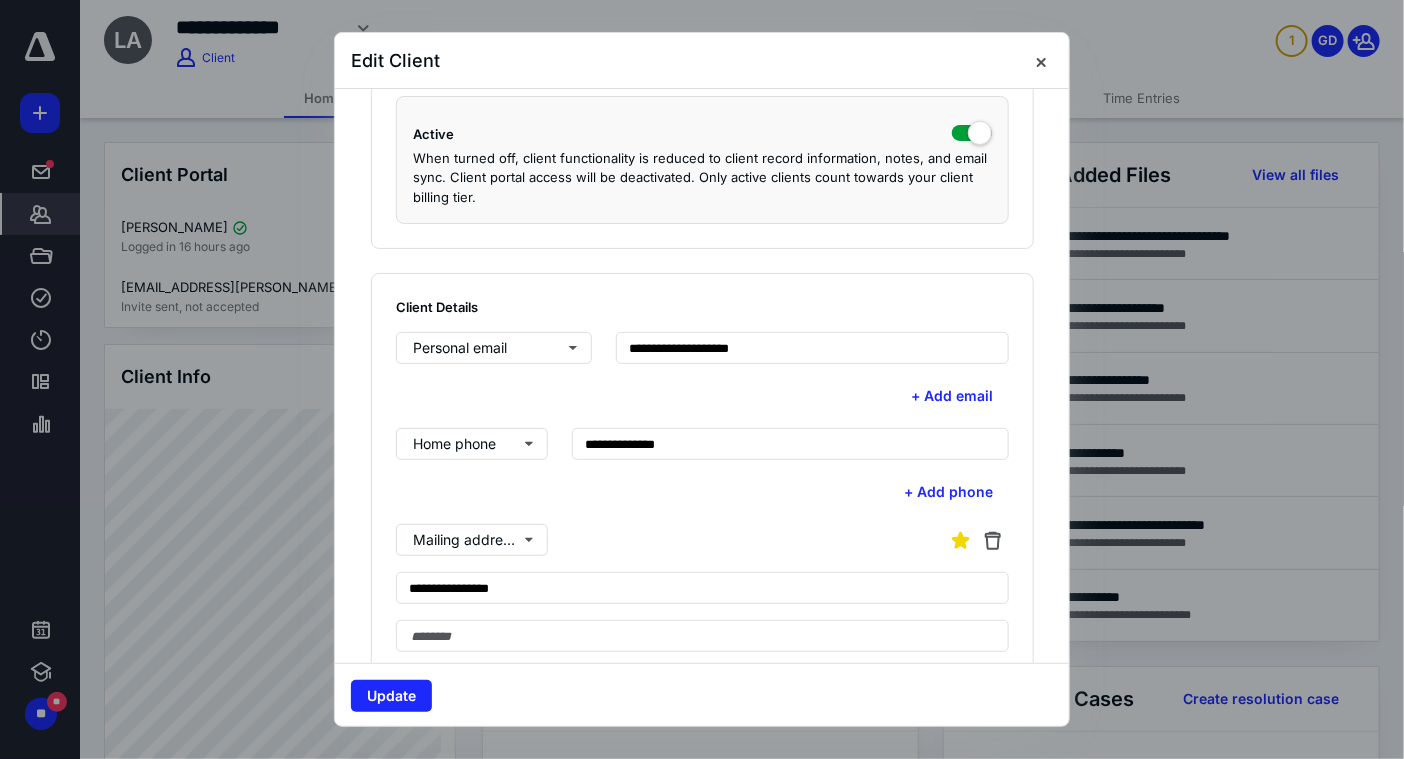 click on "**********" at bounding box center [702, 675] 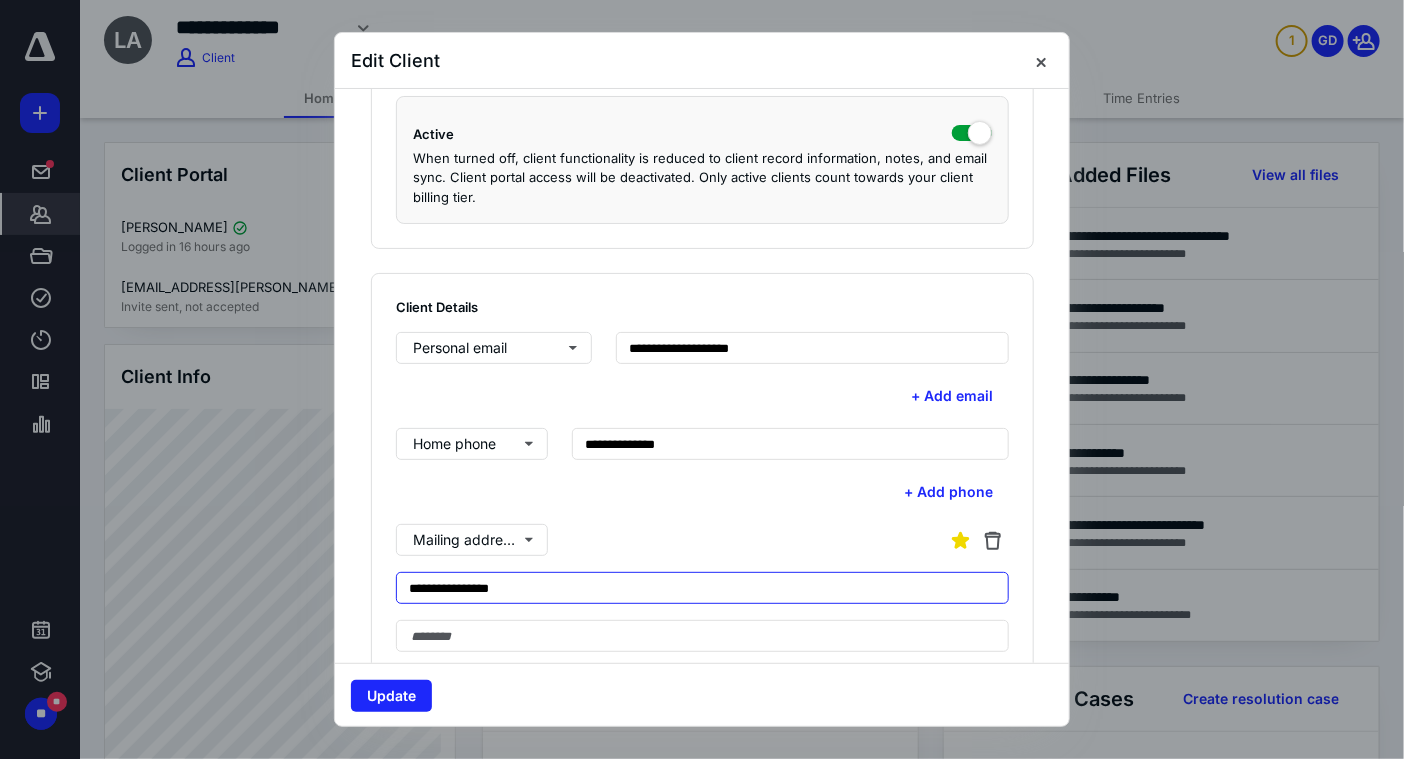 drag, startPoint x: 569, startPoint y: 590, endPoint x: 315, endPoint y: 596, distance: 254.07086 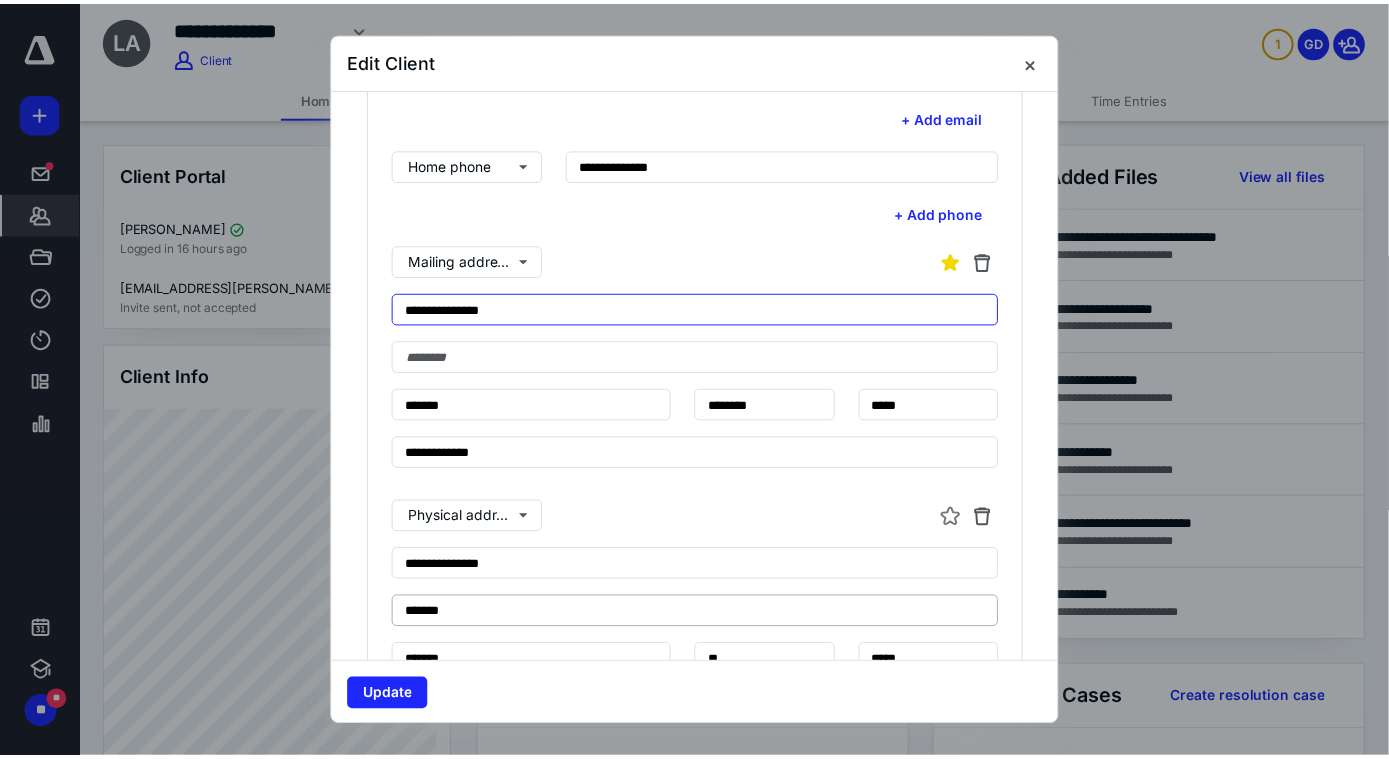scroll, scrollTop: 662, scrollLeft: 0, axis: vertical 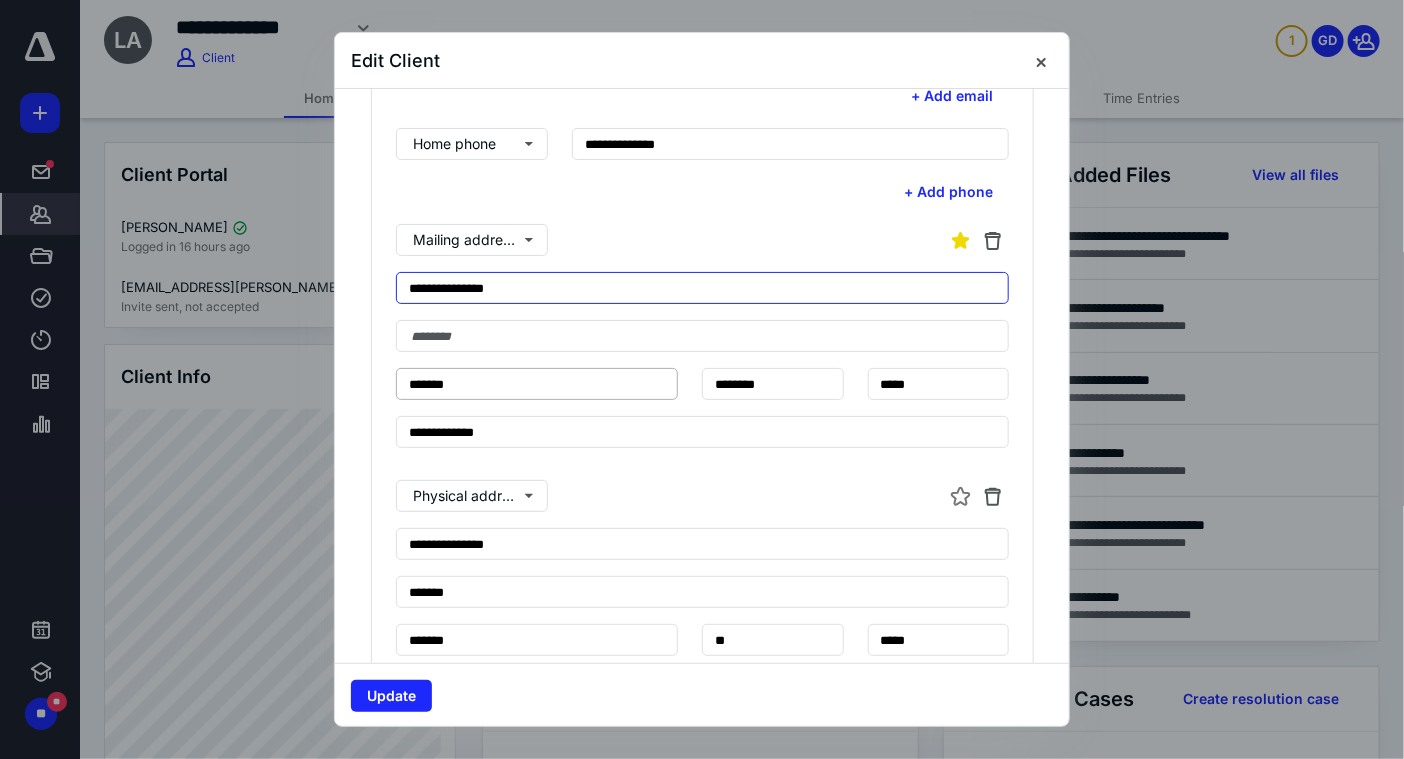 type on "**********" 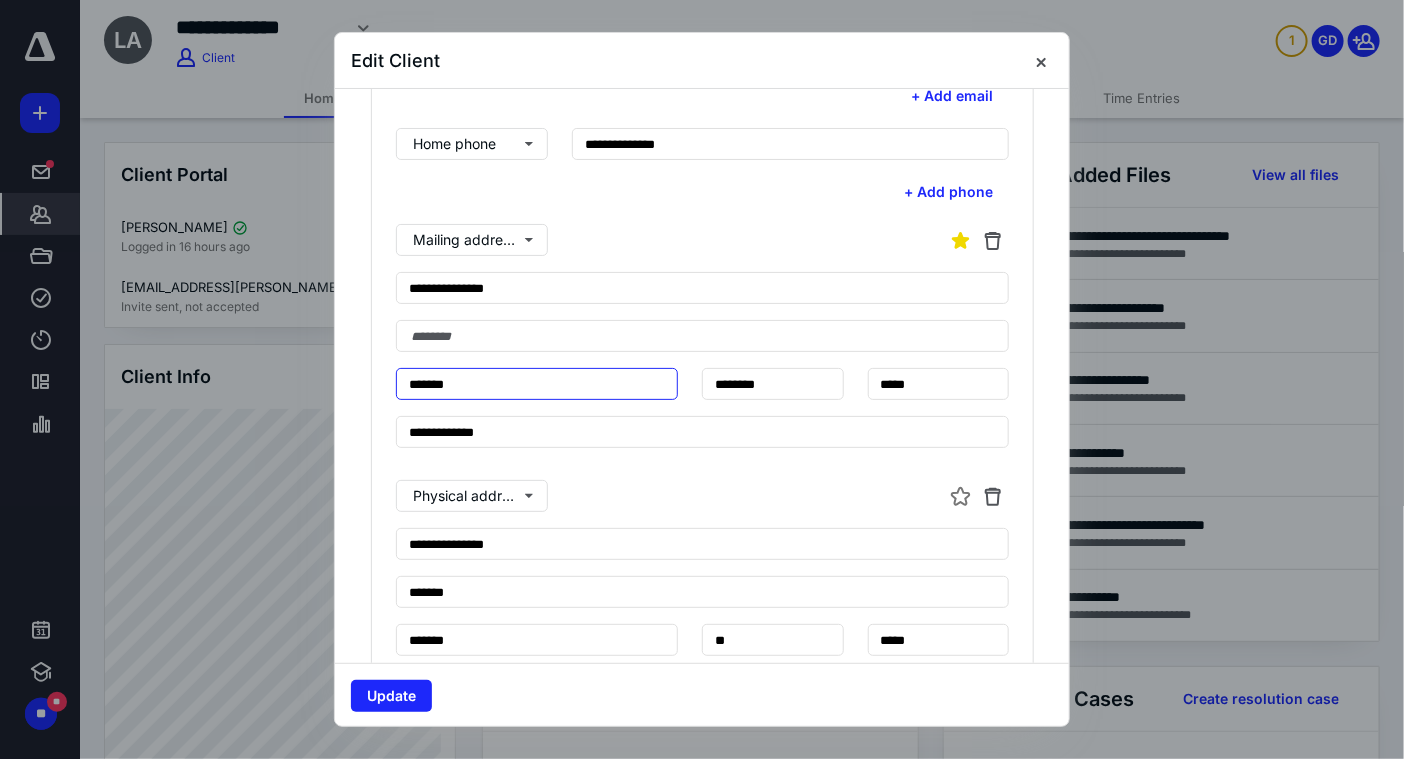 drag, startPoint x: 494, startPoint y: 384, endPoint x: 382, endPoint y: 381, distance: 112.04017 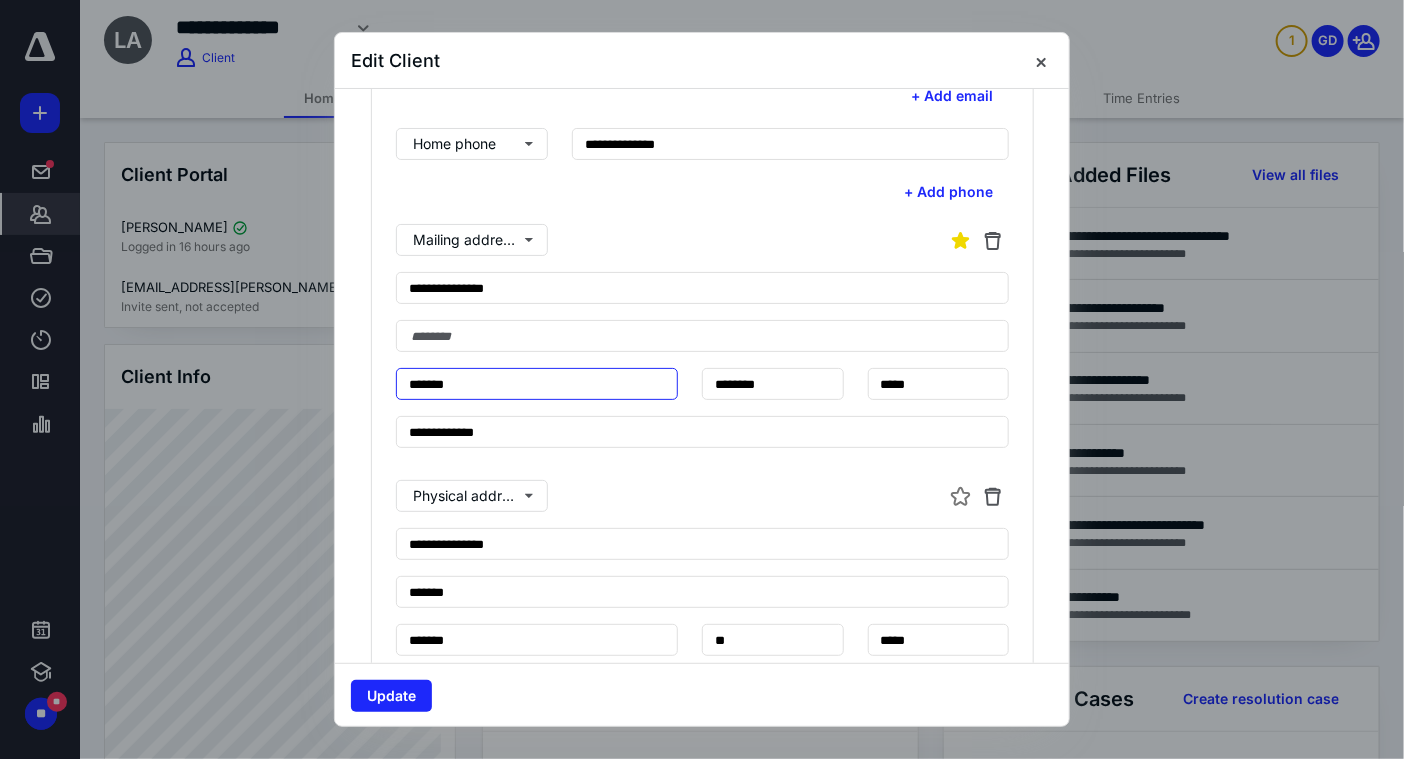 type on "*******" 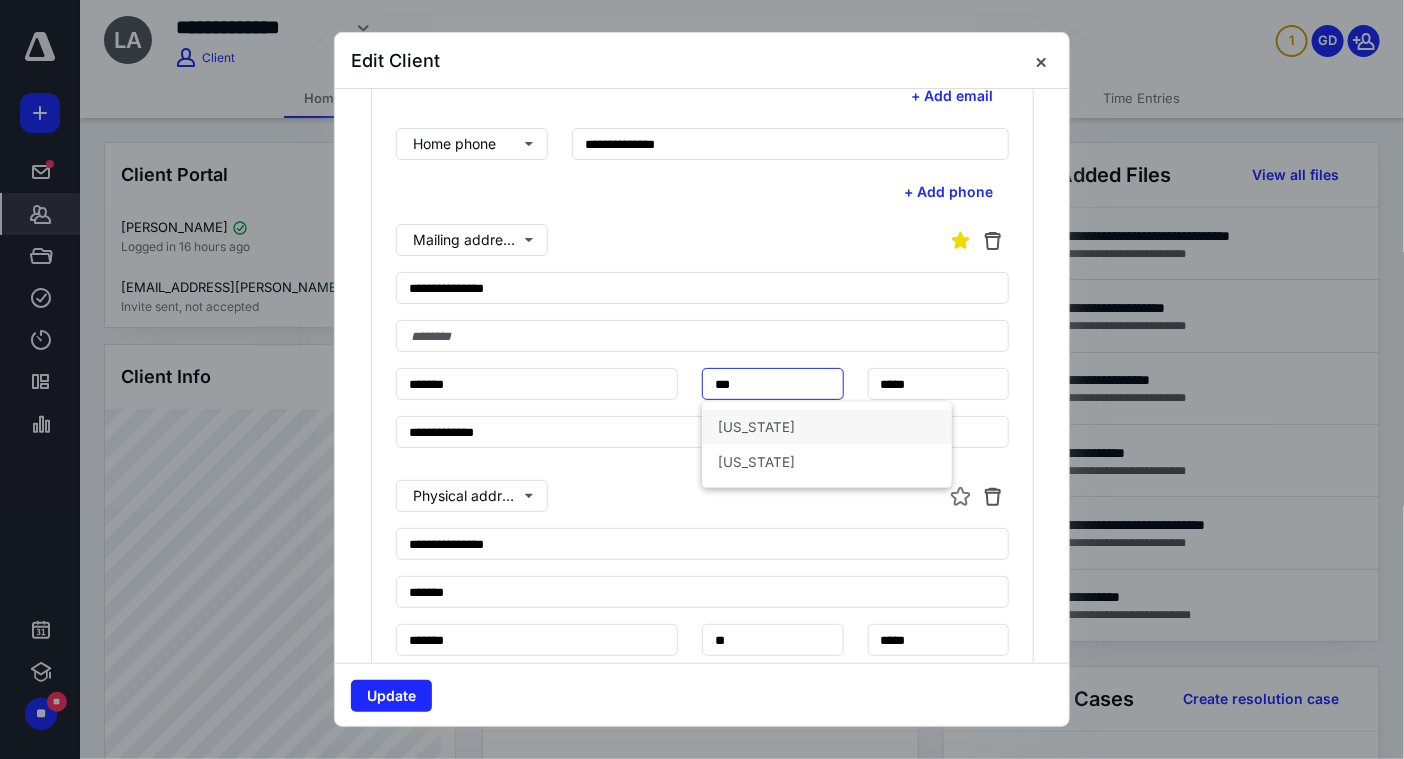 click on "[US_STATE]" at bounding box center (827, 427) 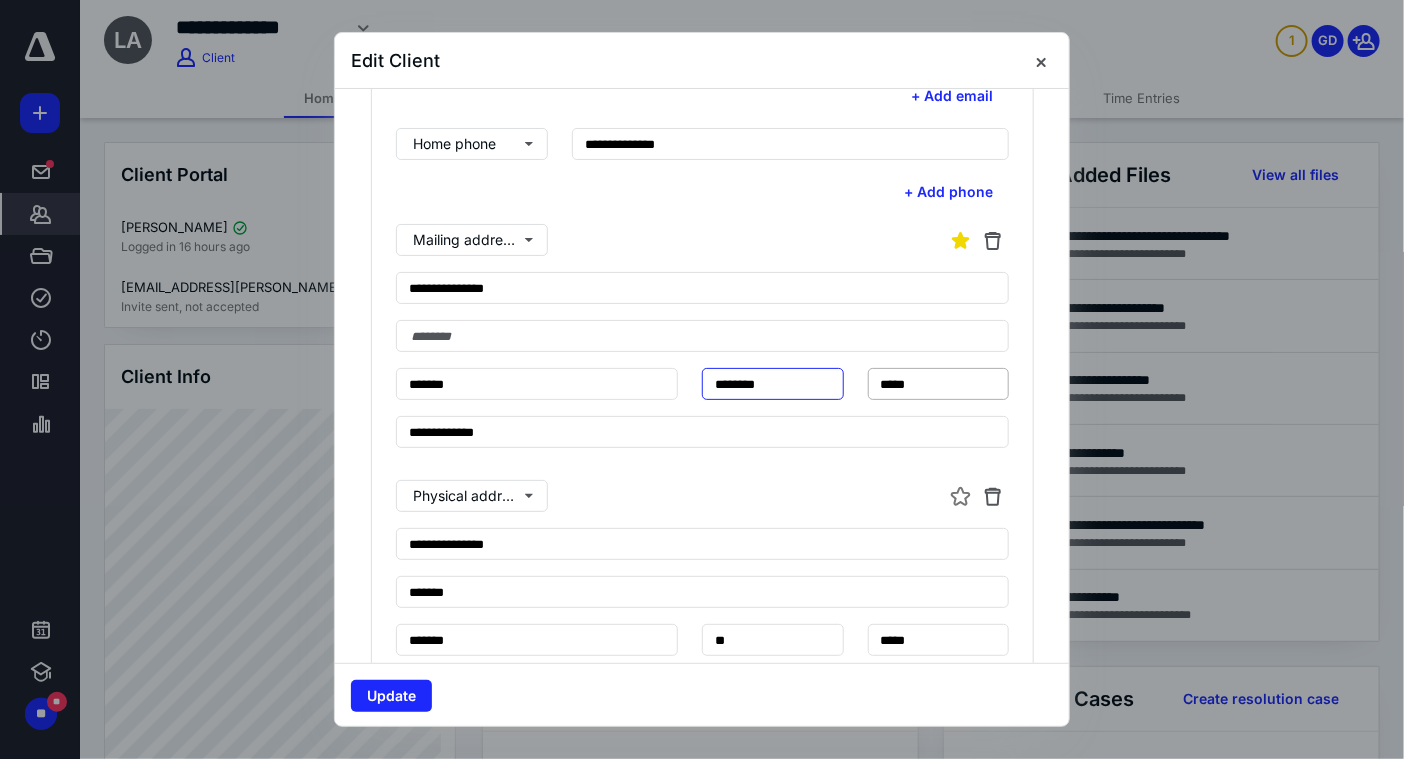 type on "********" 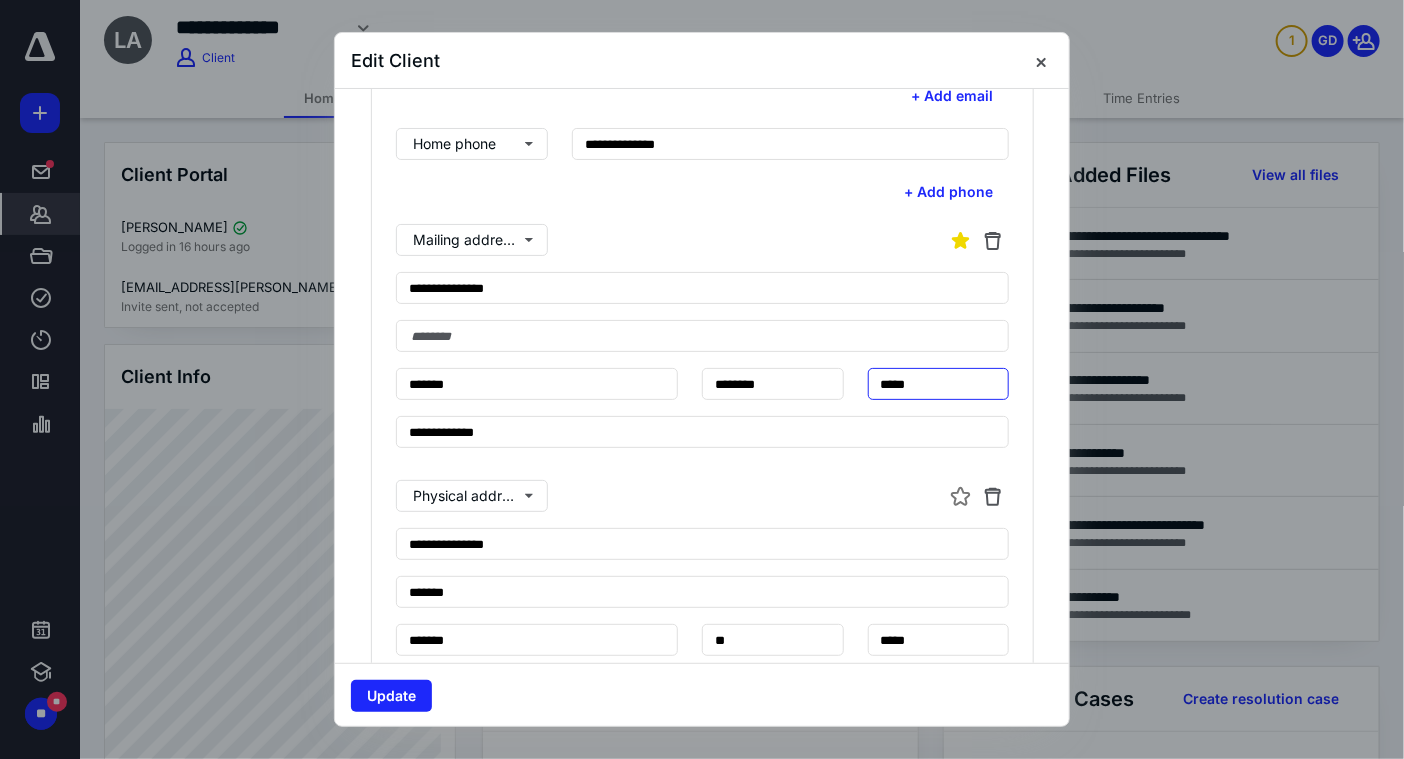 drag, startPoint x: 915, startPoint y: 381, endPoint x: 836, endPoint y: 367, distance: 80.23092 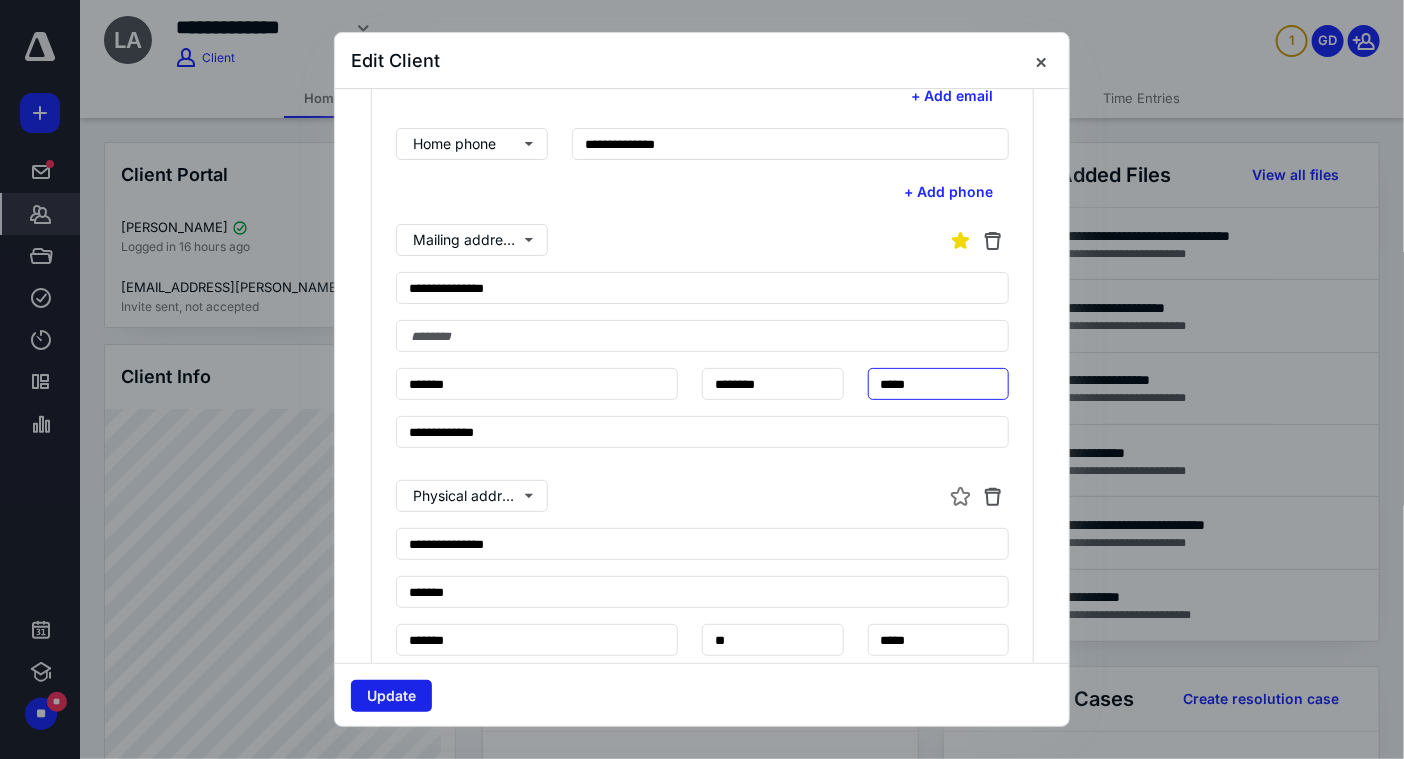 type on "*****" 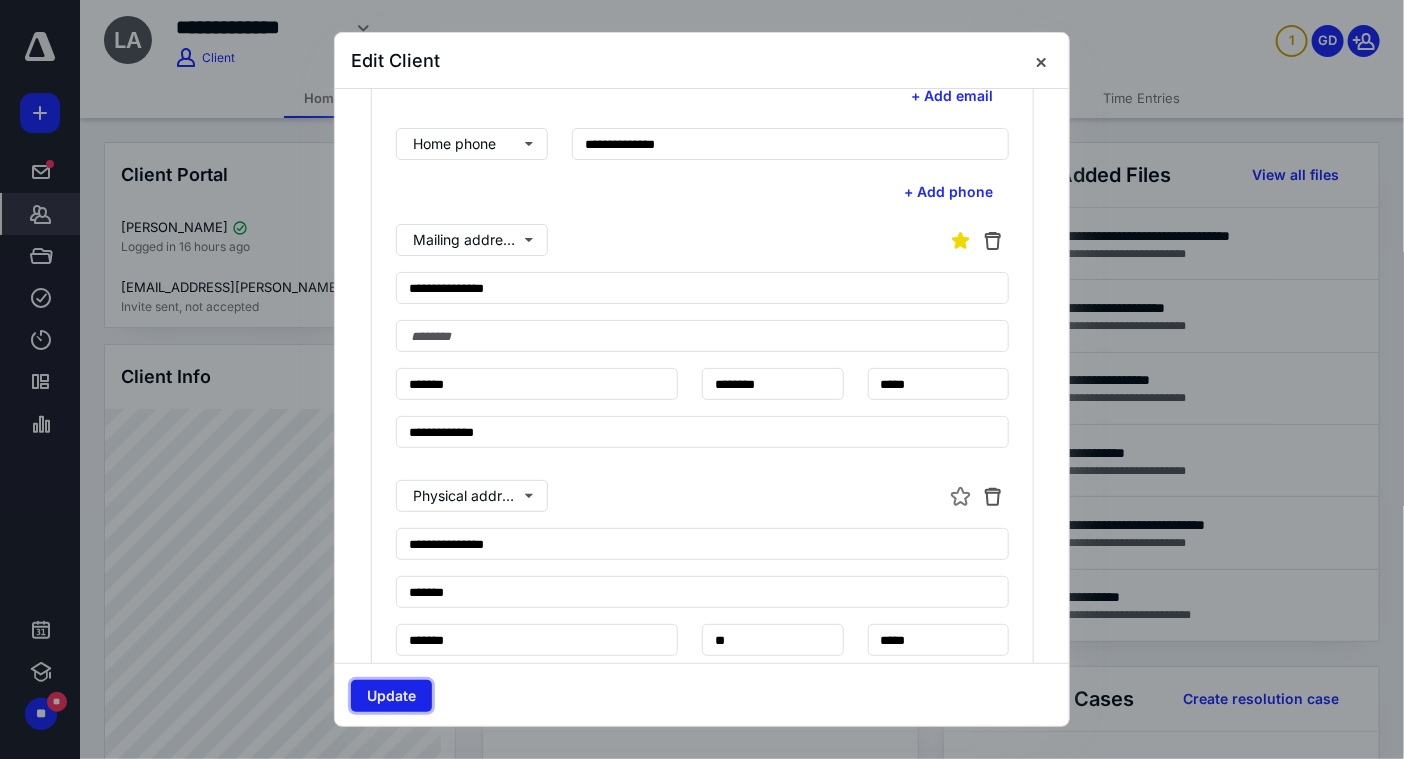 click on "Update" at bounding box center [391, 696] 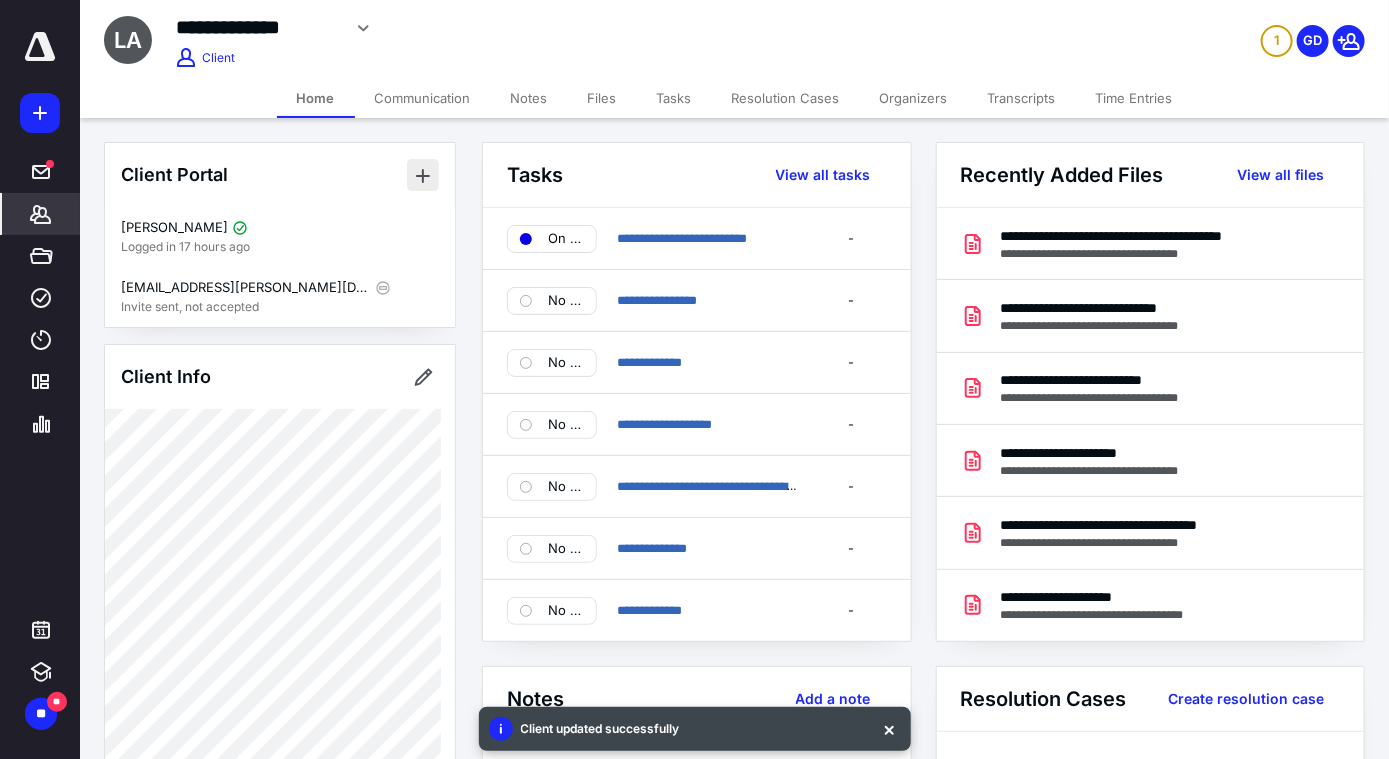 click at bounding box center [423, 175] 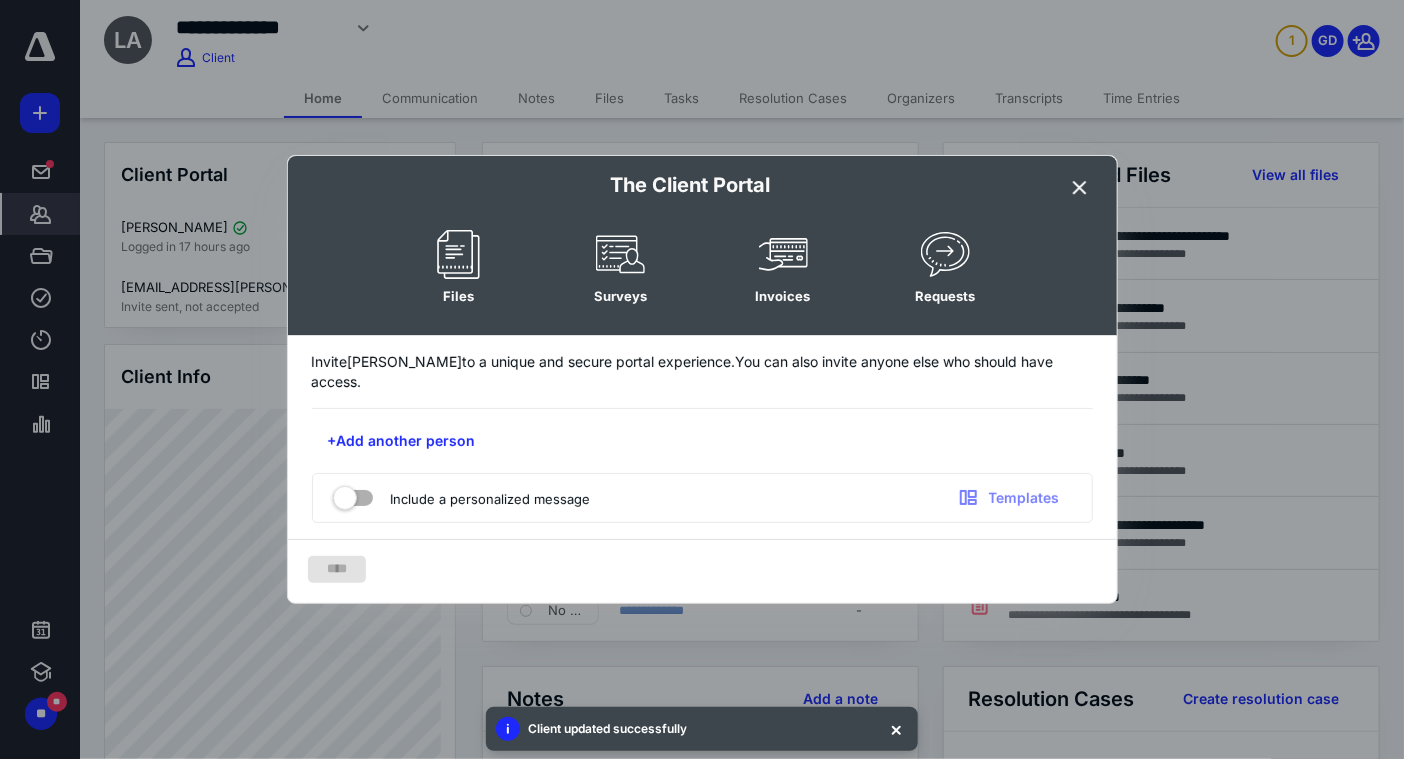 click at bounding box center (702, 379) 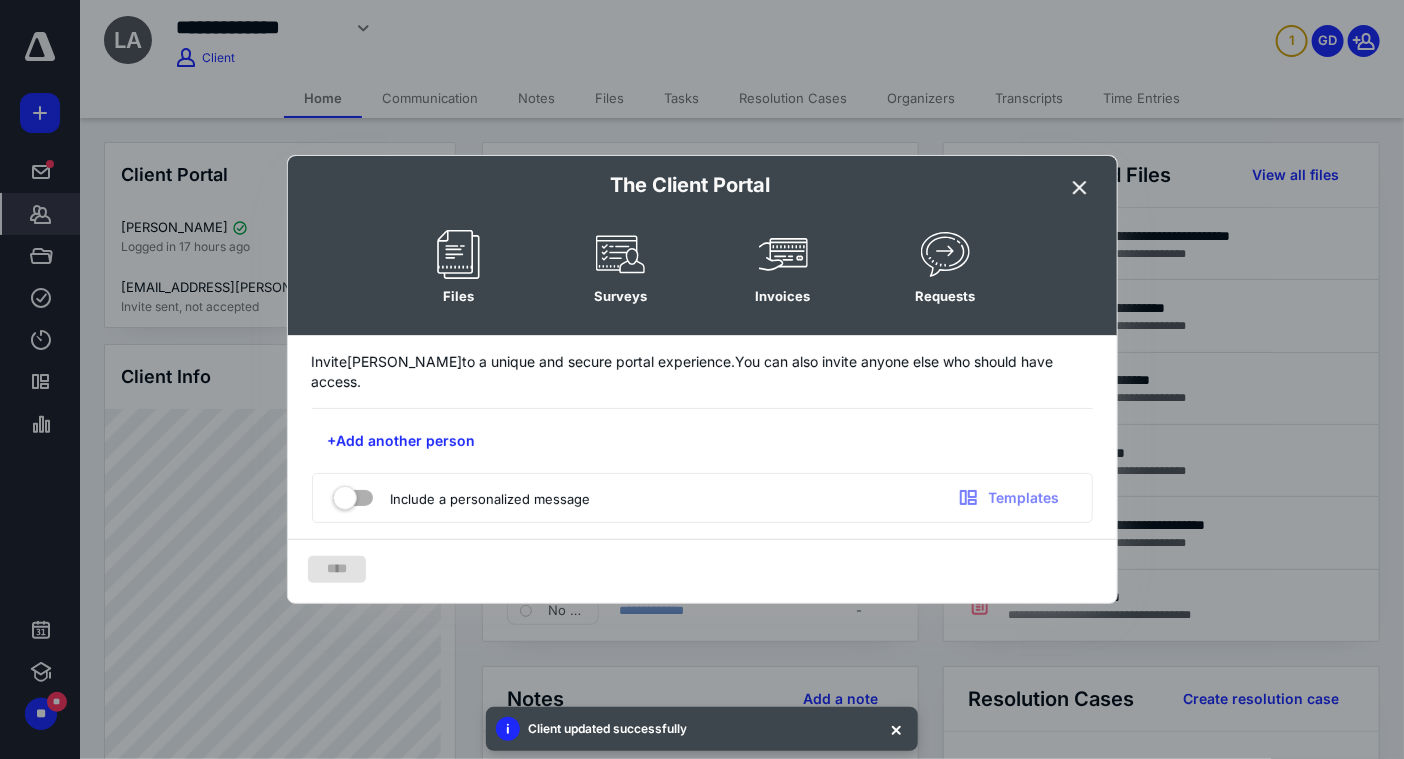 click at bounding box center [1081, 188] 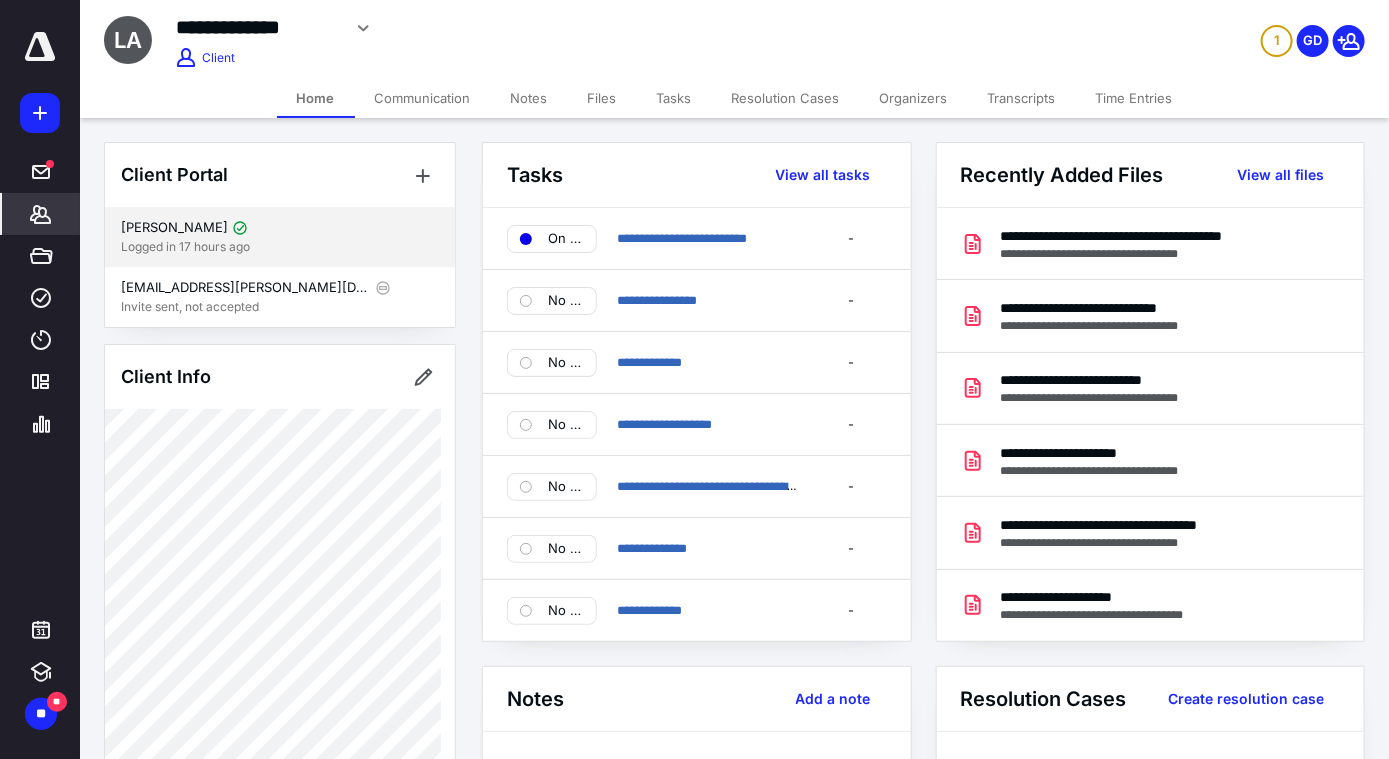 click on "[PERSON_NAME]" at bounding box center (174, 228) 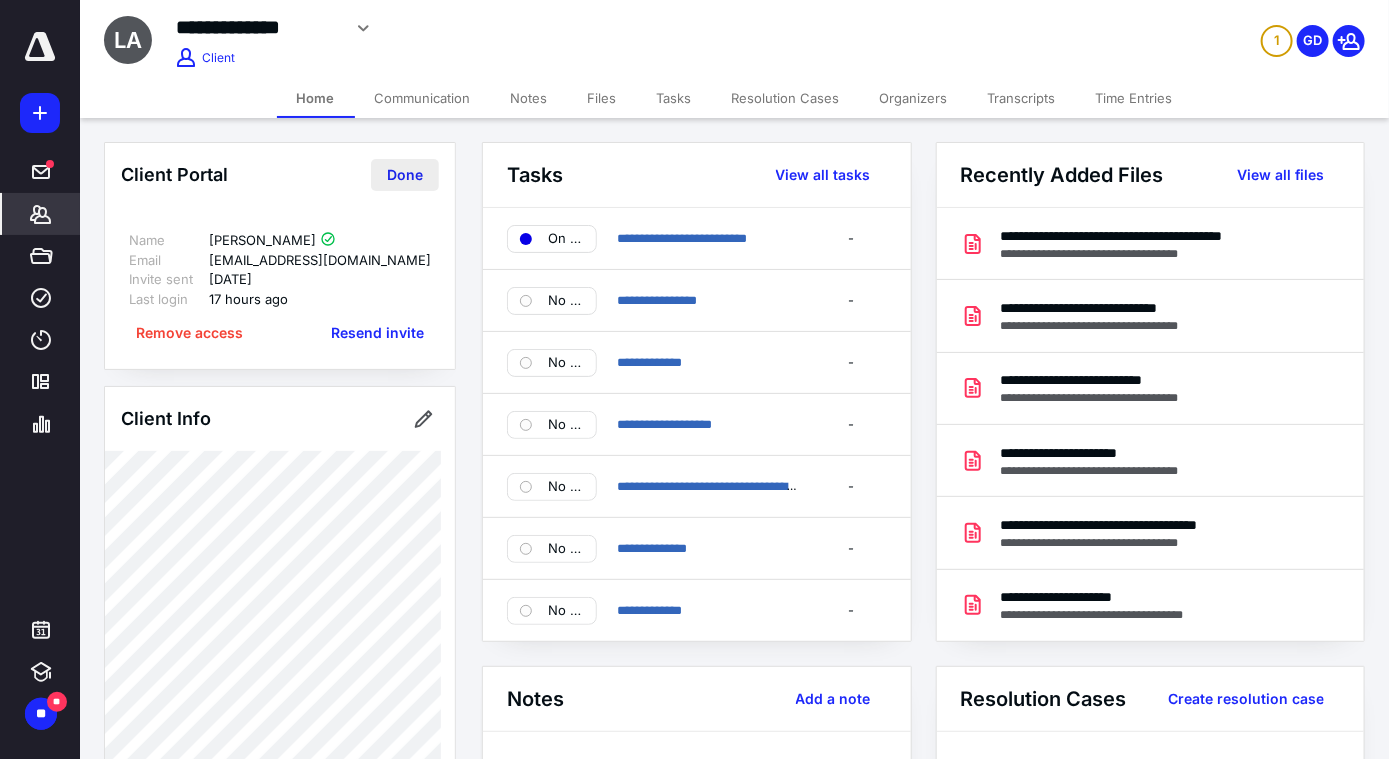 click on "Done" at bounding box center [405, 175] 